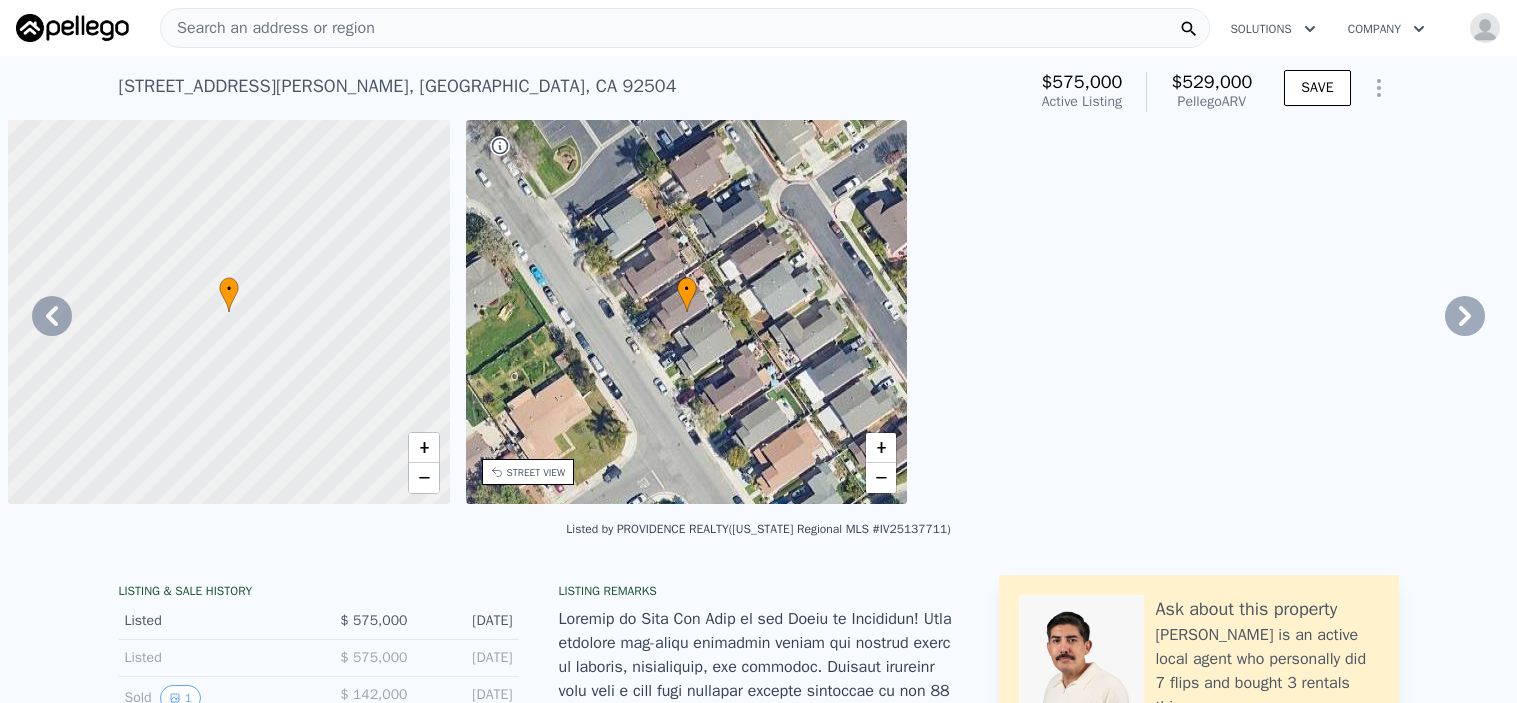 scroll, scrollTop: 0, scrollLeft: 0, axis: both 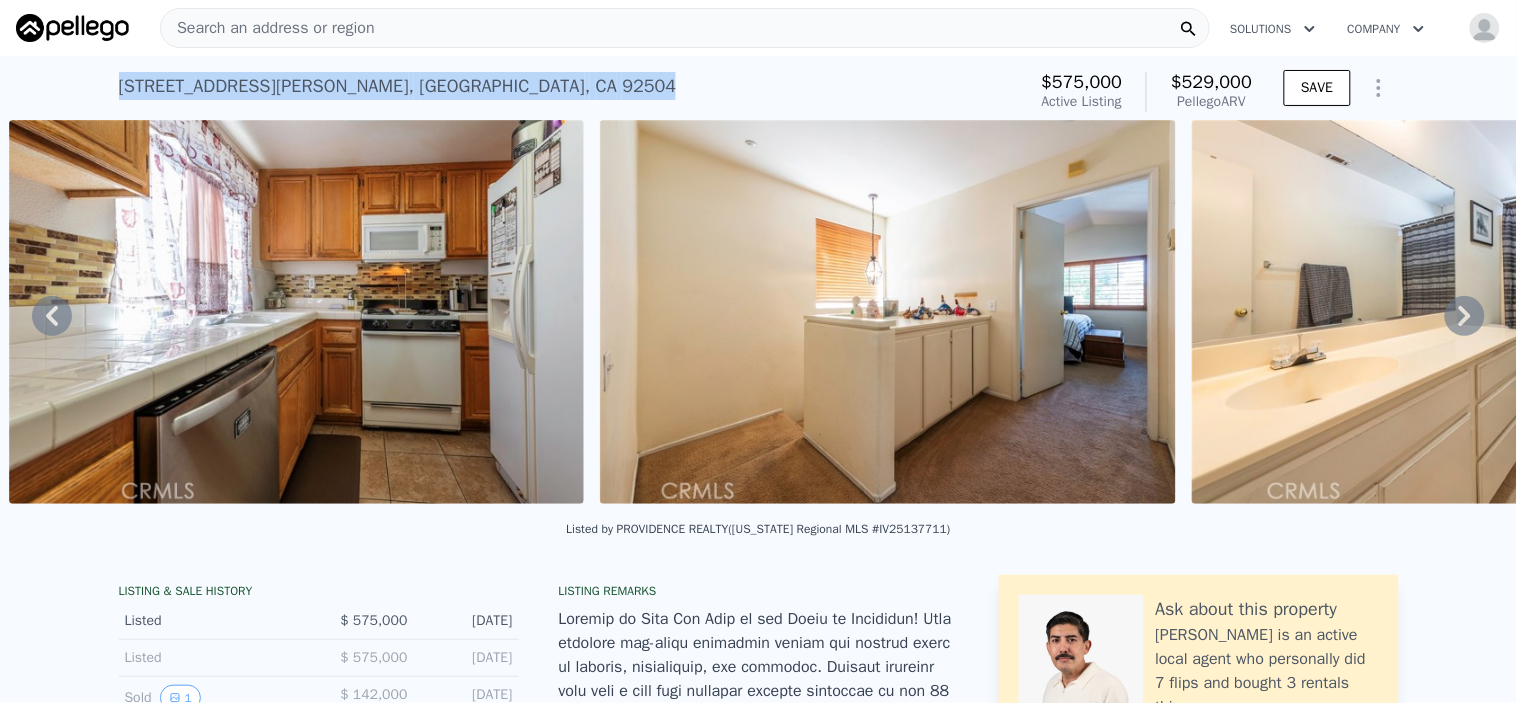 checkbox on "false" 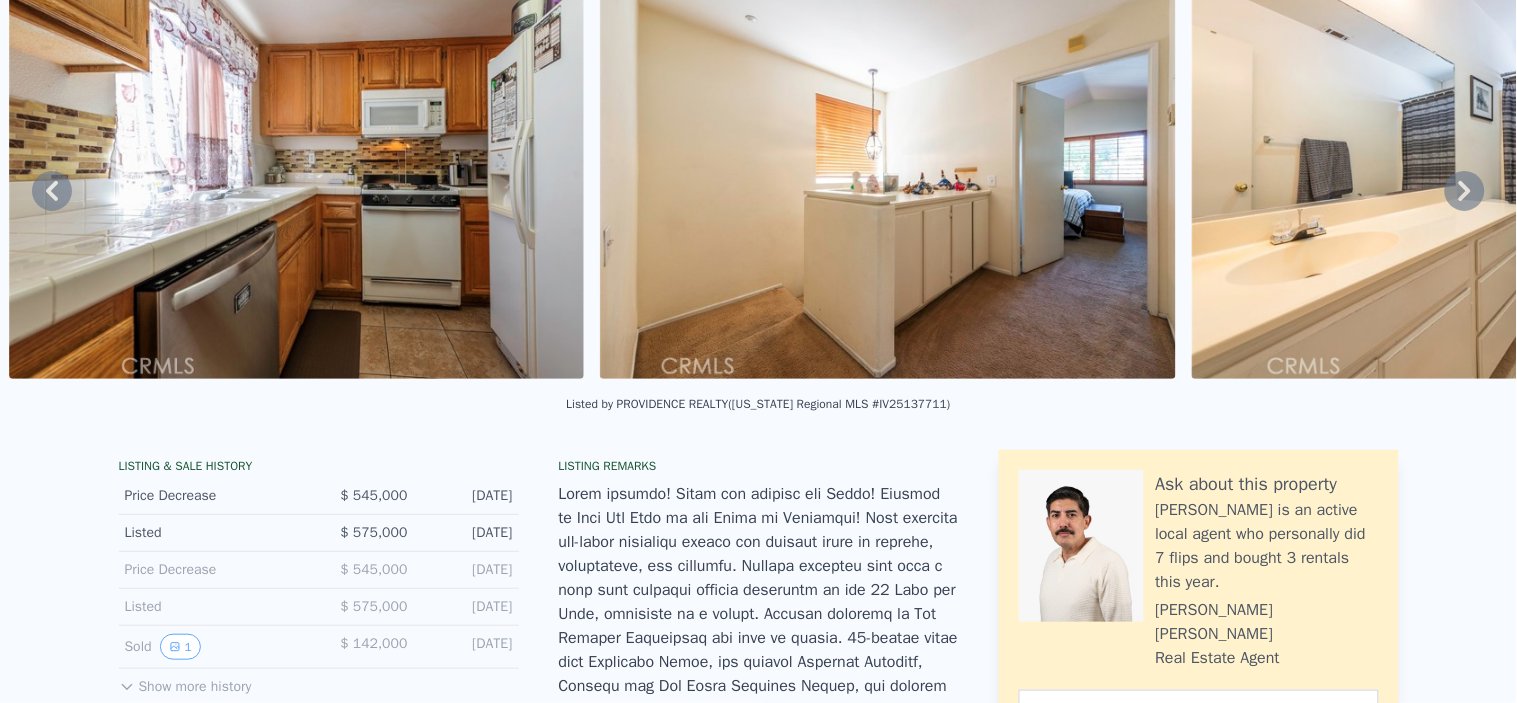 scroll, scrollTop: 6, scrollLeft: 0, axis: vertical 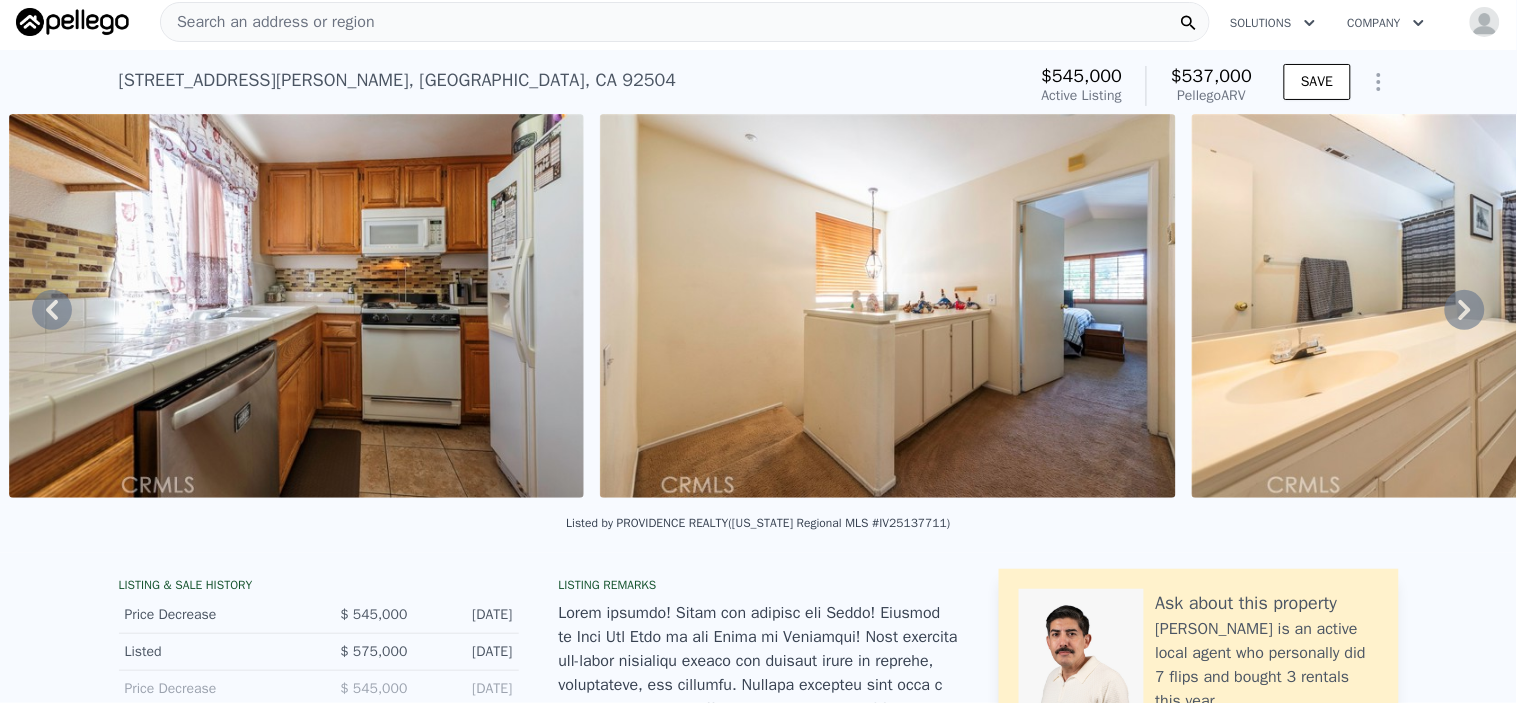 click at bounding box center [72, 22] 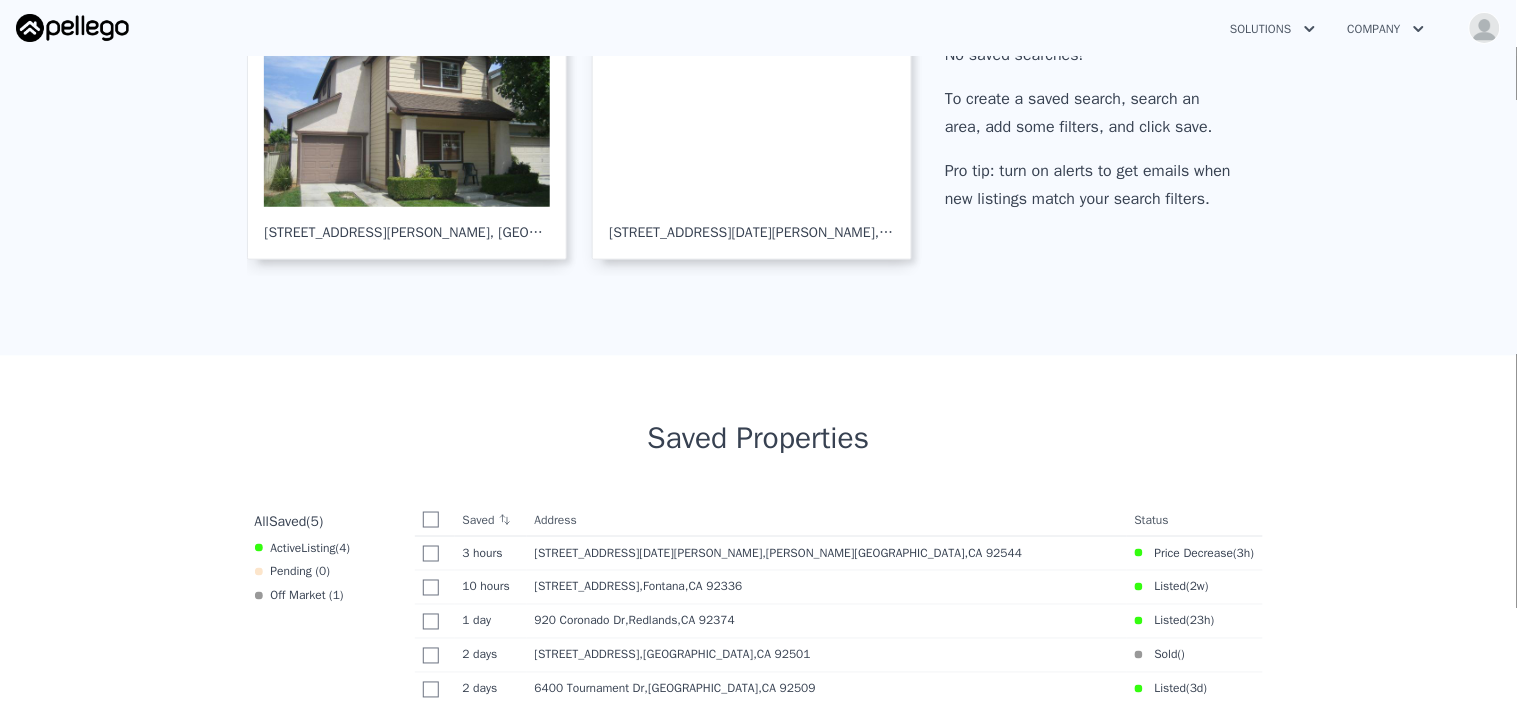 scroll, scrollTop: 666, scrollLeft: 0, axis: vertical 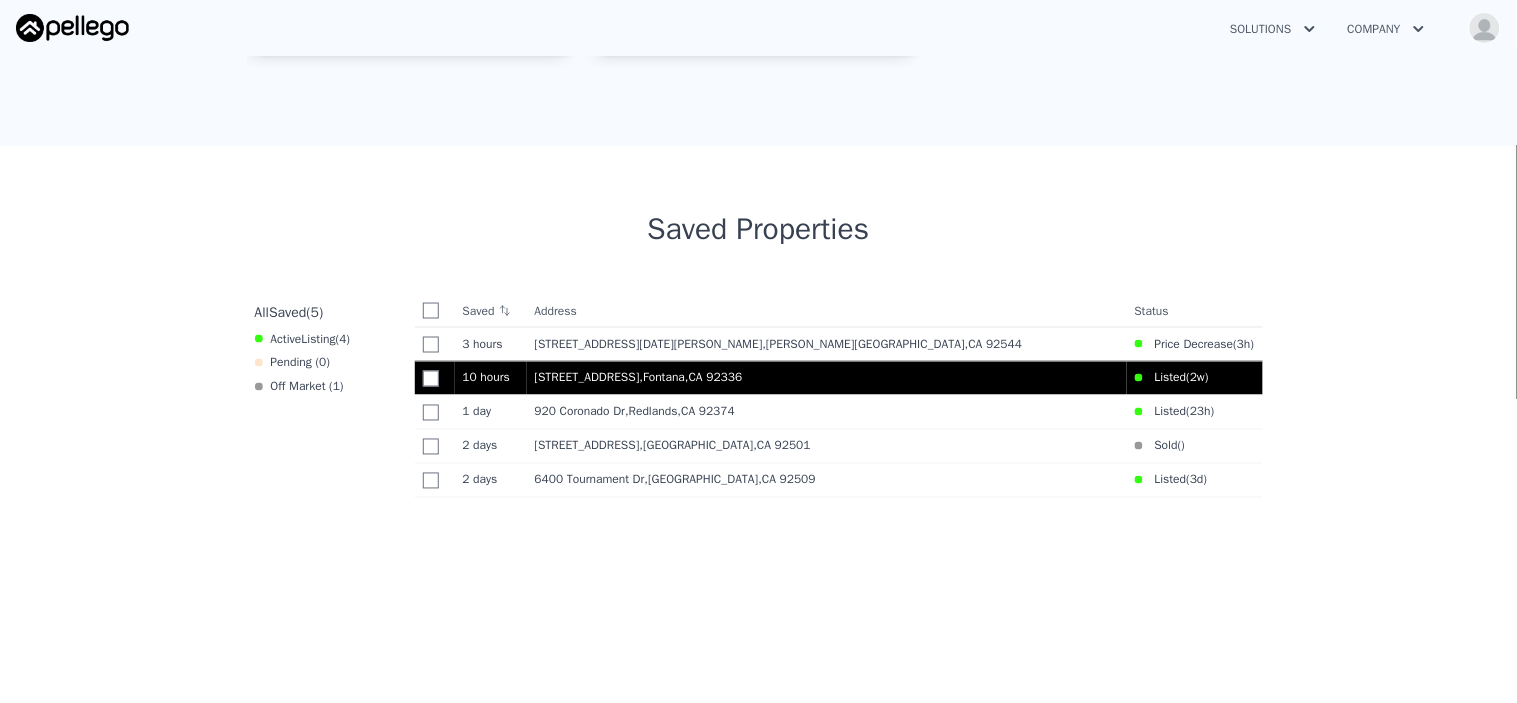 click on ",  Fontana ,  CA   92336" at bounding box center (695, 378) 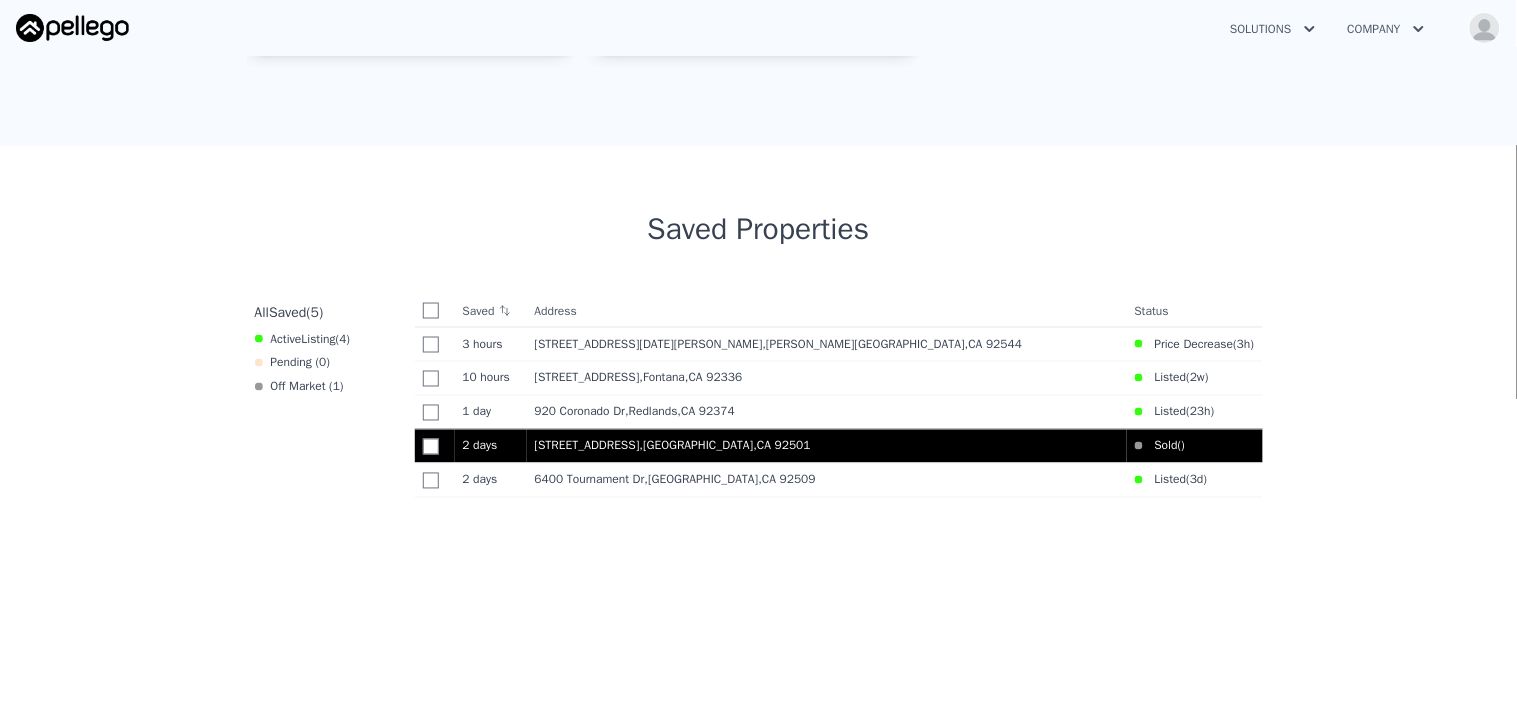 click on "3221 Redwood Dr" at bounding box center (587, 446) 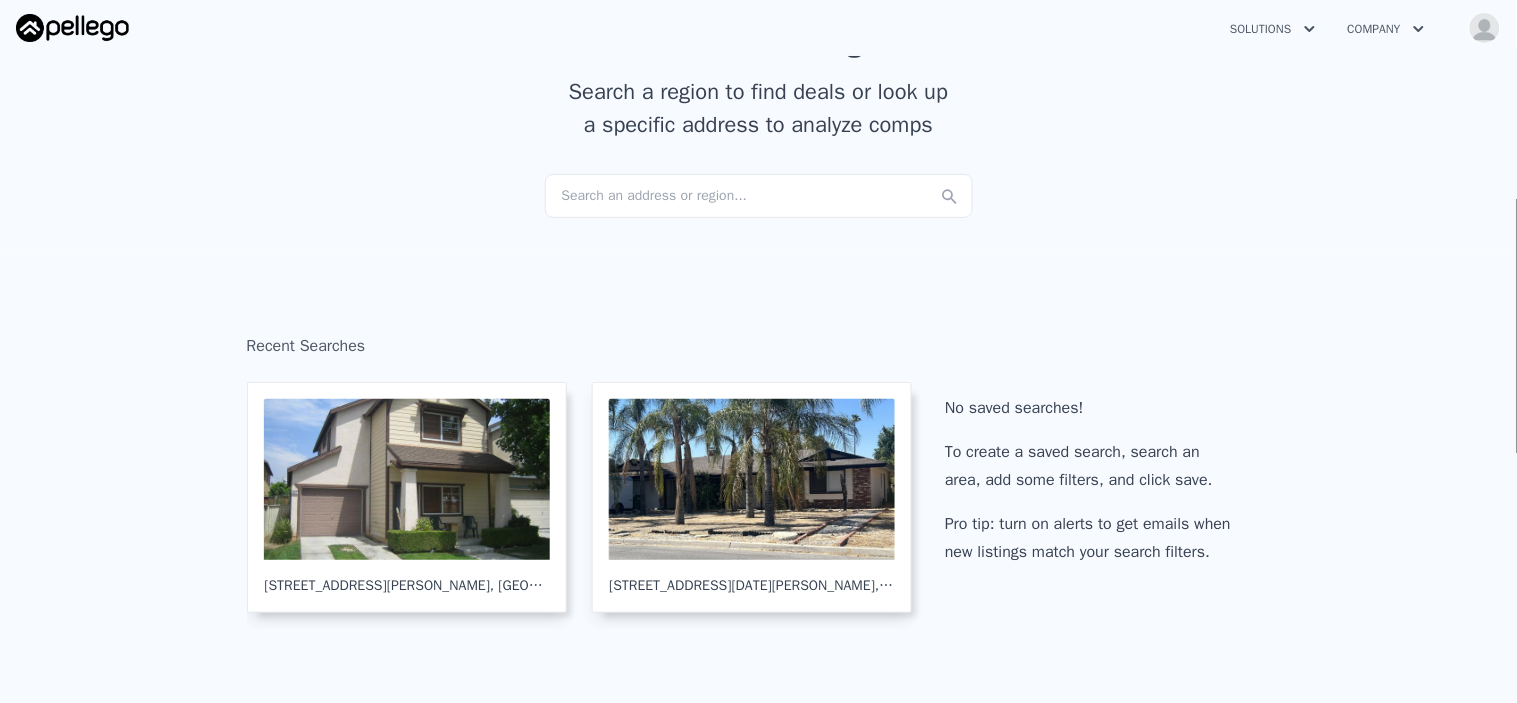 scroll, scrollTop: 0, scrollLeft: 0, axis: both 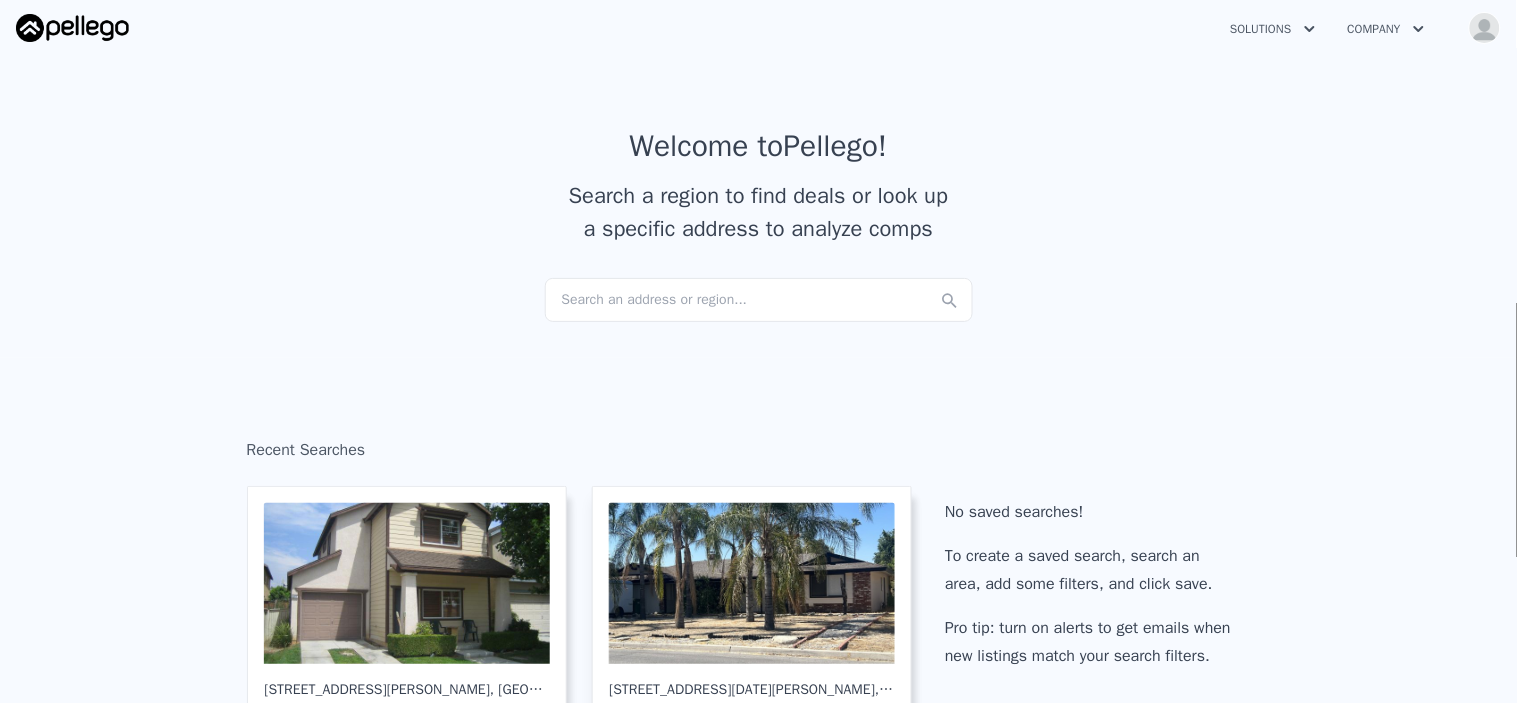 click on "Search an address or region..." at bounding box center [759, 300] 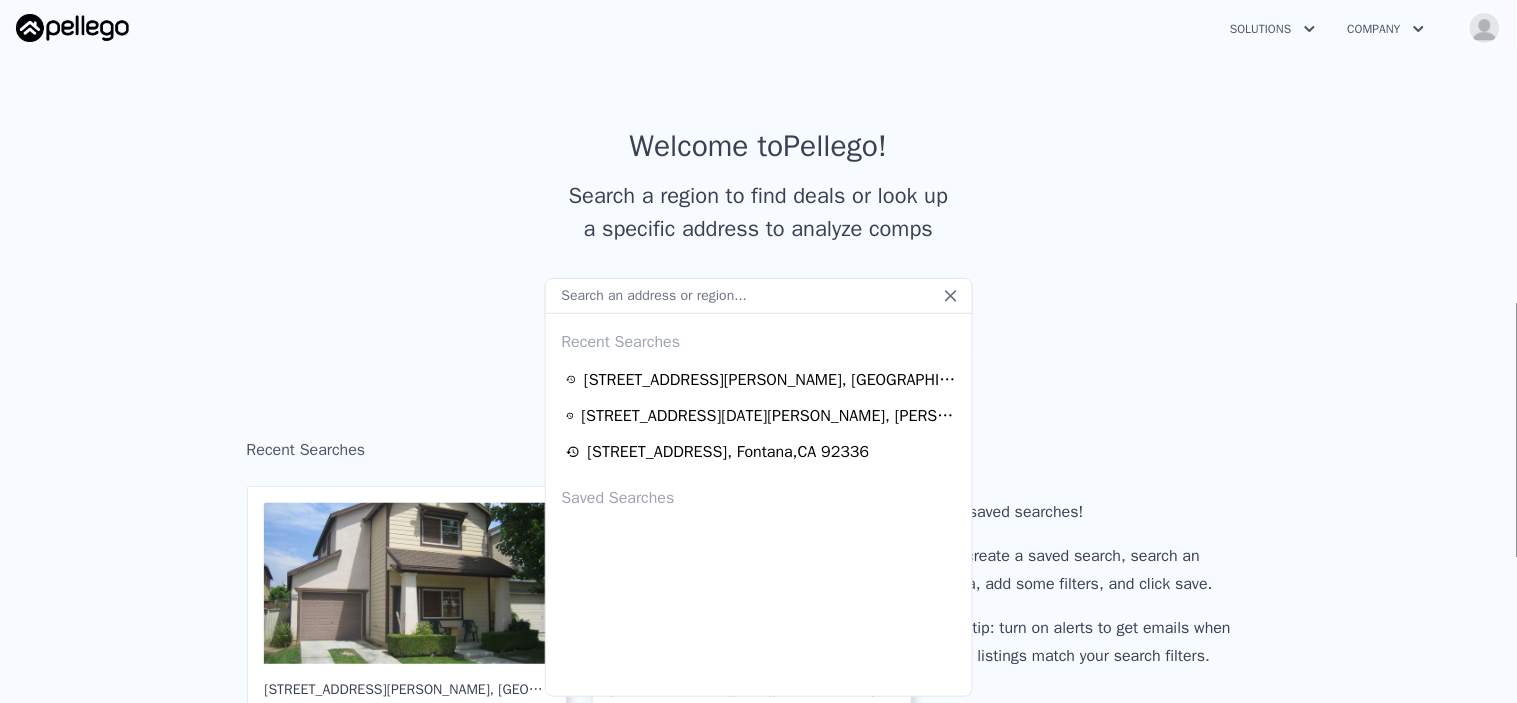 click on "Recent Searches" at bounding box center (759, 338) 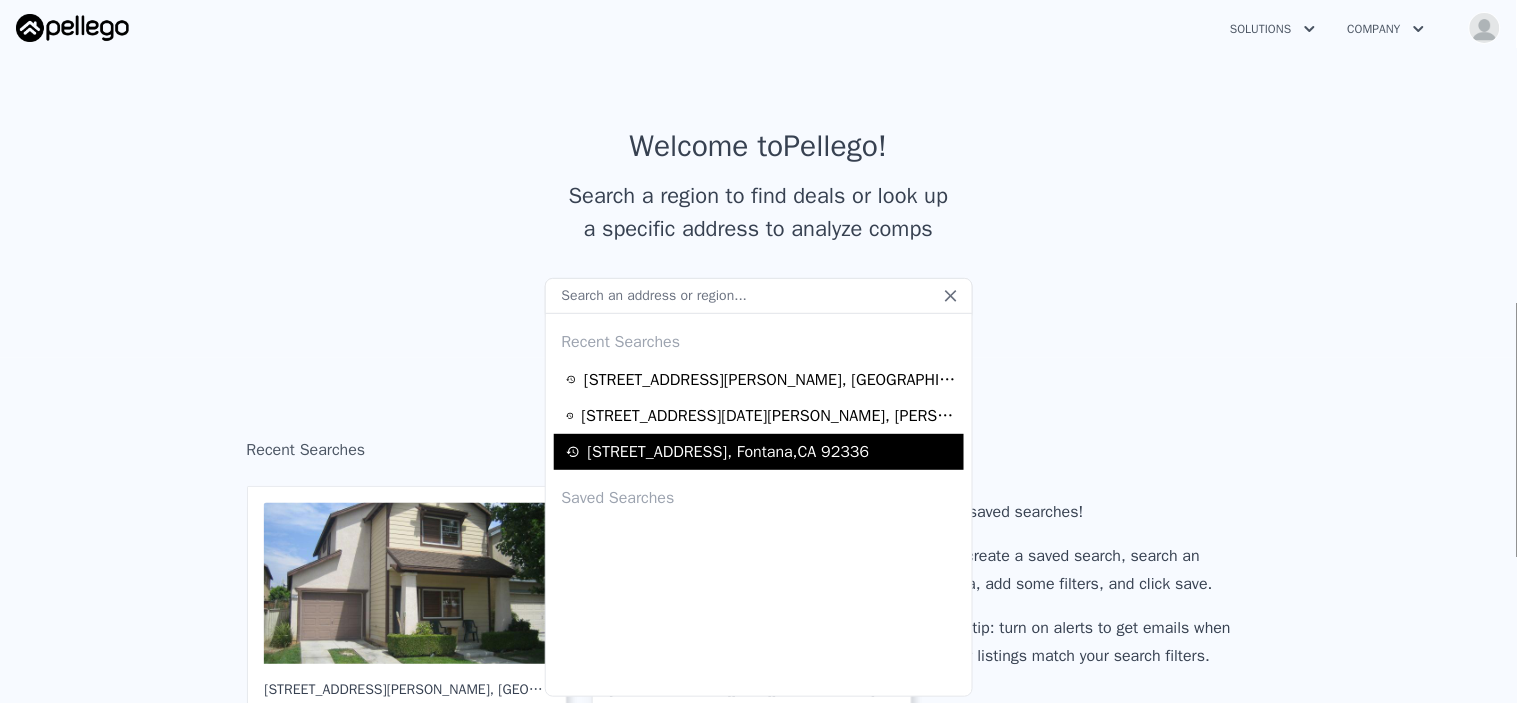 scroll, scrollTop: 222, scrollLeft: 0, axis: vertical 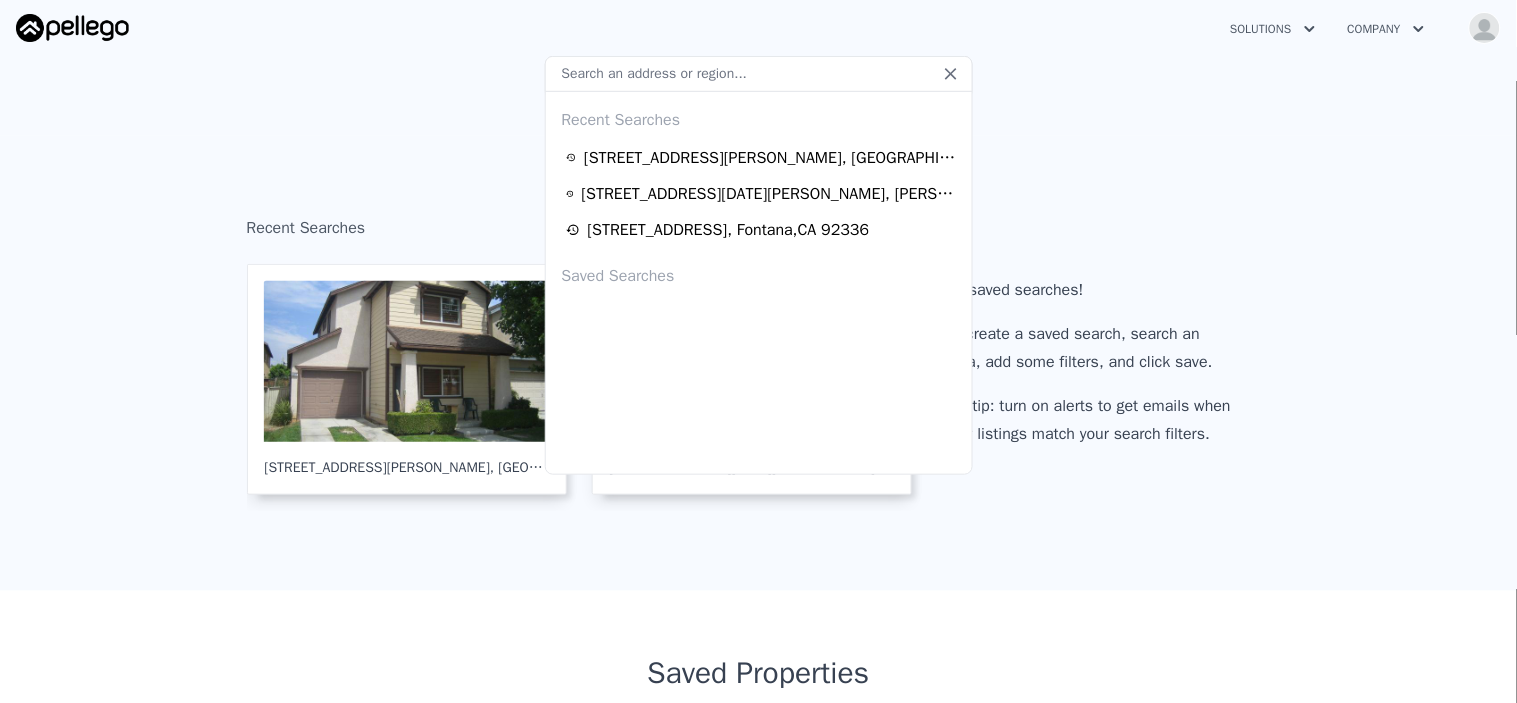 click on "Recent Searches 3267 Bernard St ,   Riverside ,  CA   92504 43216 San Miguel Way ,   Valle Vista ,  CA   92544 No saved searches! To create a saved search, search an area, add some filters, and click save. Pro tip: turn on alerts to get emails when new listings match your search filters." at bounding box center (758, 363) 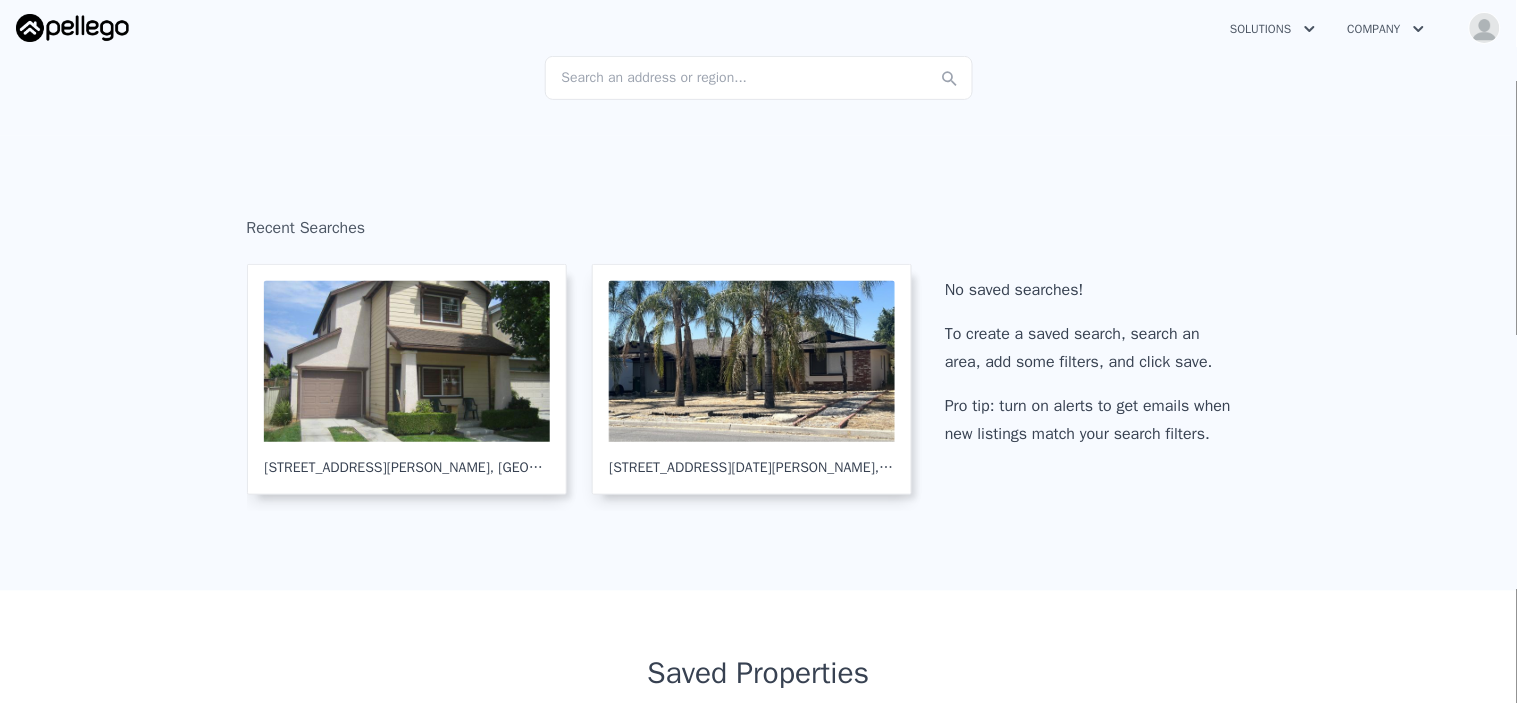 click on "Search an address or region..." at bounding box center [759, 78] 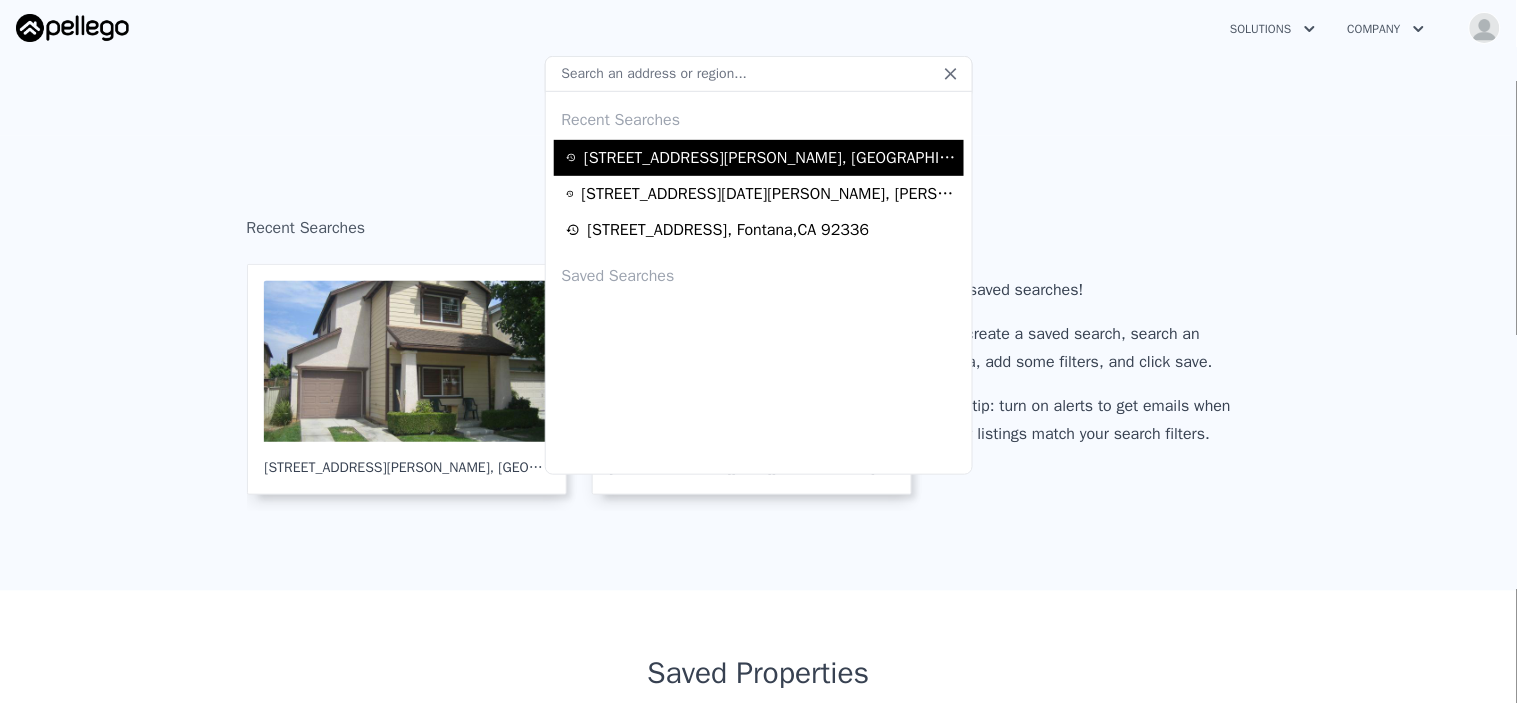 click on "3267 Bernard St ,   Riverside ,  CA   92504" at bounding box center (770, 158) 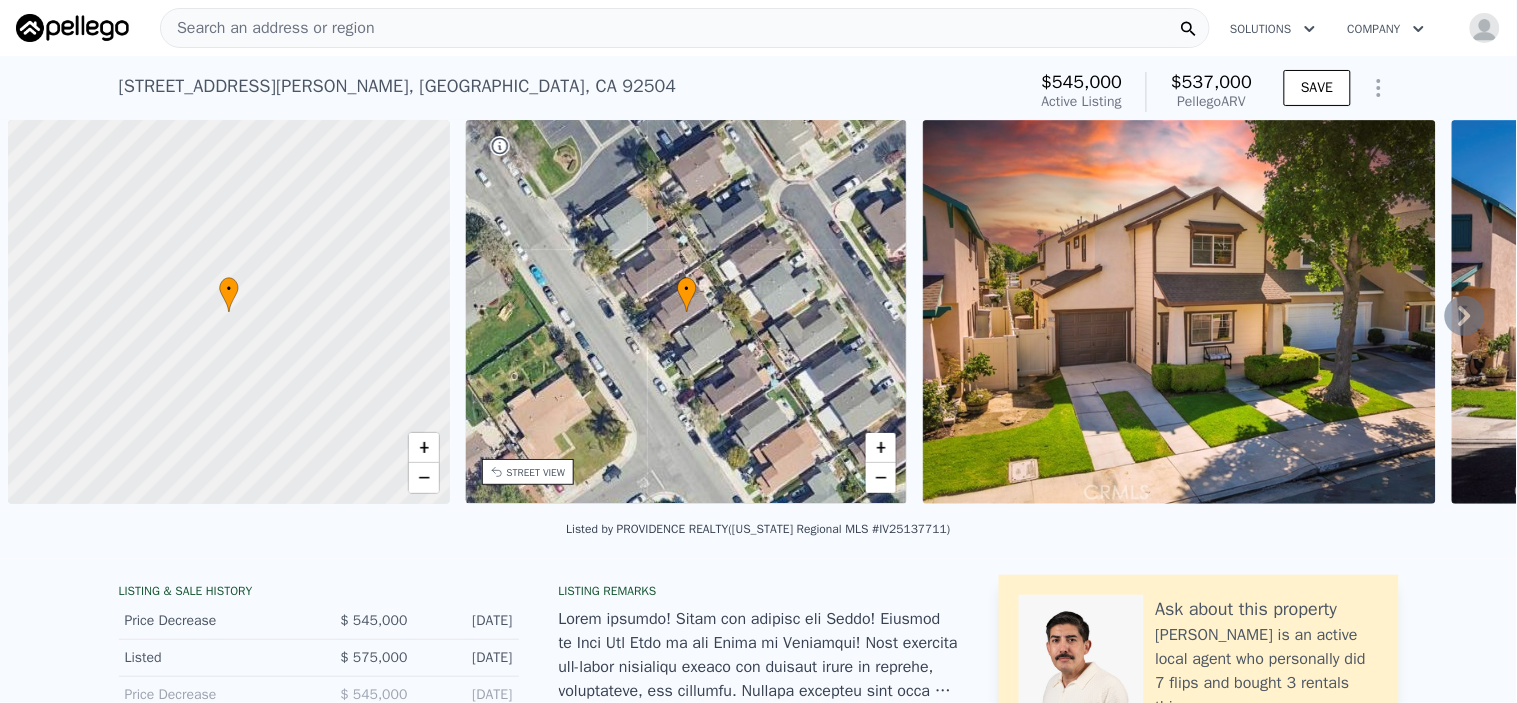 scroll, scrollTop: 0, scrollLeft: 7, axis: horizontal 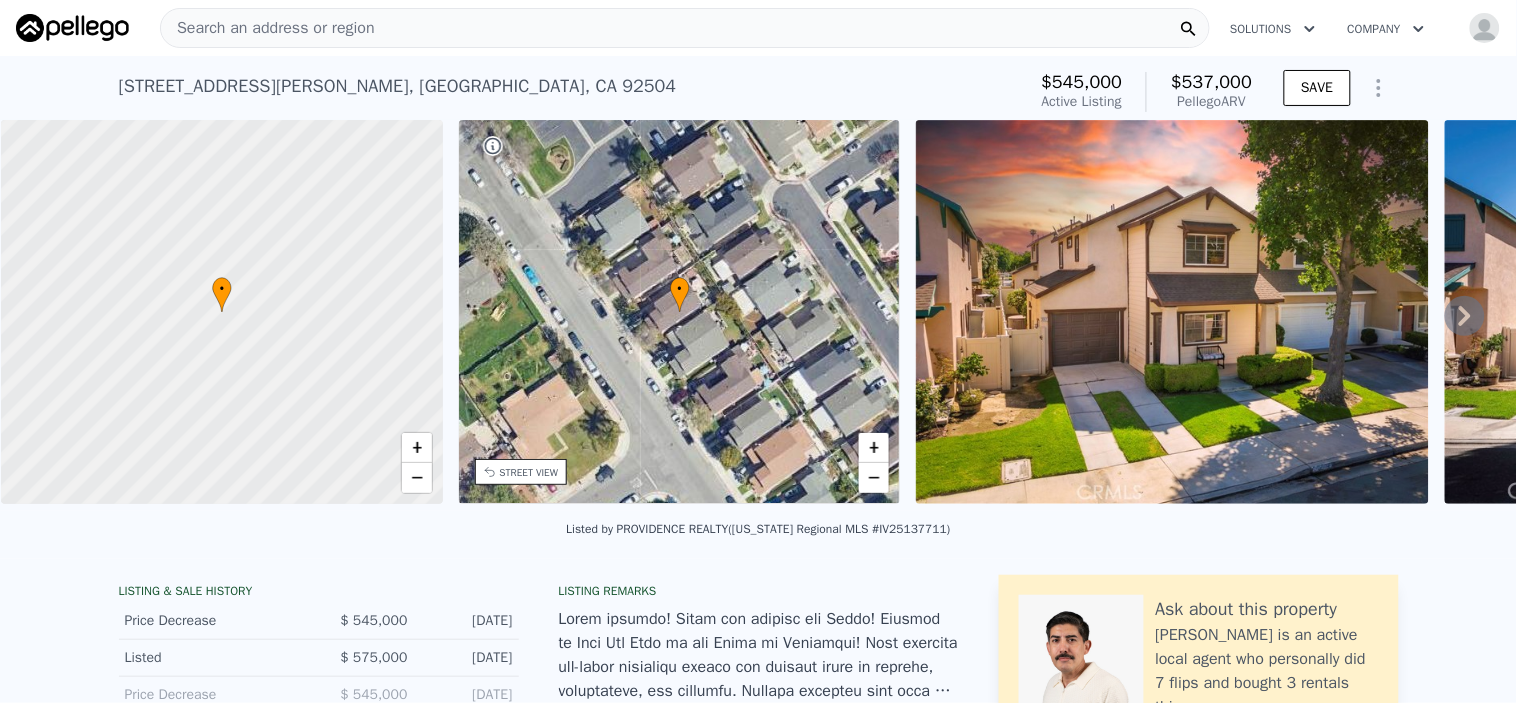 click on "Search an address or region" at bounding box center (268, 28) 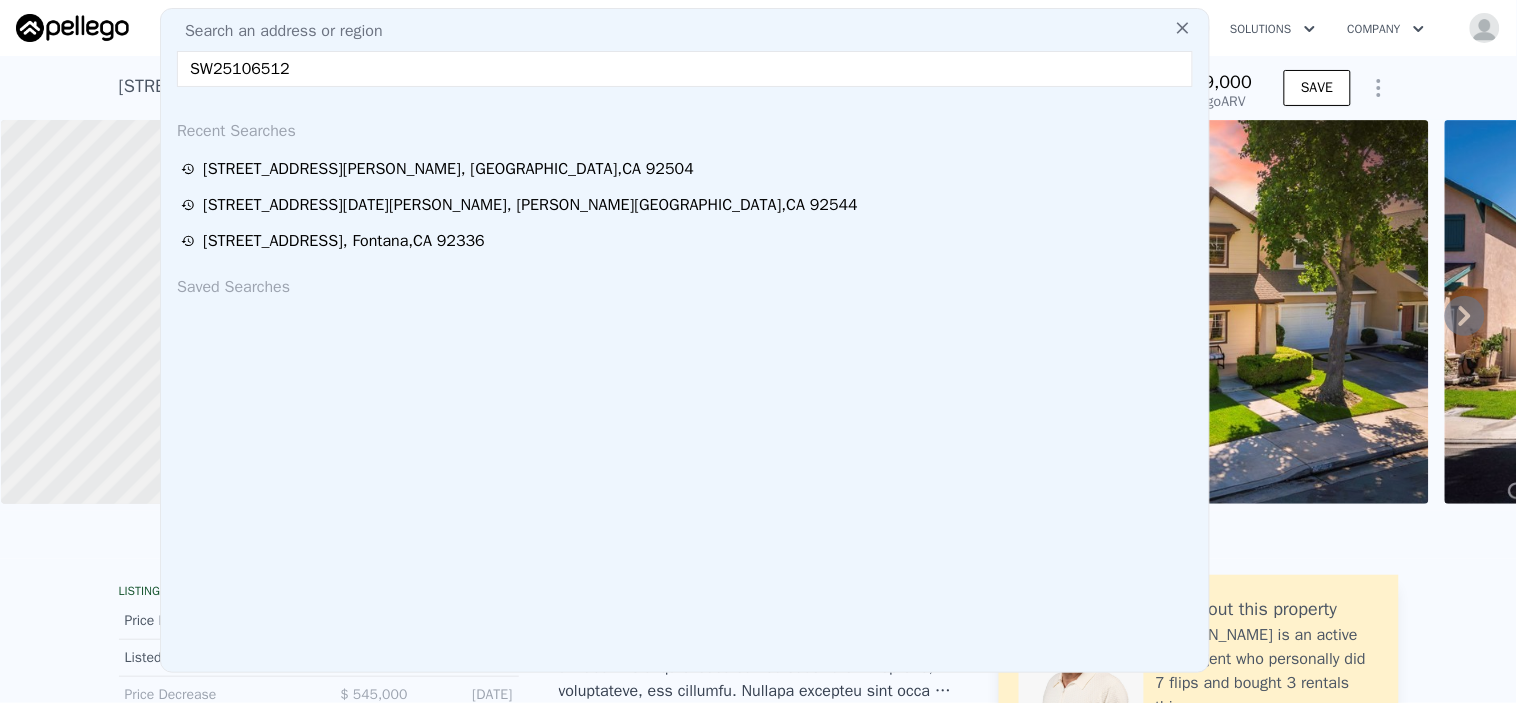 type on "SW25106512" 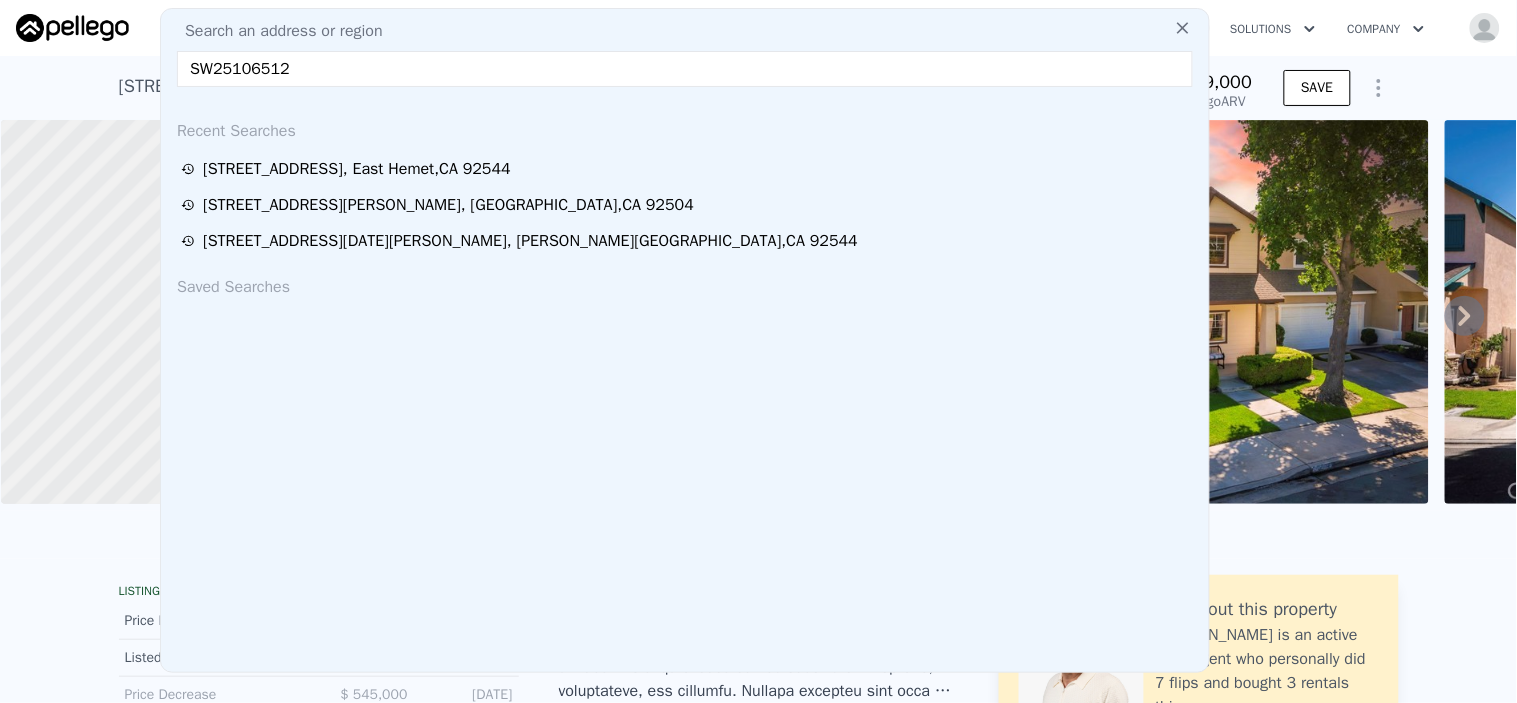 click on "SW25106512" at bounding box center [685, 69] 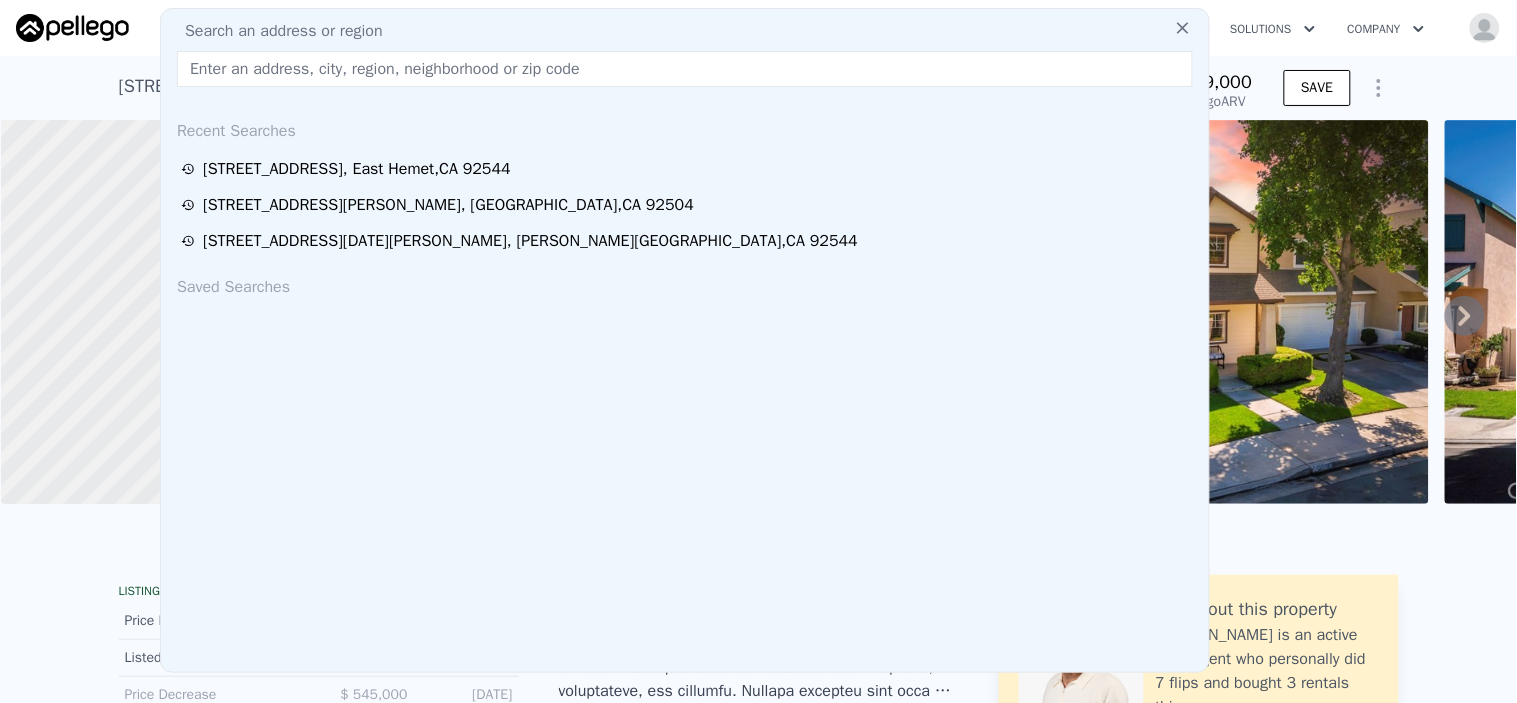 paste on "2350 Shadow Hill Dr, Riverside, CA 92506" 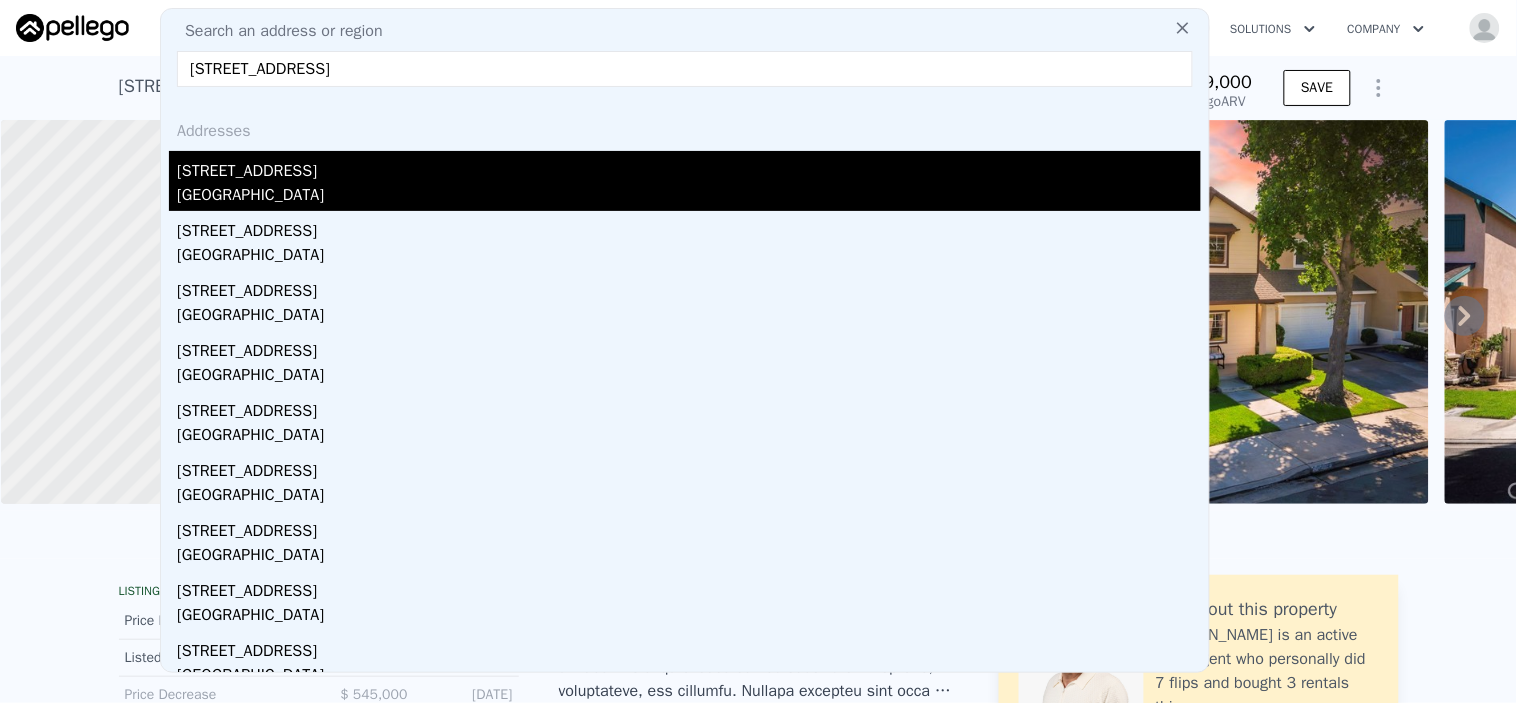 type on "2350 Shadow Hill Dr, Riverside, CA 92506" 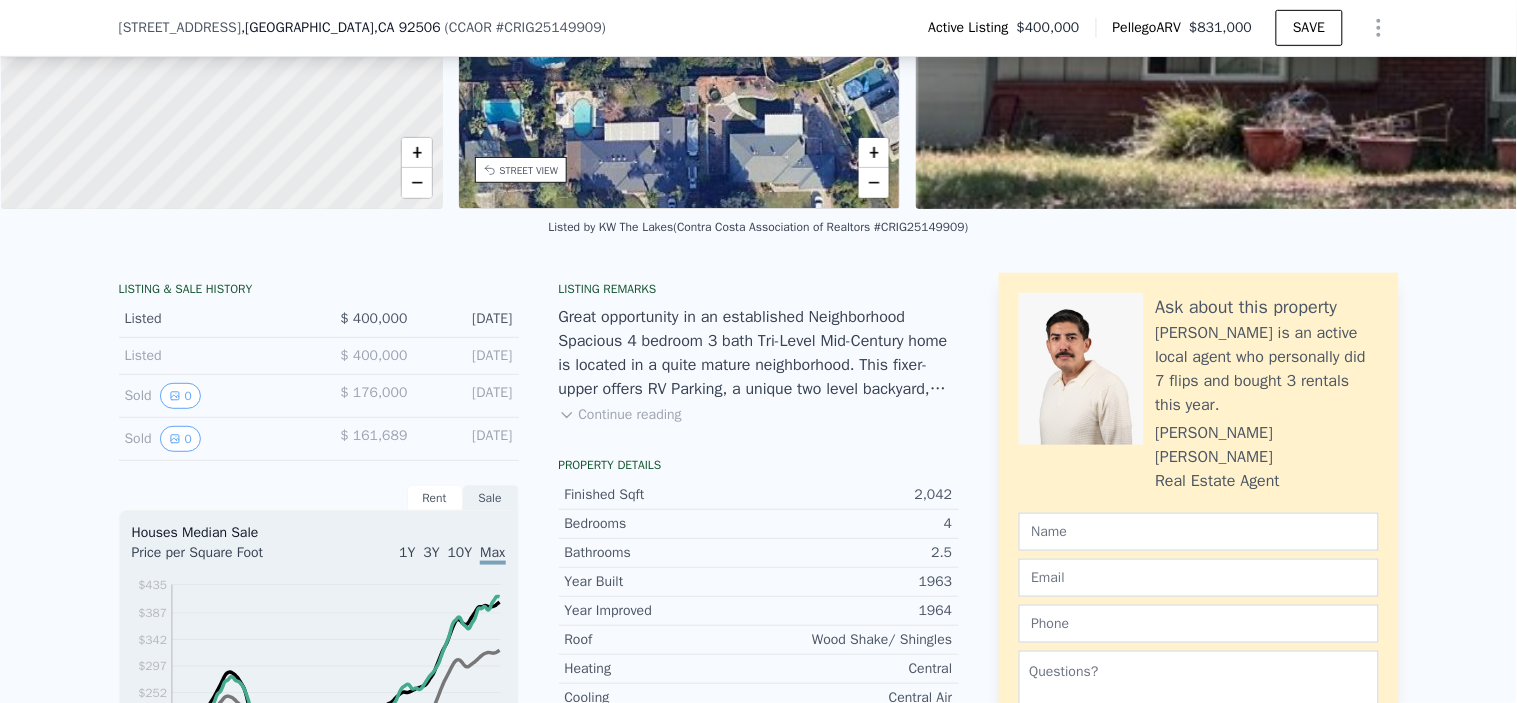 scroll, scrollTop: 326, scrollLeft: 0, axis: vertical 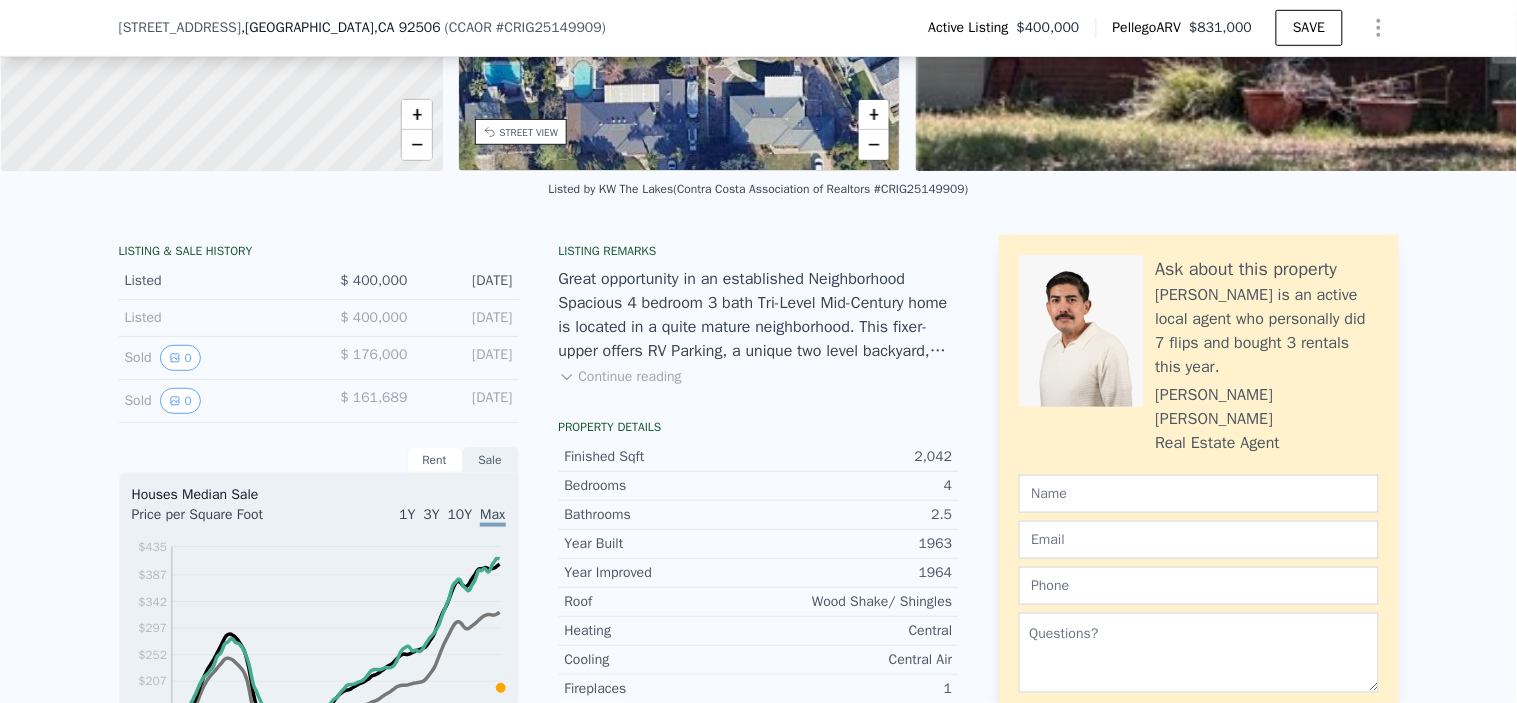 click on "Continue reading" at bounding box center (620, 377) 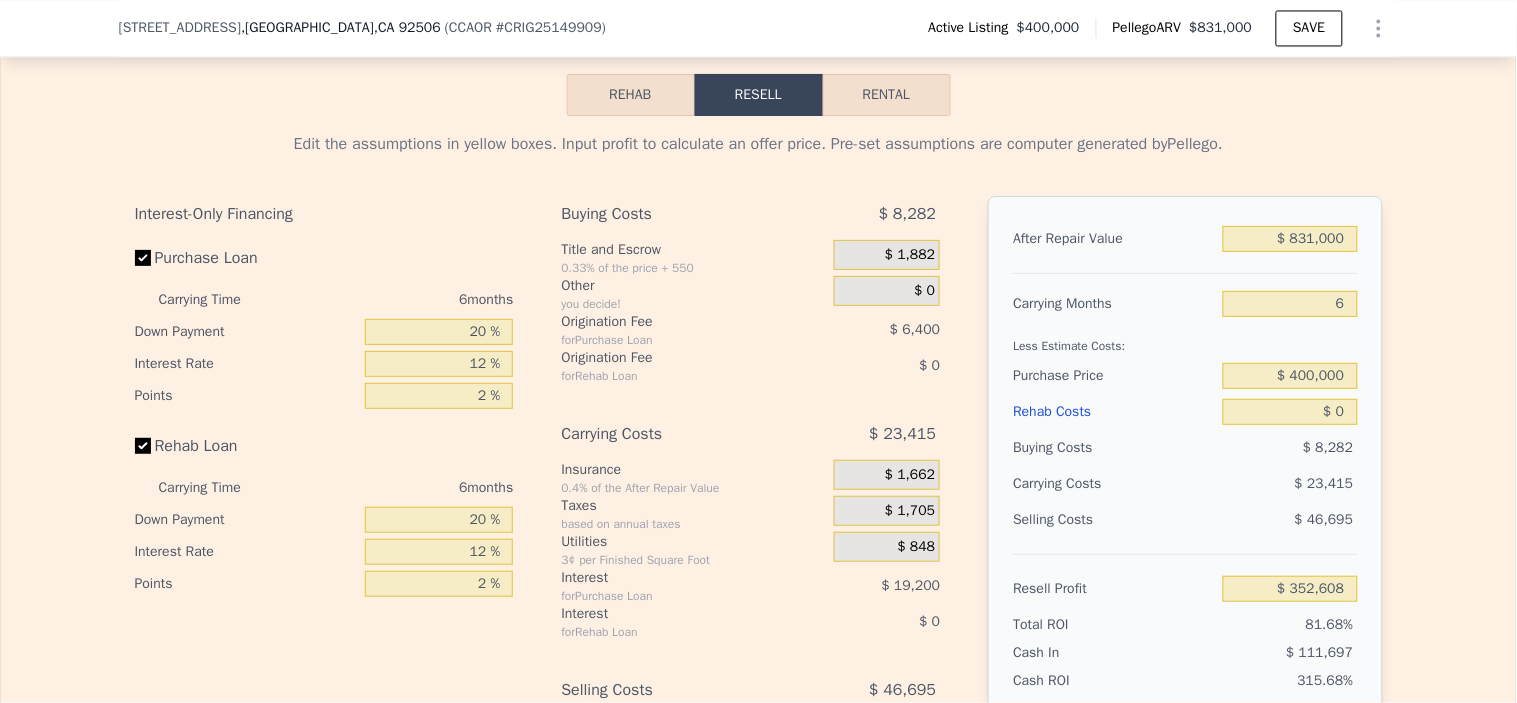 scroll, scrollTop: 3000, scrollLeft: 0, axis: vertical 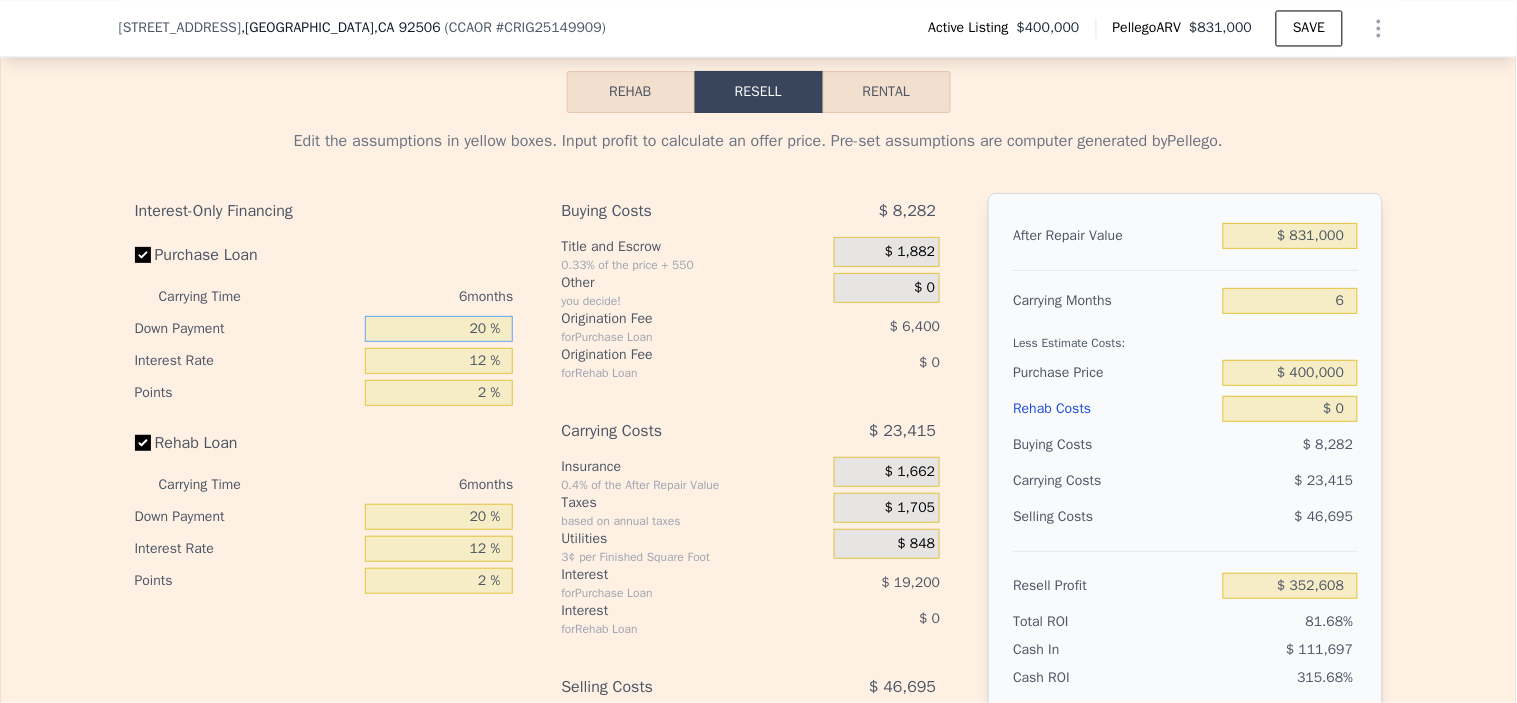 drag, startPoint x: 461, startPoint y: 366, endPoint x: 946, endPoint y: 370, distance: 485.01648 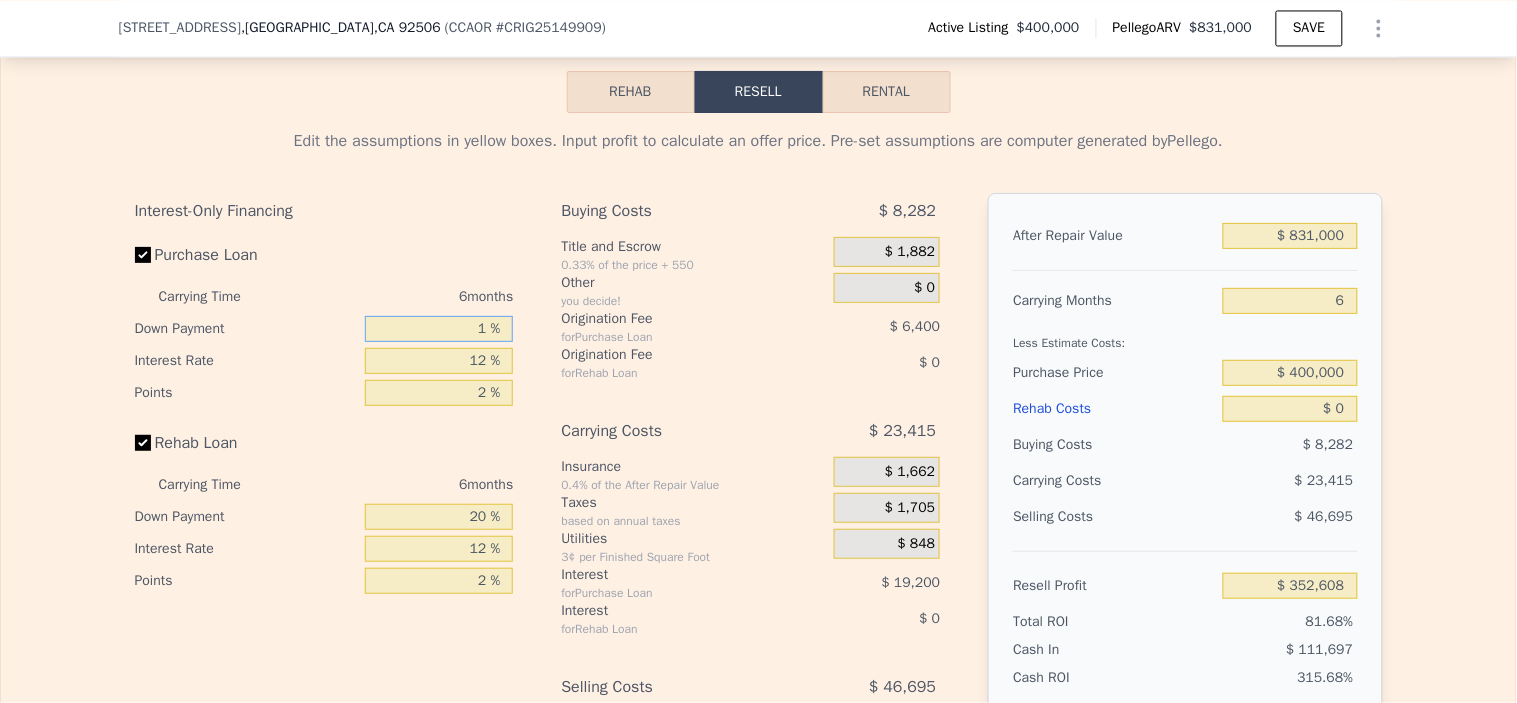 type on "10 %" 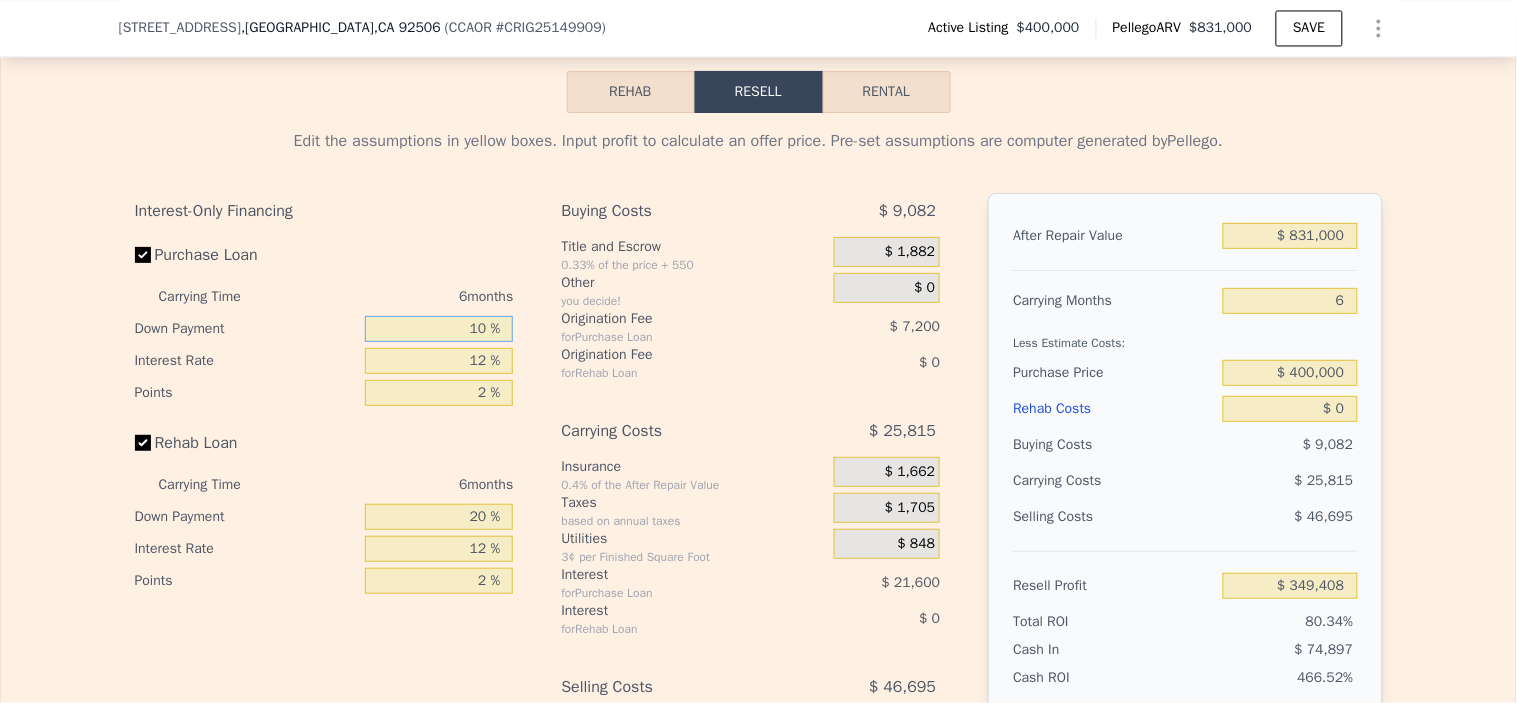 type on "$ 349,408" 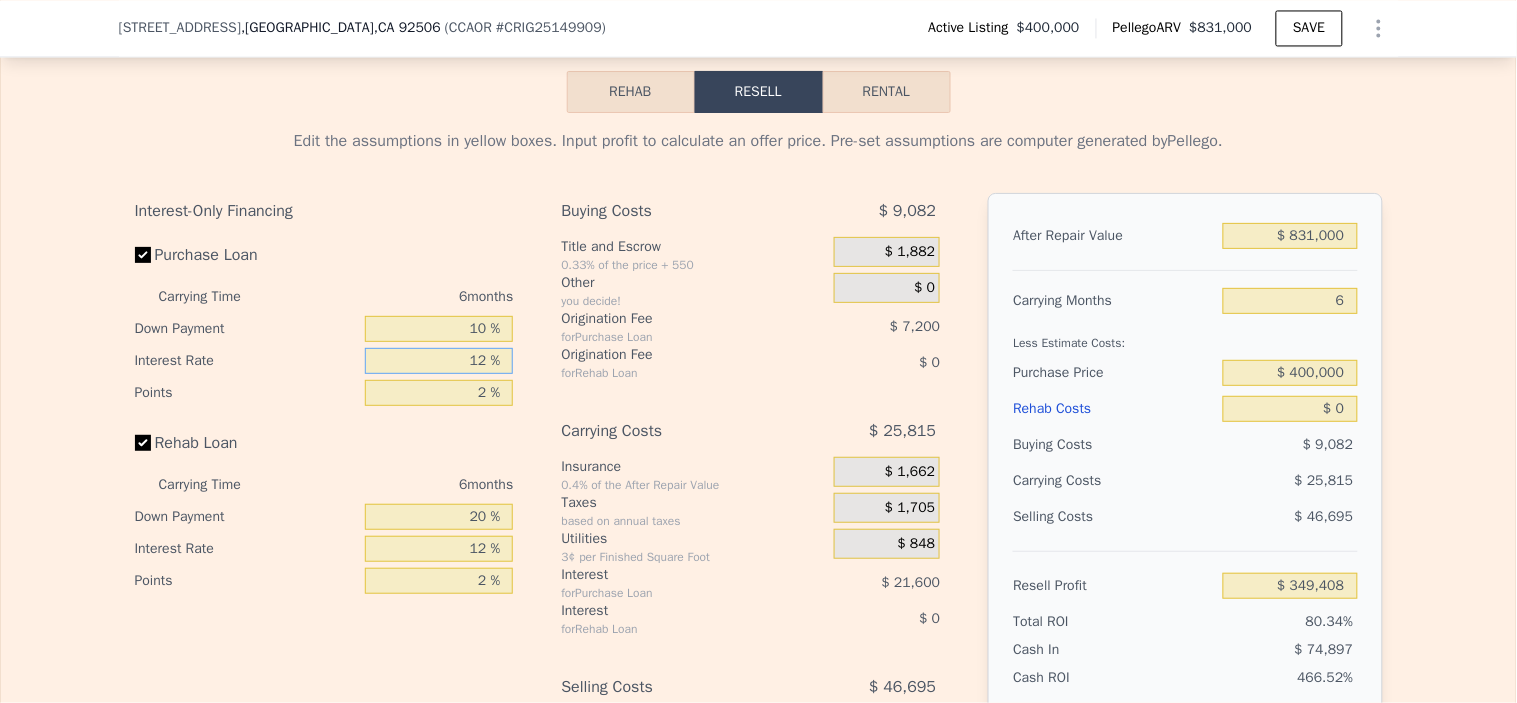 drag, startPoint x: 431, startPoint y: 396, endPoint x: 1307, endPoint y: 321, distance: 879.2048 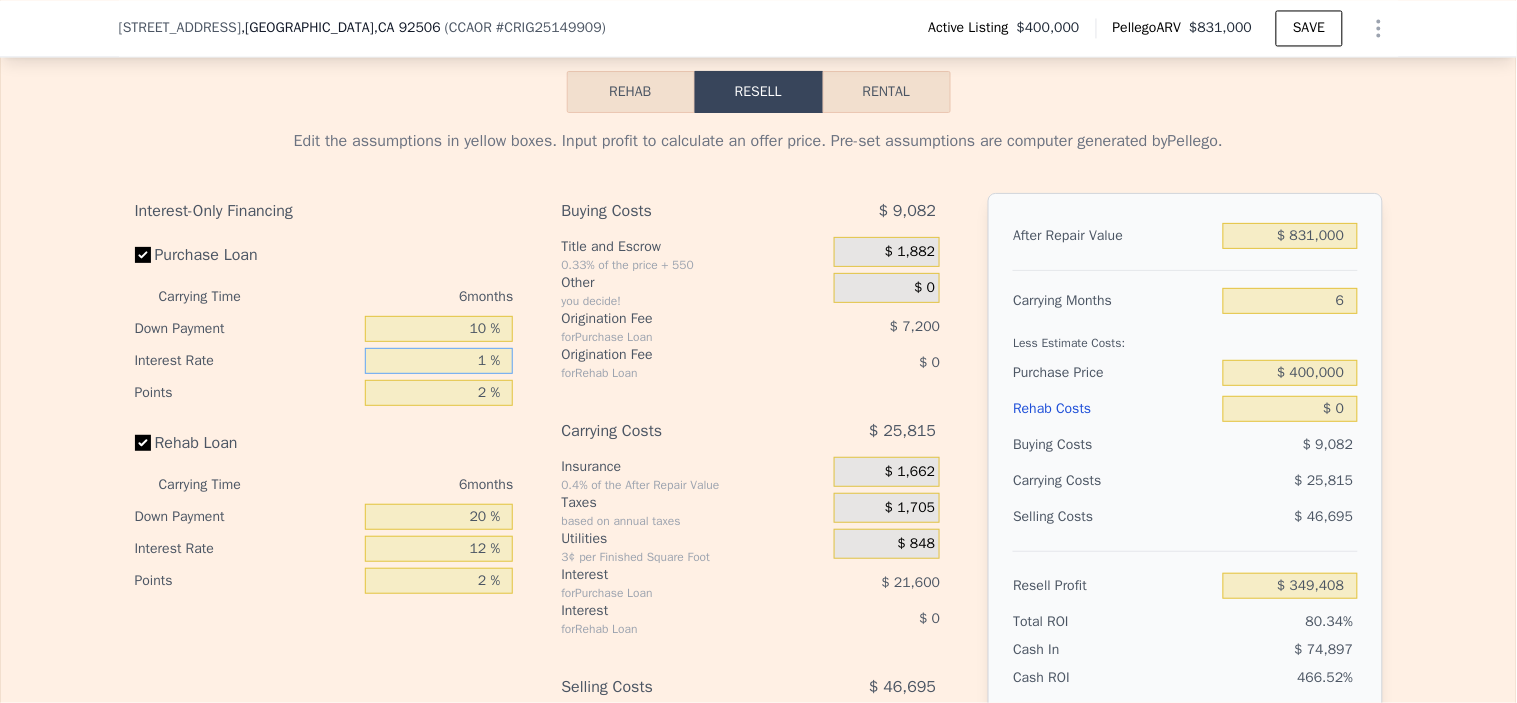 type on "1. %" 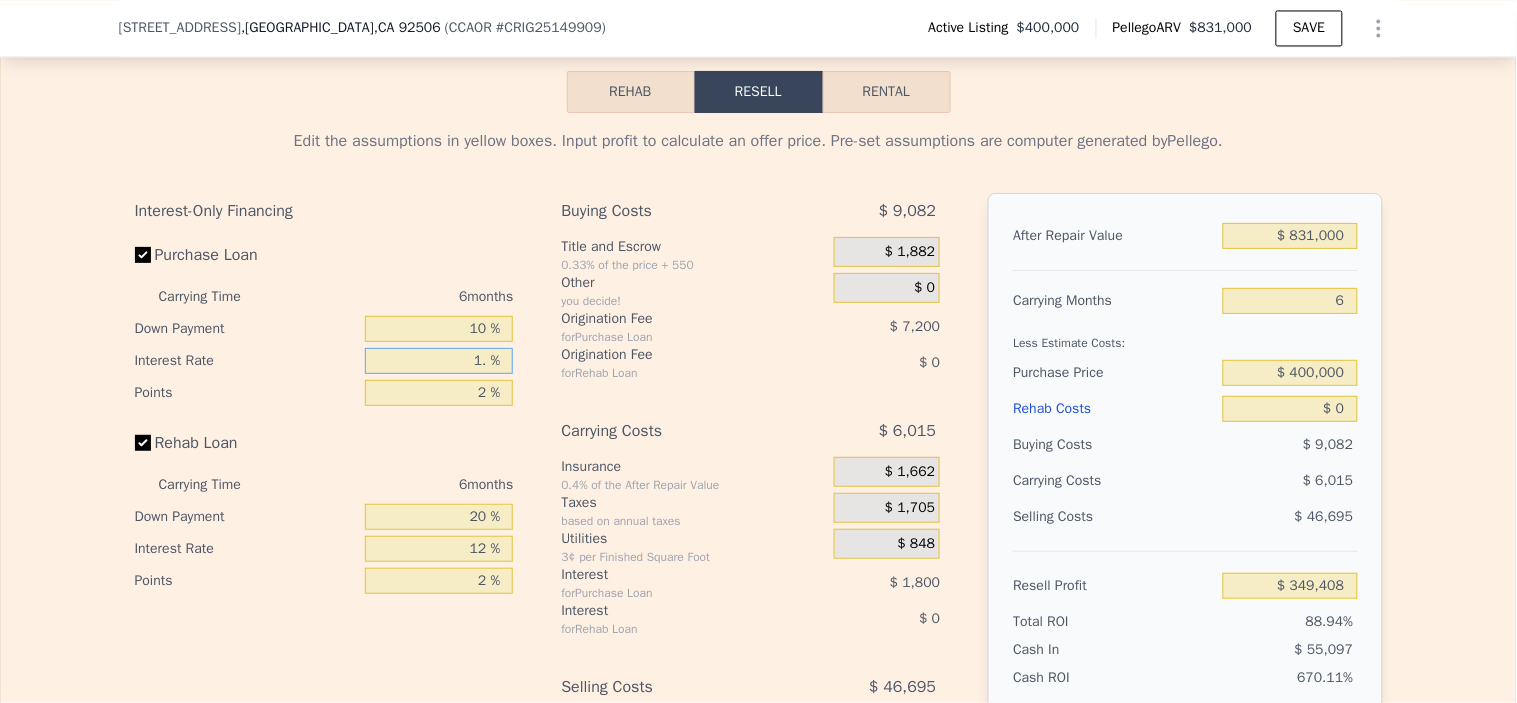 type on "$ 369,208" 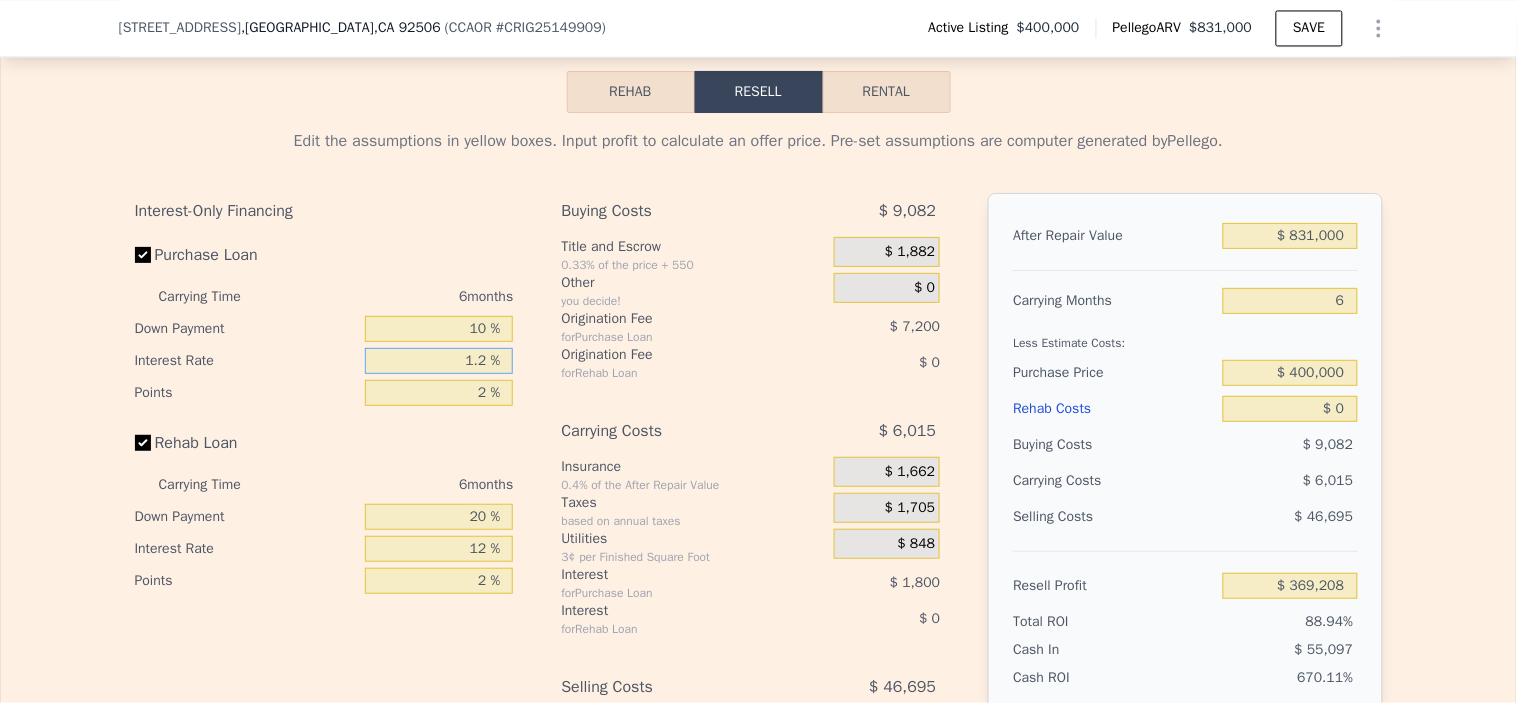 type on "1.25 %" 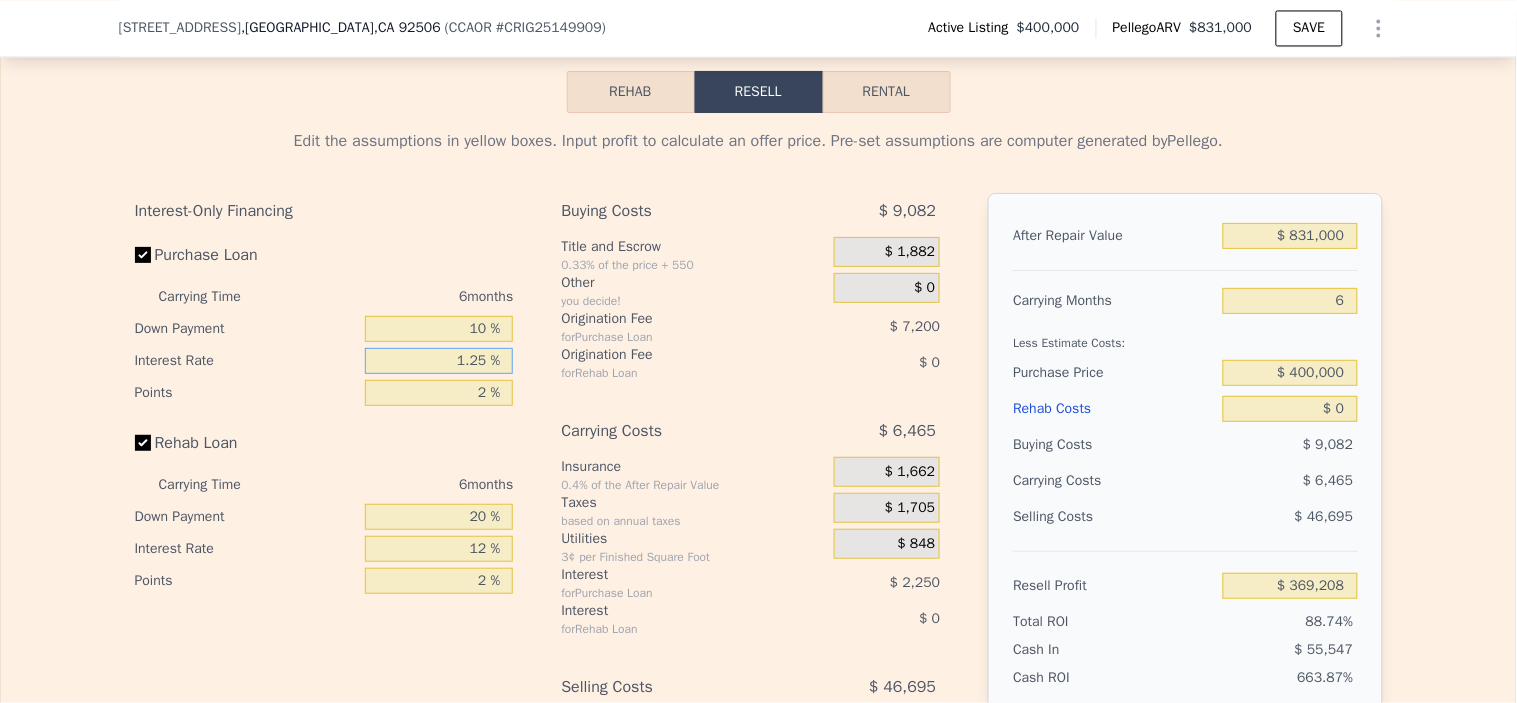 type on "$ 368,758" 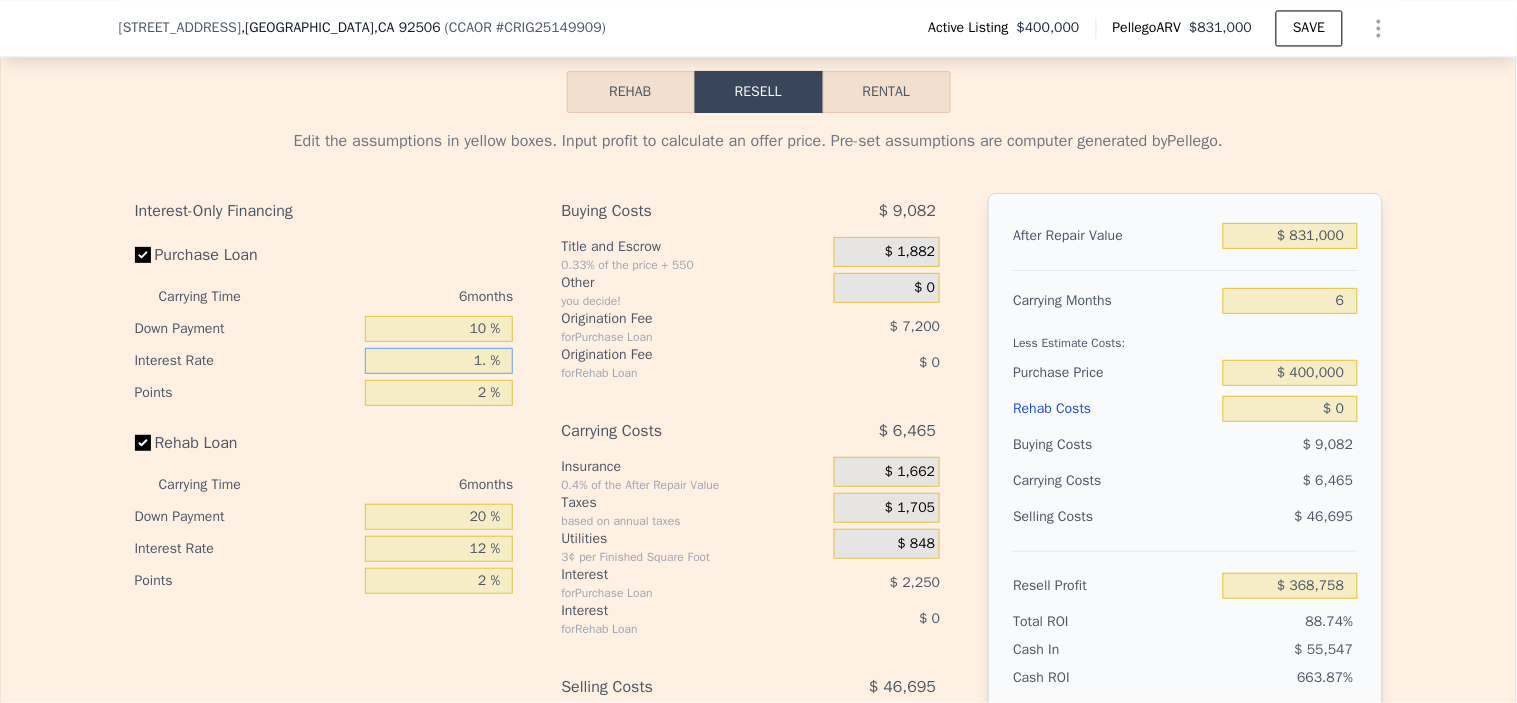 type on "1 %" 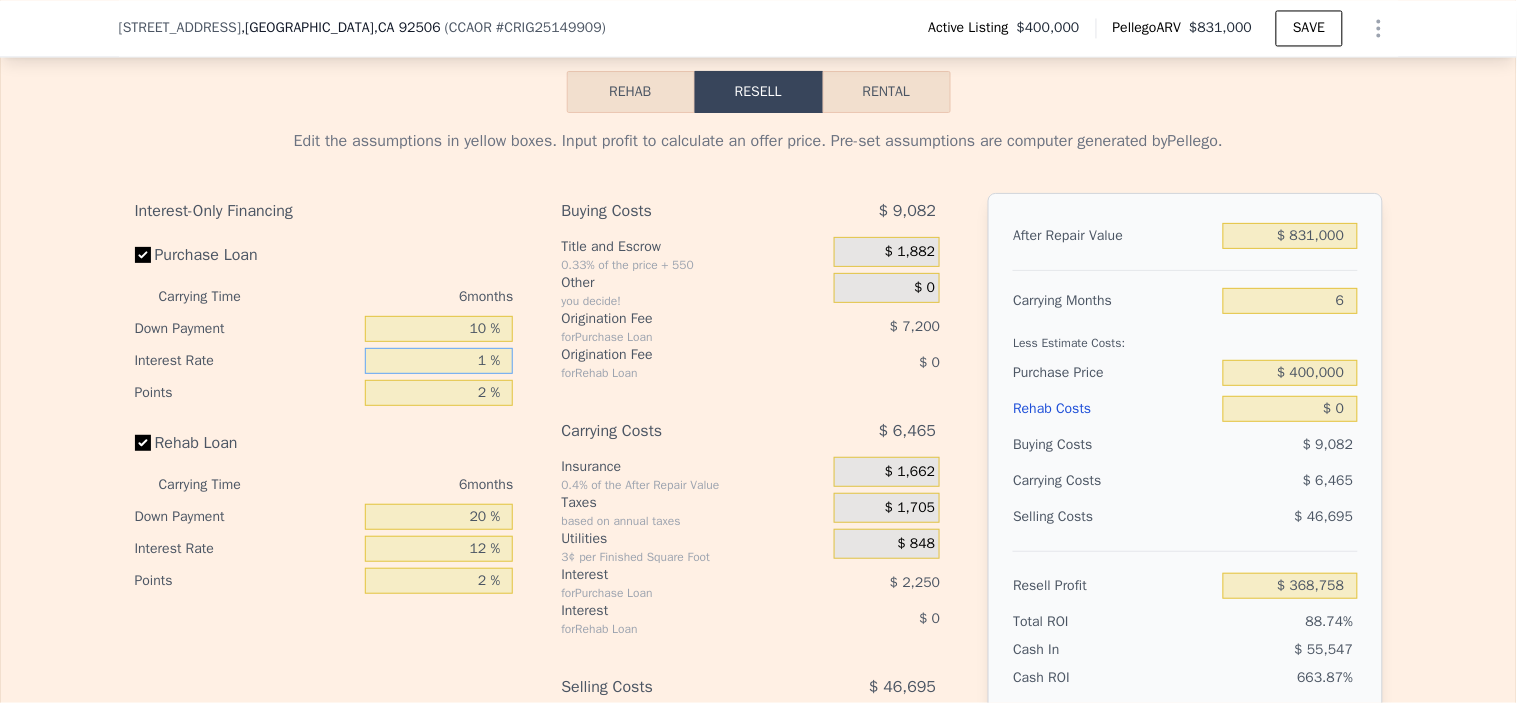 type 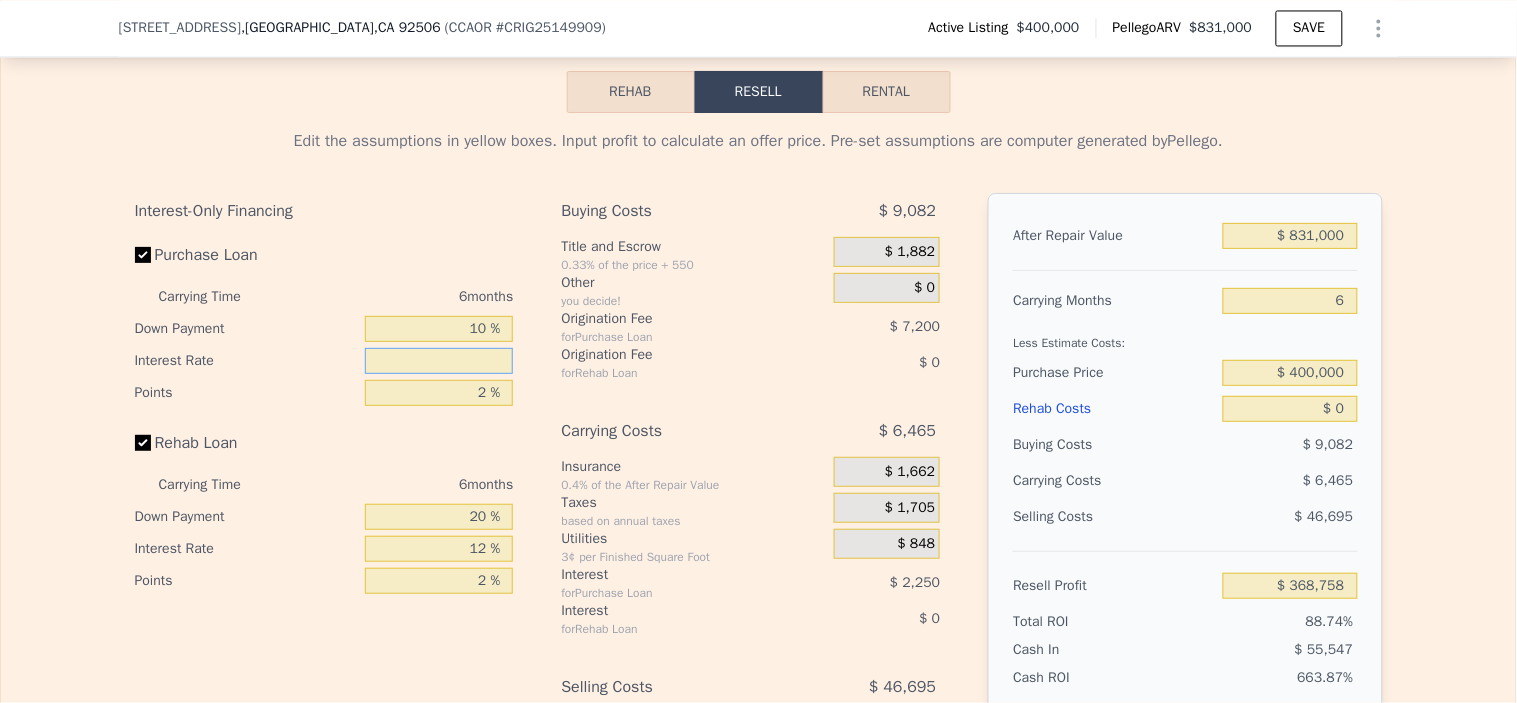 type on "$ 369,208" 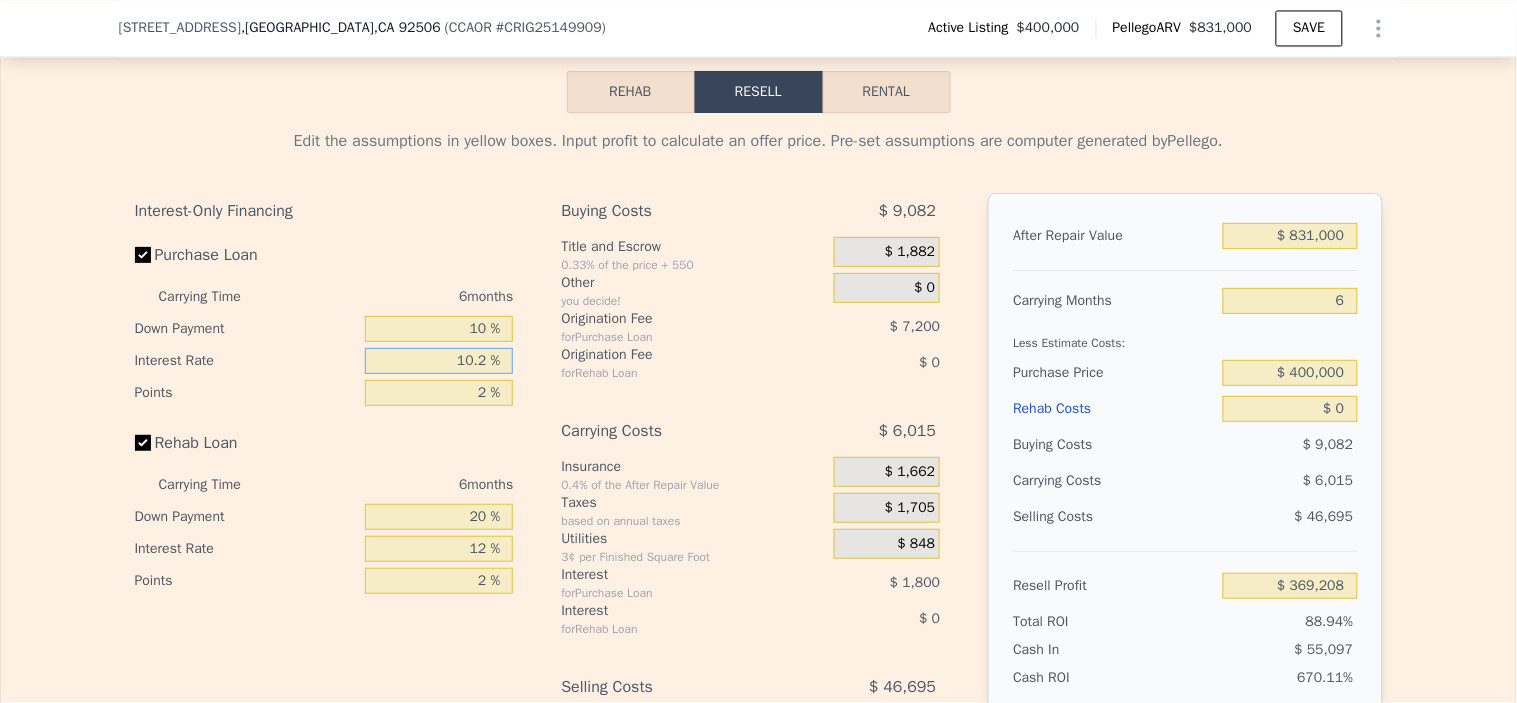 type on "10.25 %" 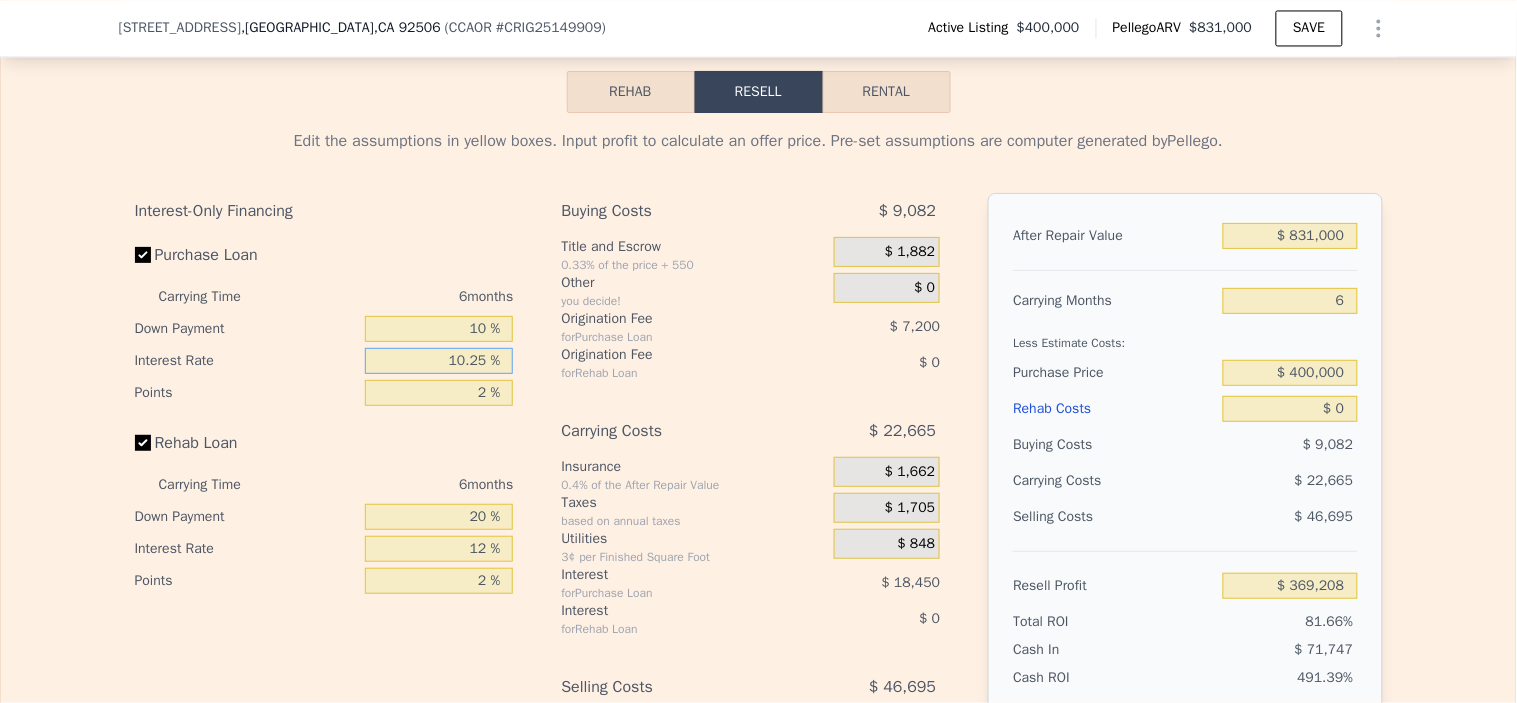 type on "$ 352,558" 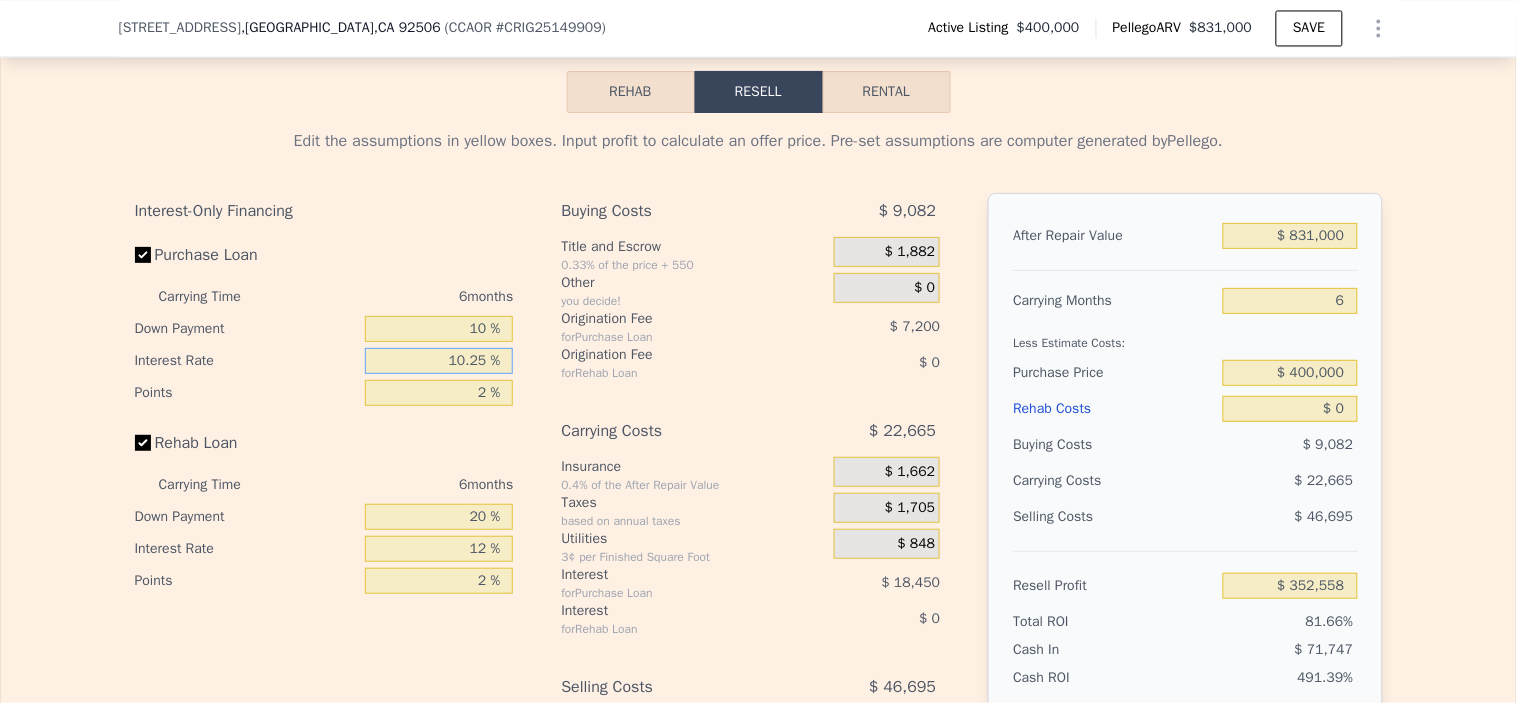 type on "10.25 %" 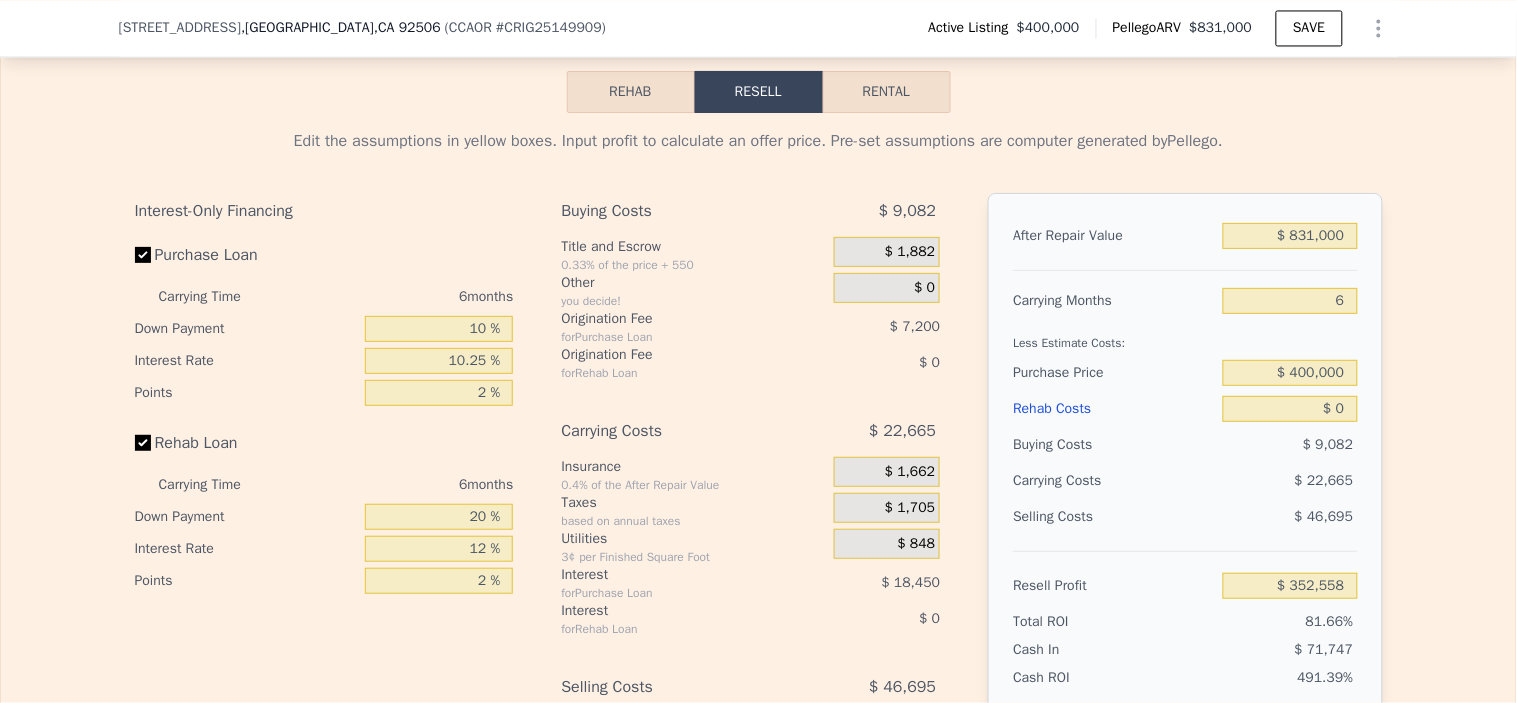 drag, startPoint x: 771, startPoint y: 358, endPoint x: 587, endPoint y: 506, distance: 236.13556 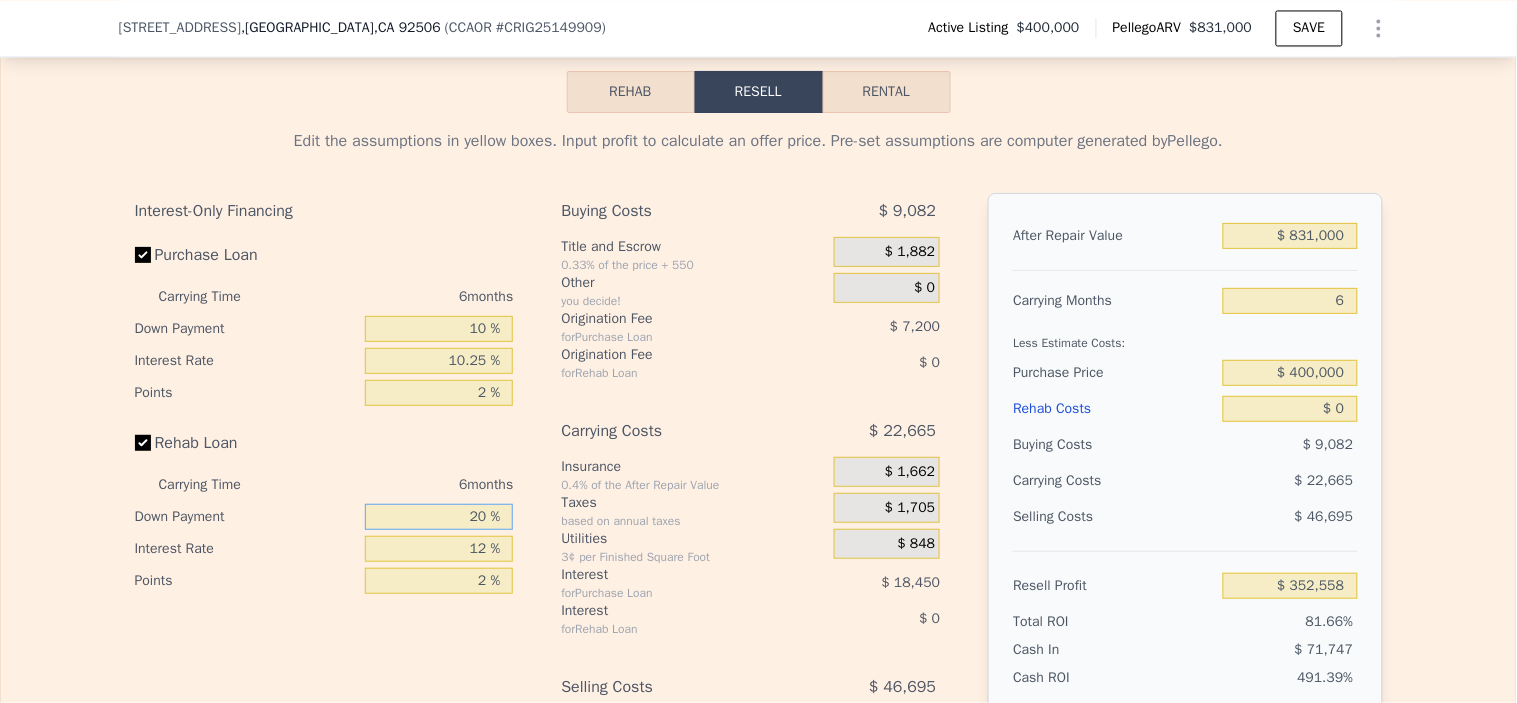 drag, startPoint x: 446, startPoint y: 550, endPoint x: 1323, endPoint y: 533, distance: 877.16473 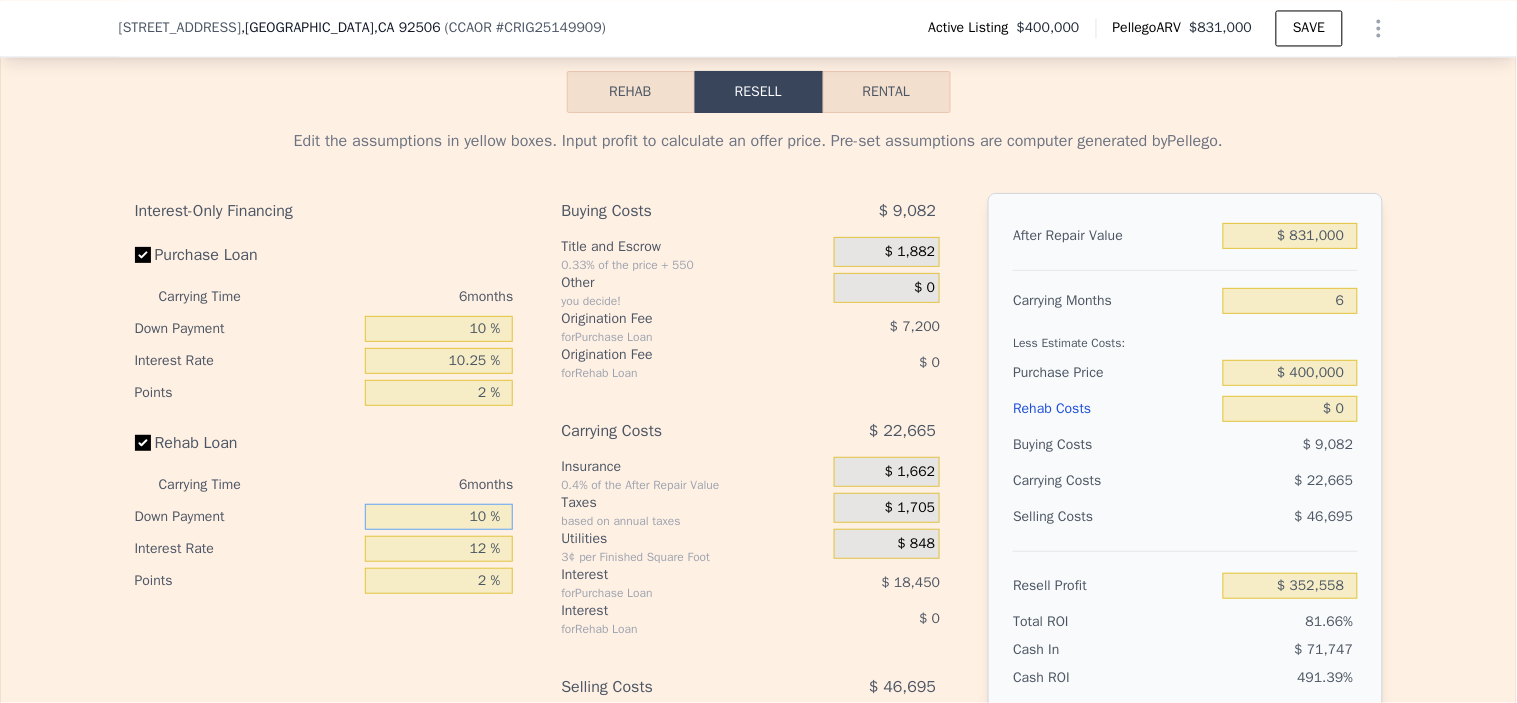 type on "10 %" 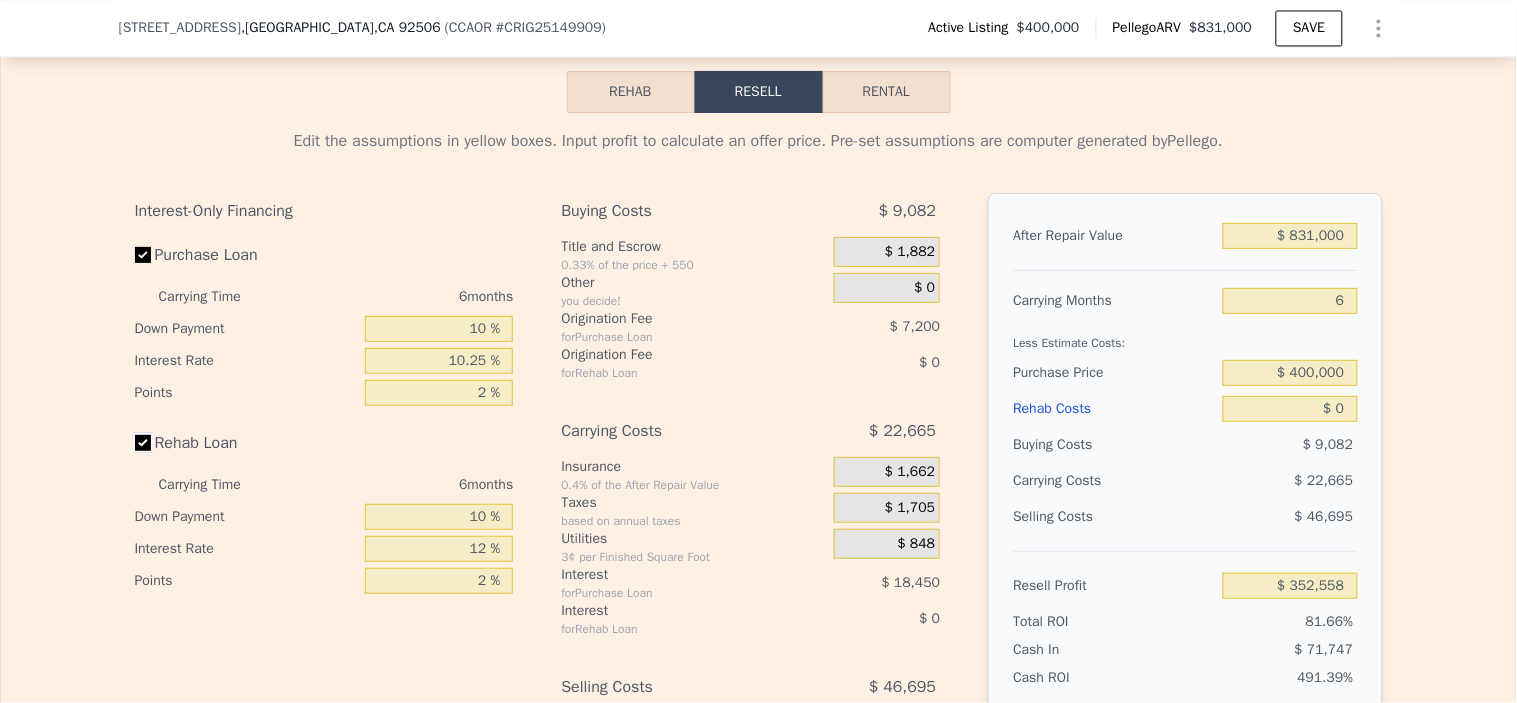 click on "Rehab Loan" at bounding box center (143, 443) 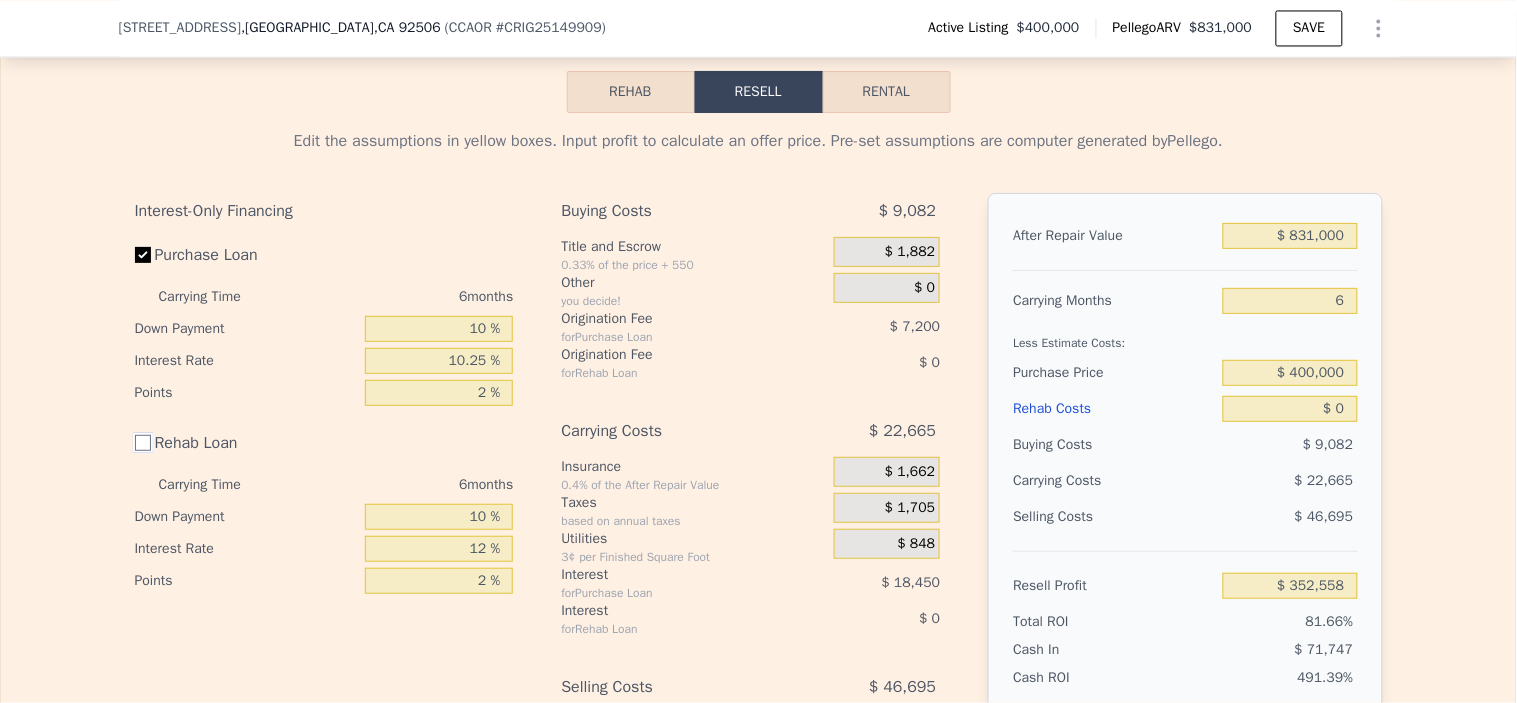checkbox on "false" 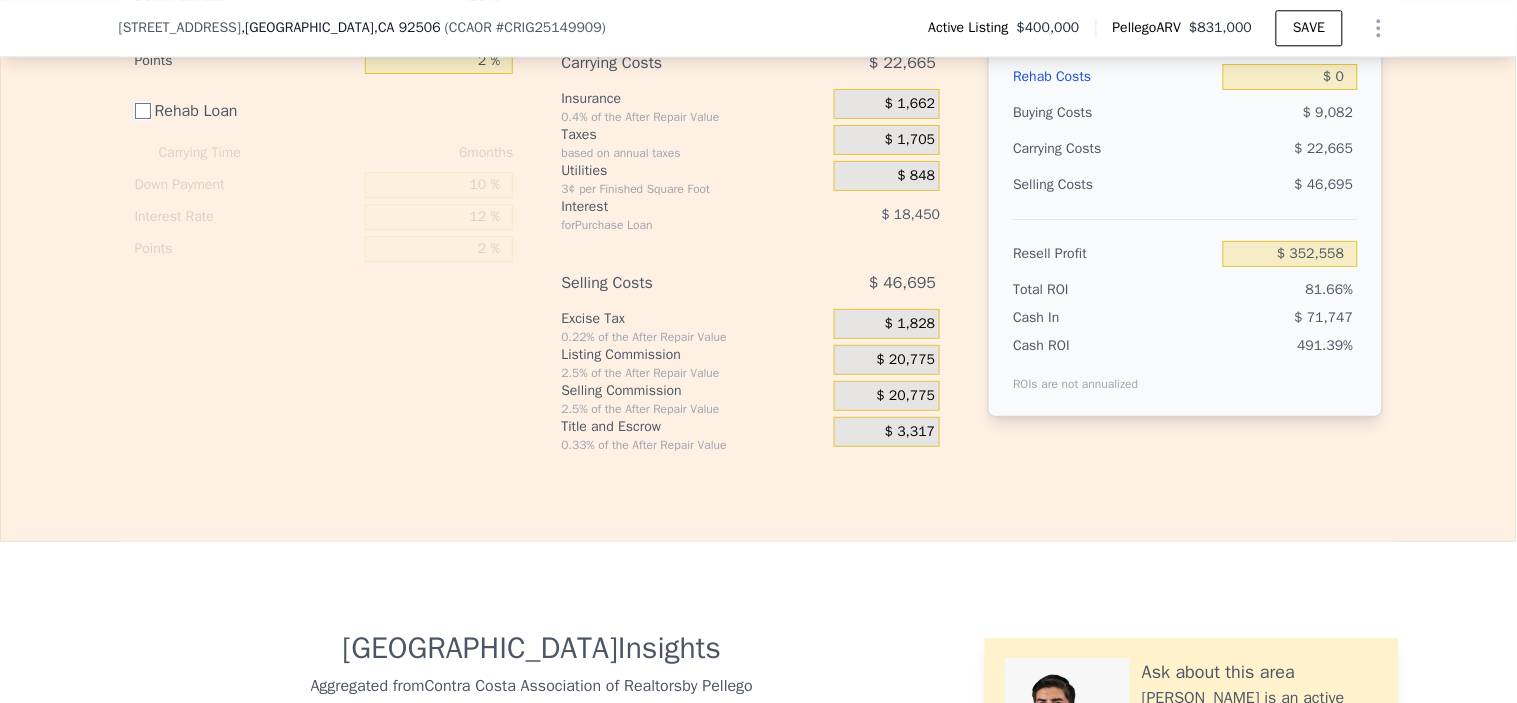 scroll, scrollTop: 3333, scrollLeft: 0, axis: vertical 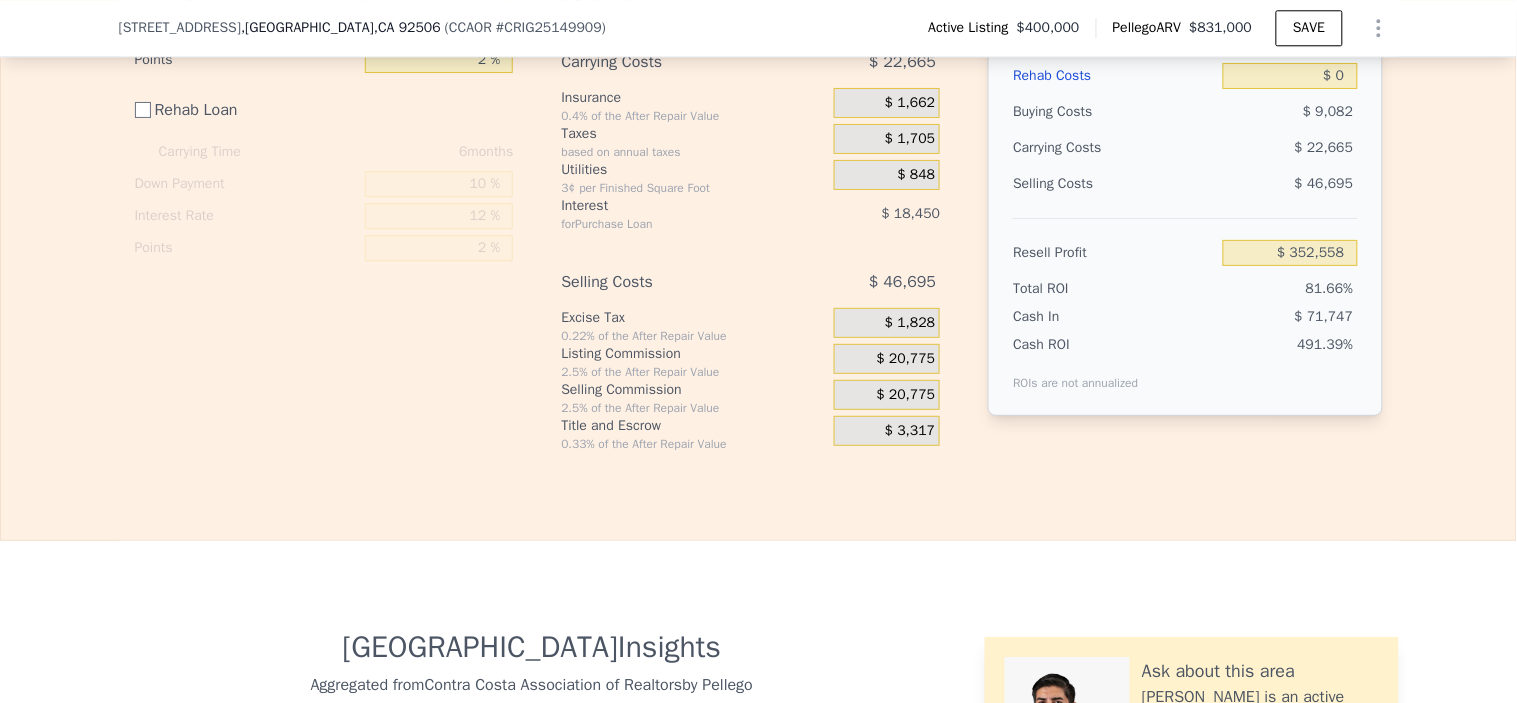 click on "$ 20,775" at bounding box center (906, 359) 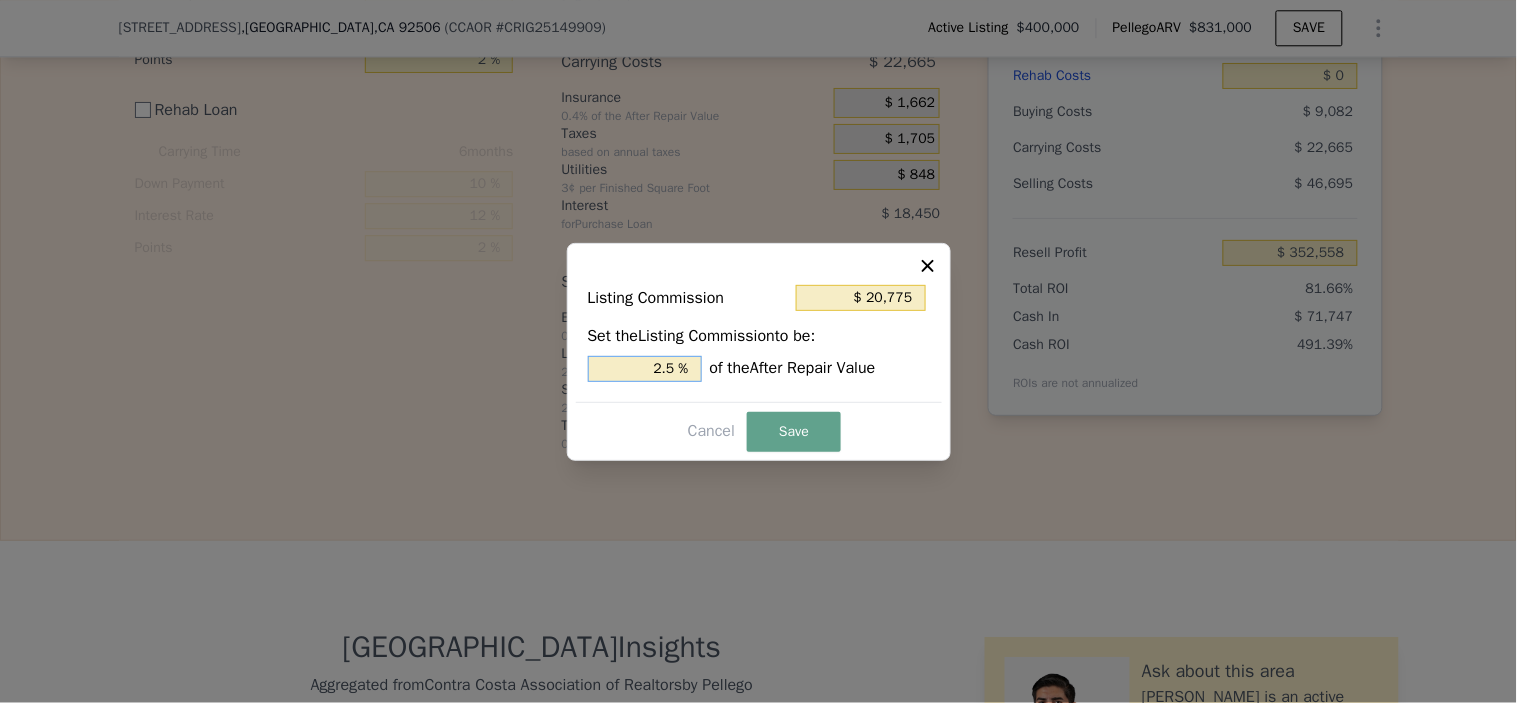 drag, startPoint x: 648, startPoint y: 362, endPoint x: 917, endPoint y: 361, distance: 269.00186 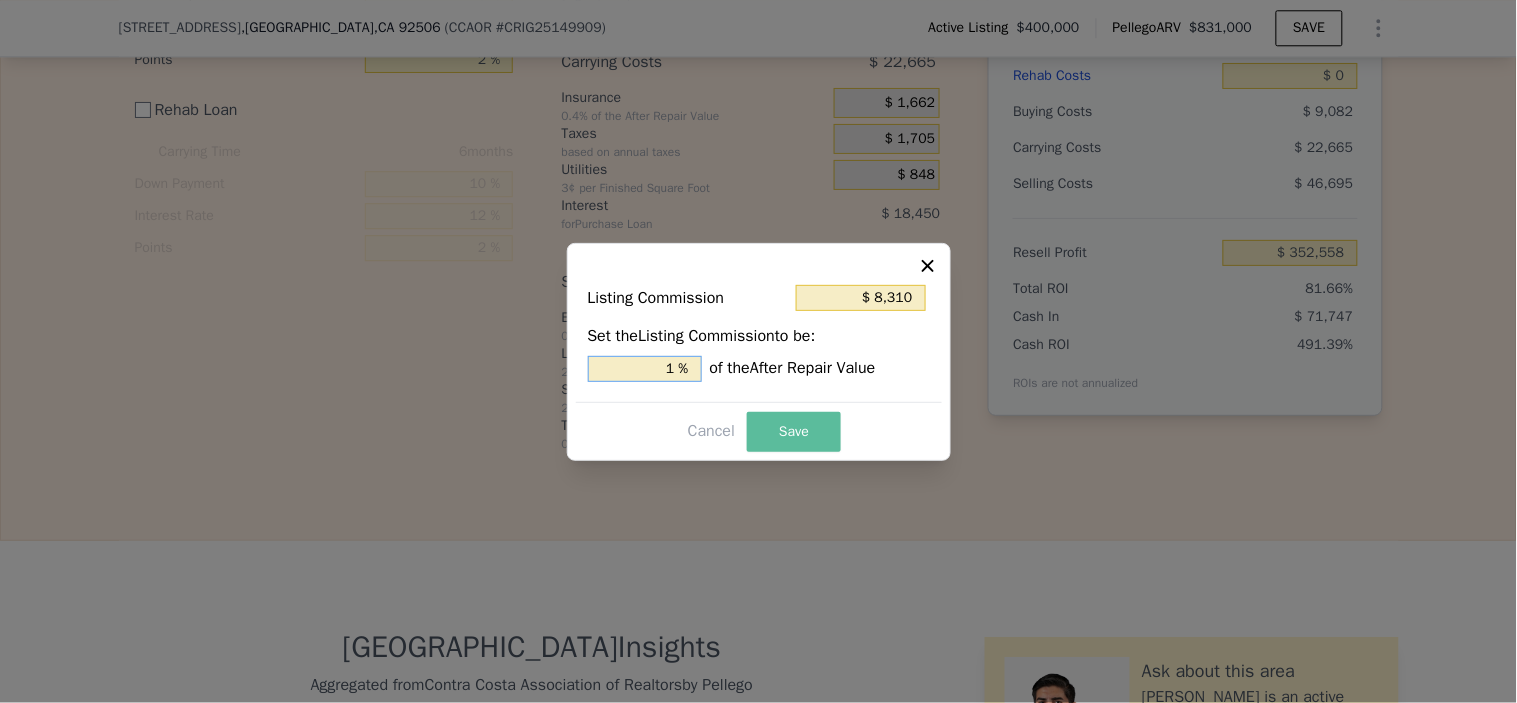 type on "1 %" 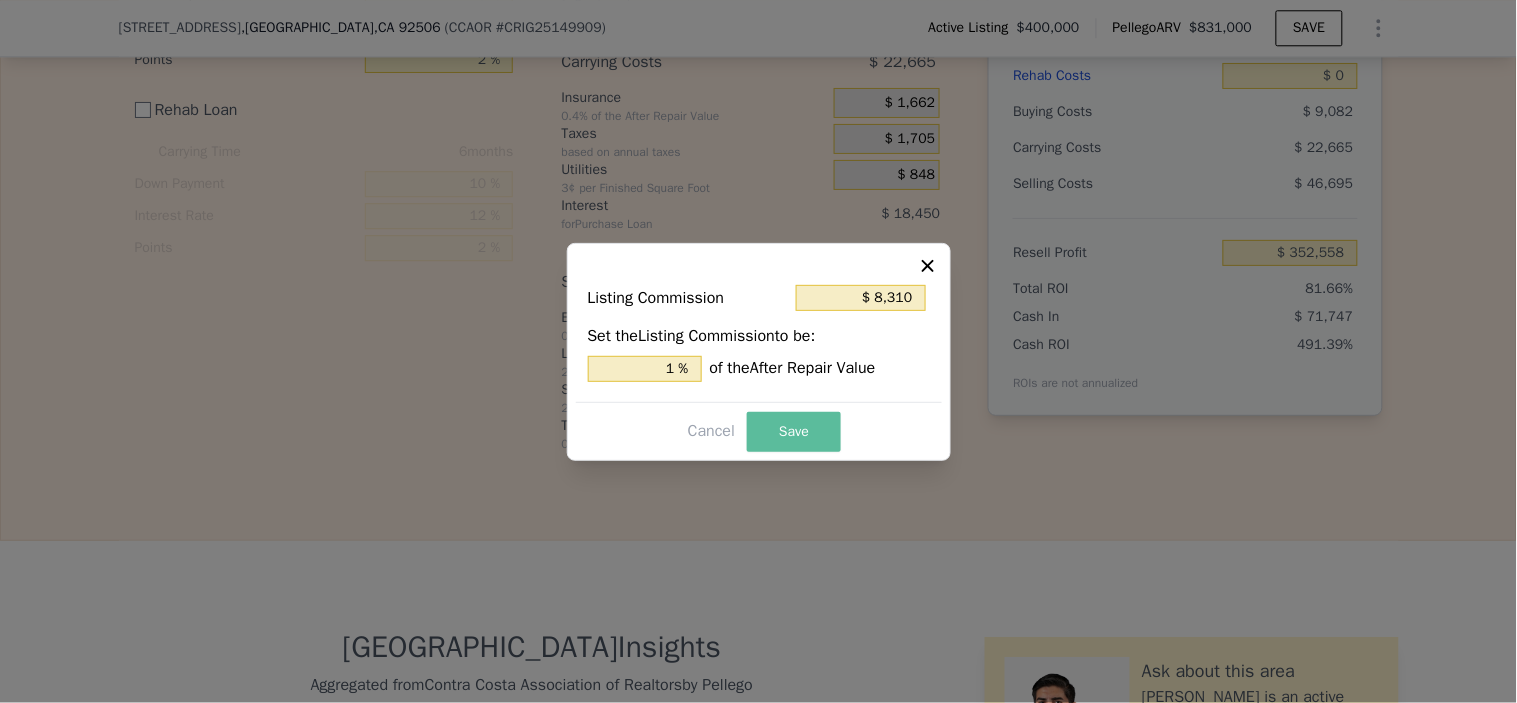 click on "Save" at bounding box center (794, 432) 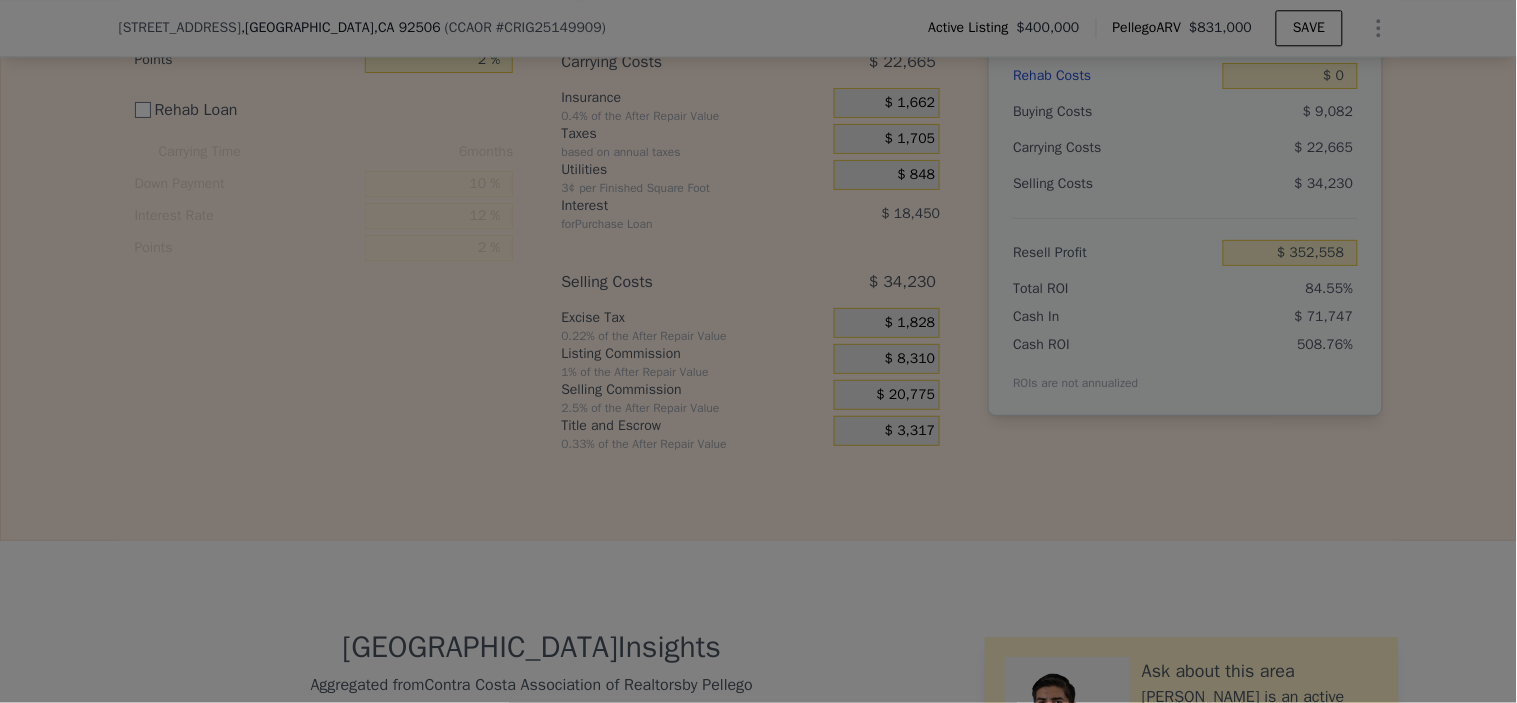 type on "$ 365,023" 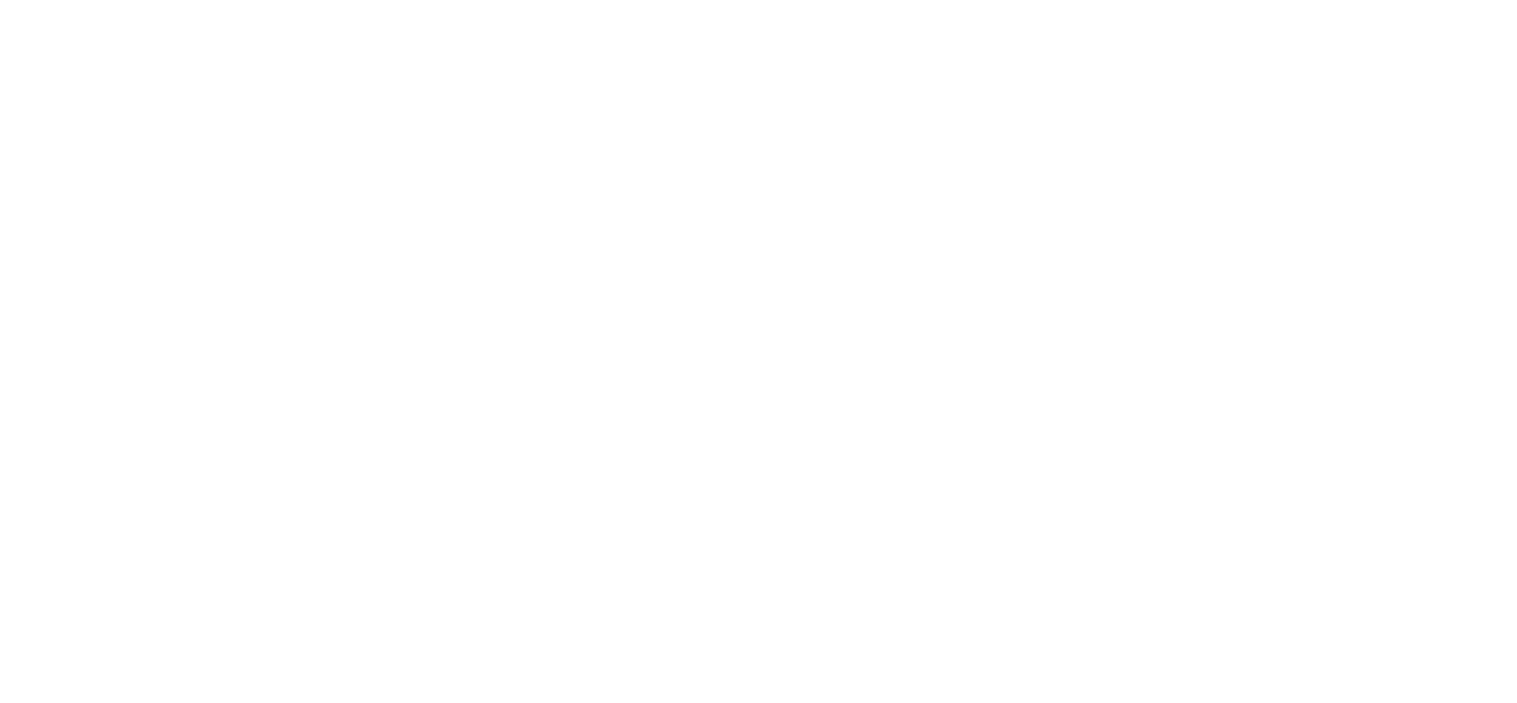 scroll, scrollTop: 0, scrollLeft: 0, axis: both 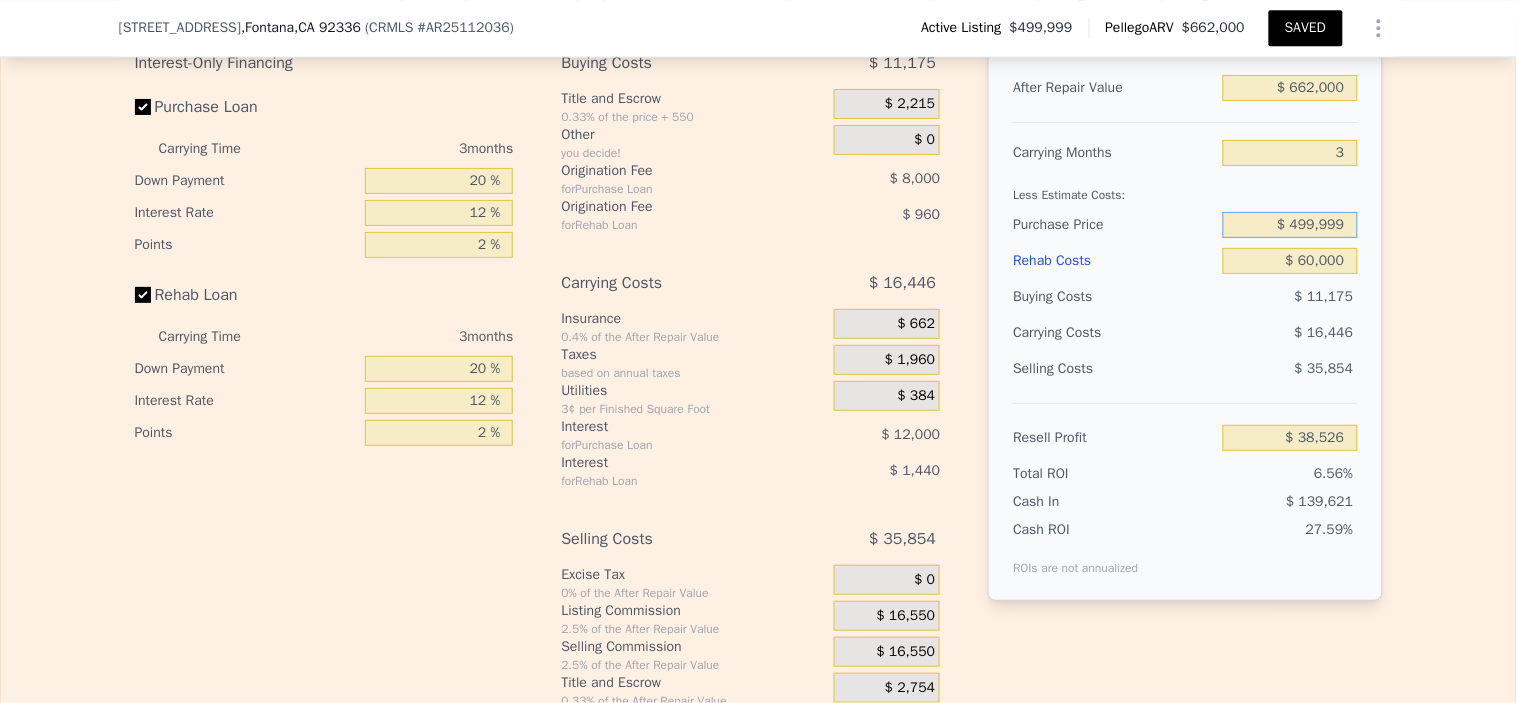 drag, startPoint x: 1346, startPoint y: 256, endPoint x: 1130, endPoint y: 253, distance: 216.02083 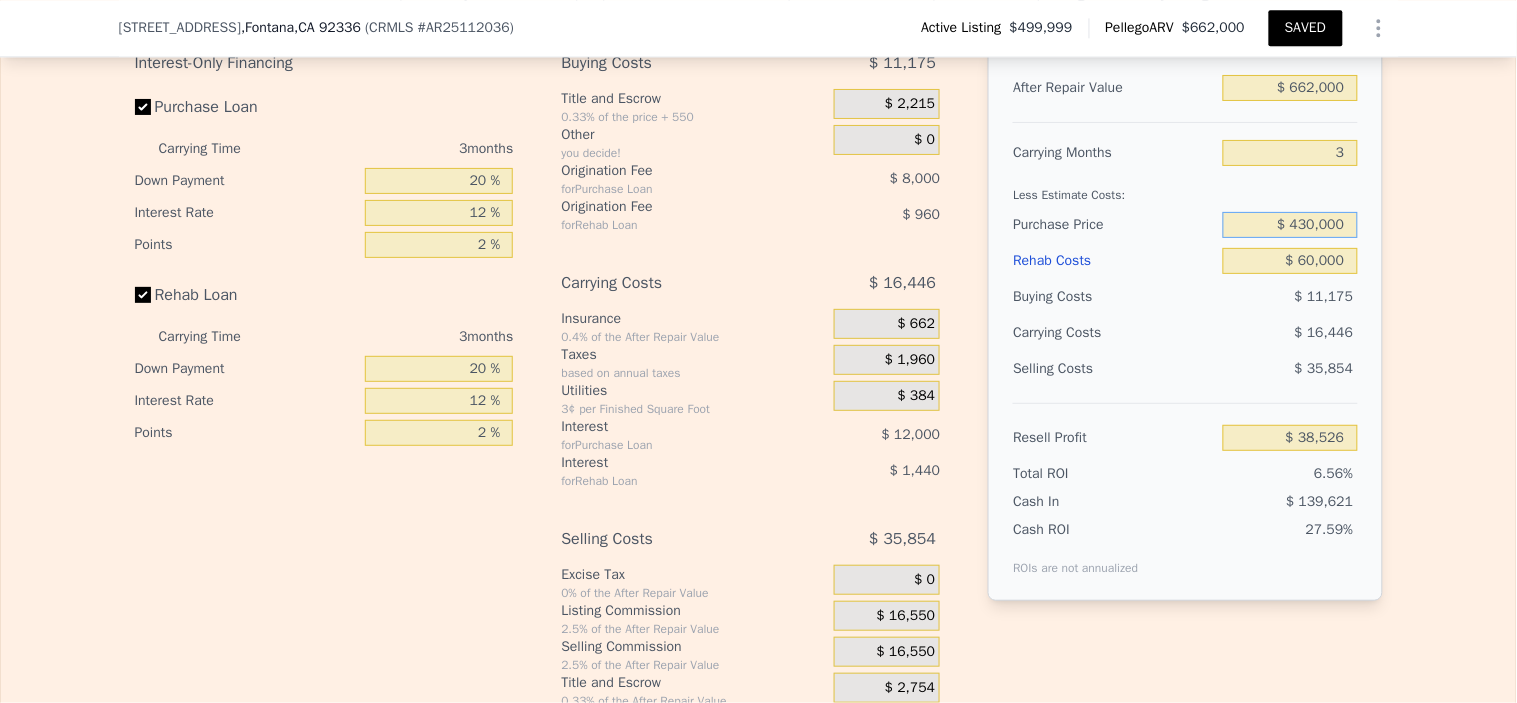 type on "$ 430,000" 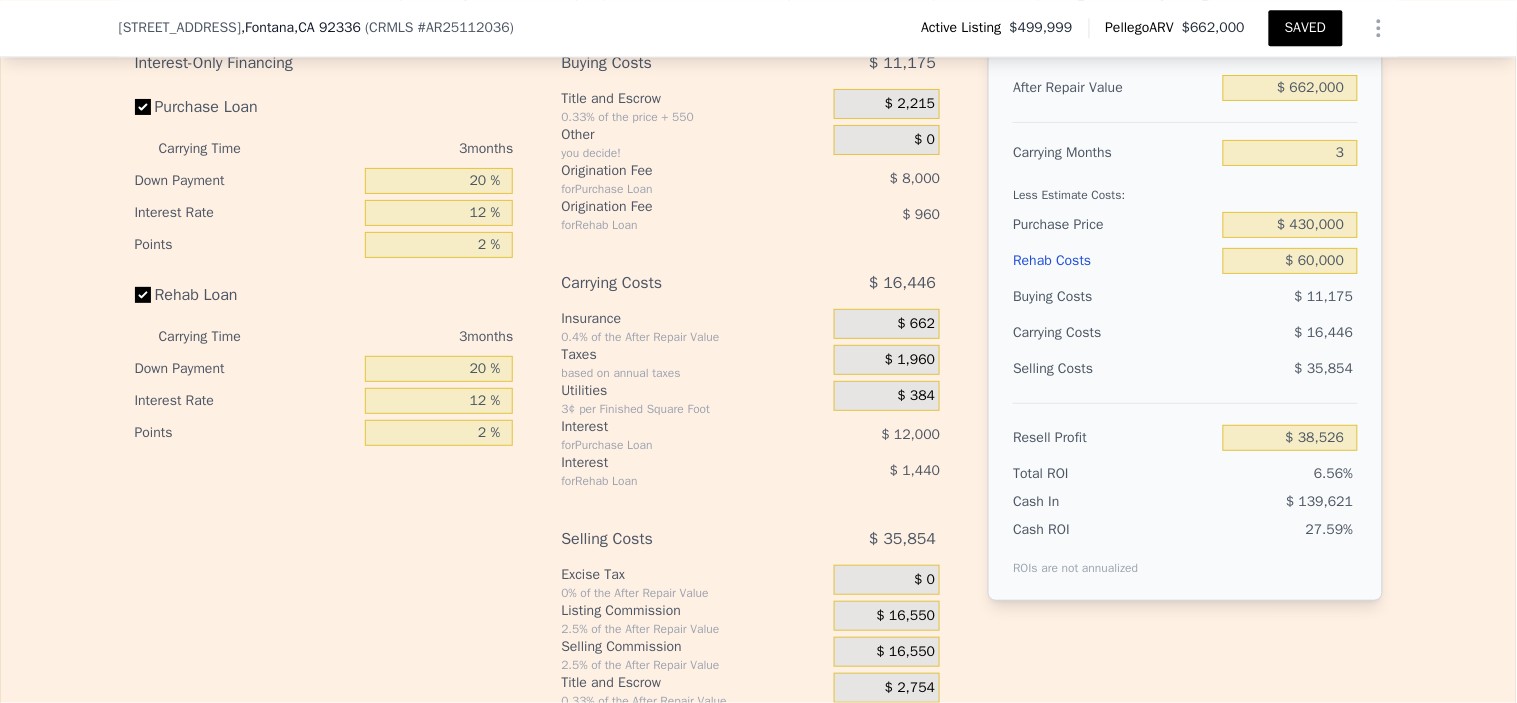 click on "After Repair Value $ 662,000 Carrying Months 3 Less Estimate Costs: Purchase Price $ 430,000 Rehab Costs $ 60,000 Buying Costs $ 11,175 Carrying Costs $ 16,446 Selling Costs $ 35,854 Resell Profit $ 38,526 Total ROI 6.56% Cash In $ 139,621 Cash ROI ROIs are not annualized 27.59%" at bounding box center (1185, 323) 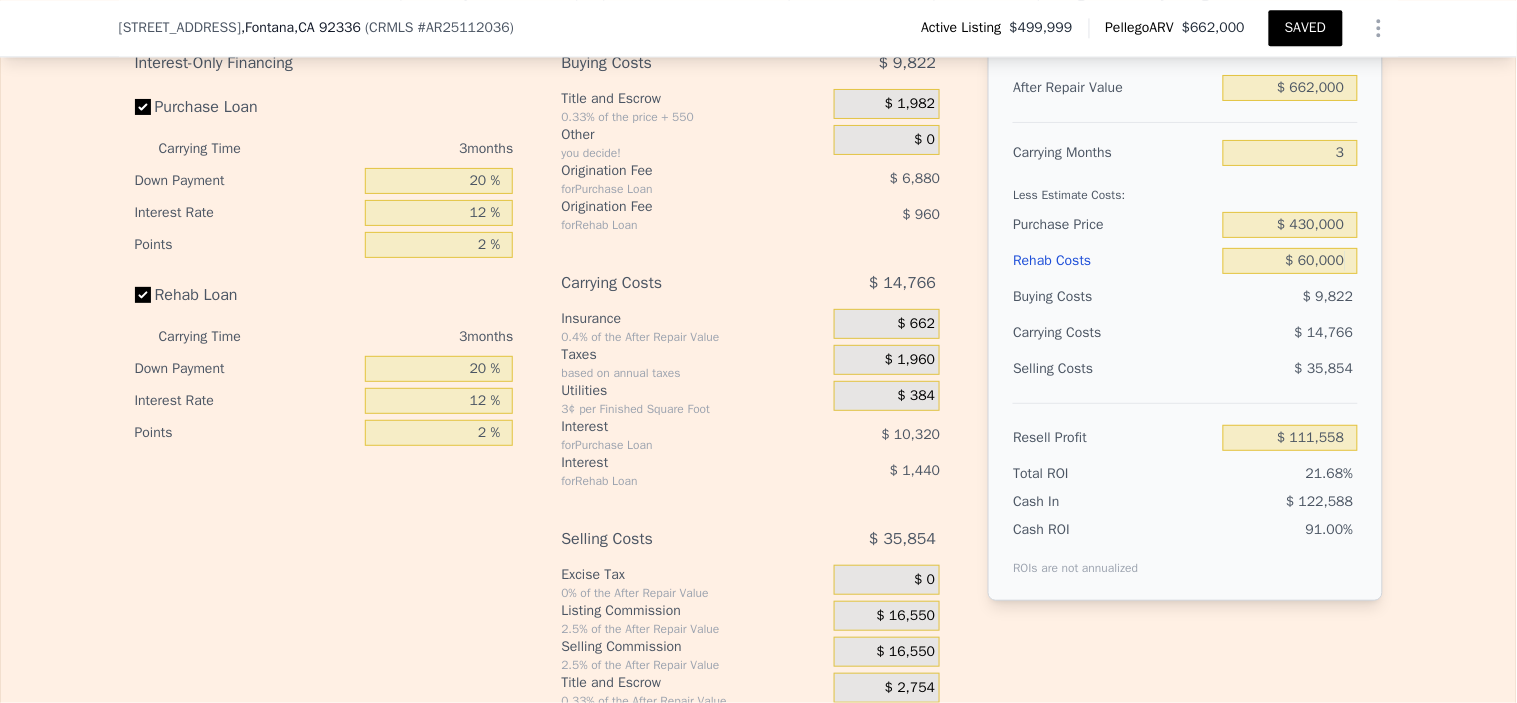 click on "Less Estimate Costs:" at bounding box center [1185, 189] 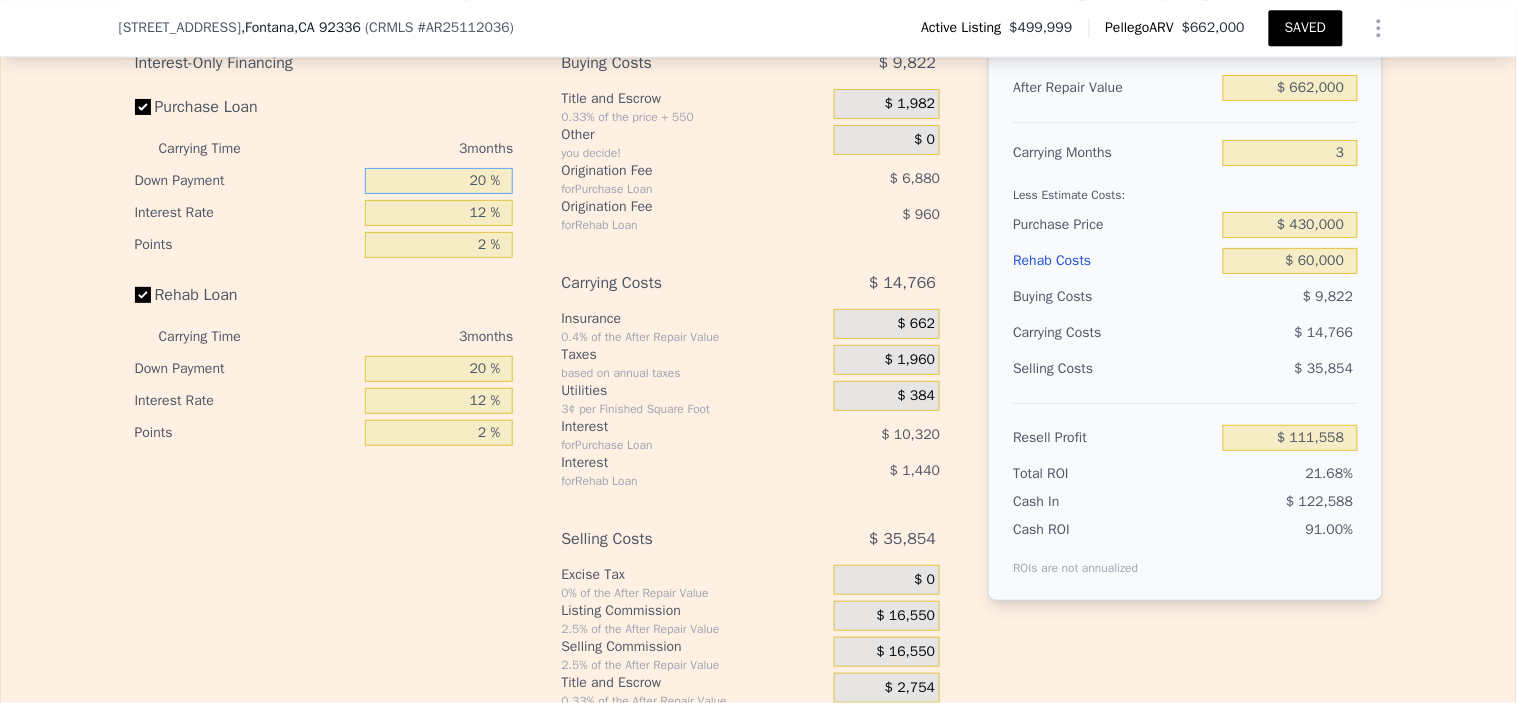 drag, startPoint x: 443, startPoint y: 210, endPoint x: 915, endPoint y: 267, distance: 475.4293 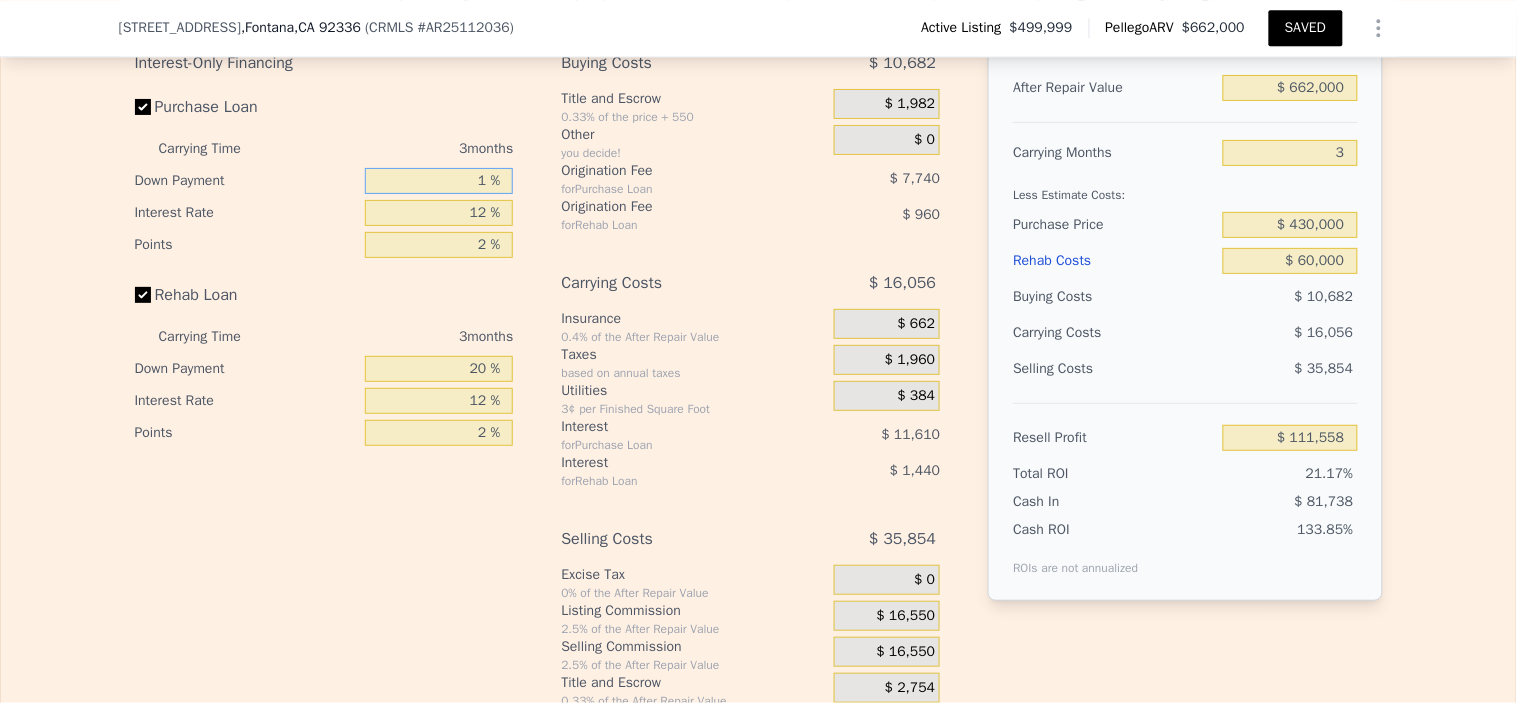 type on "10 %" 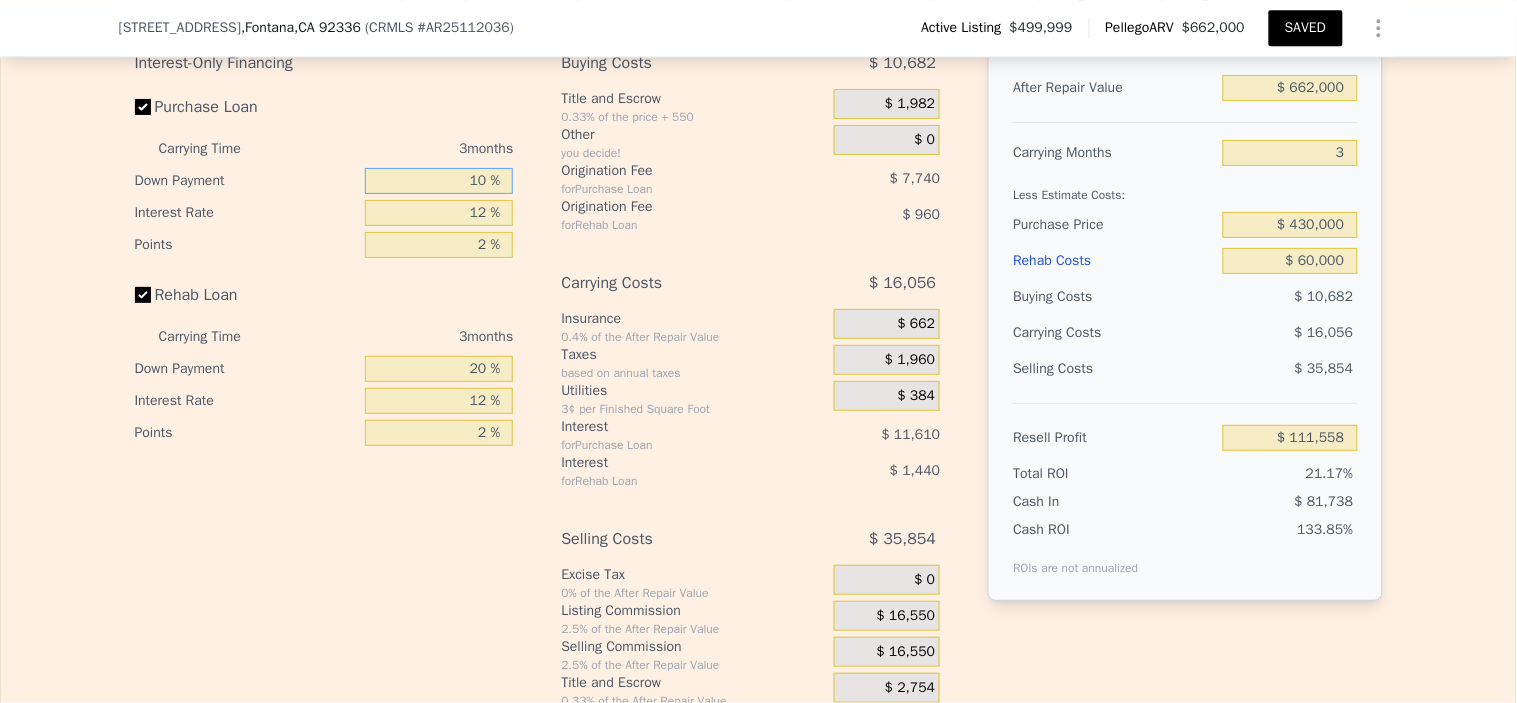 type on "$ 109,408" 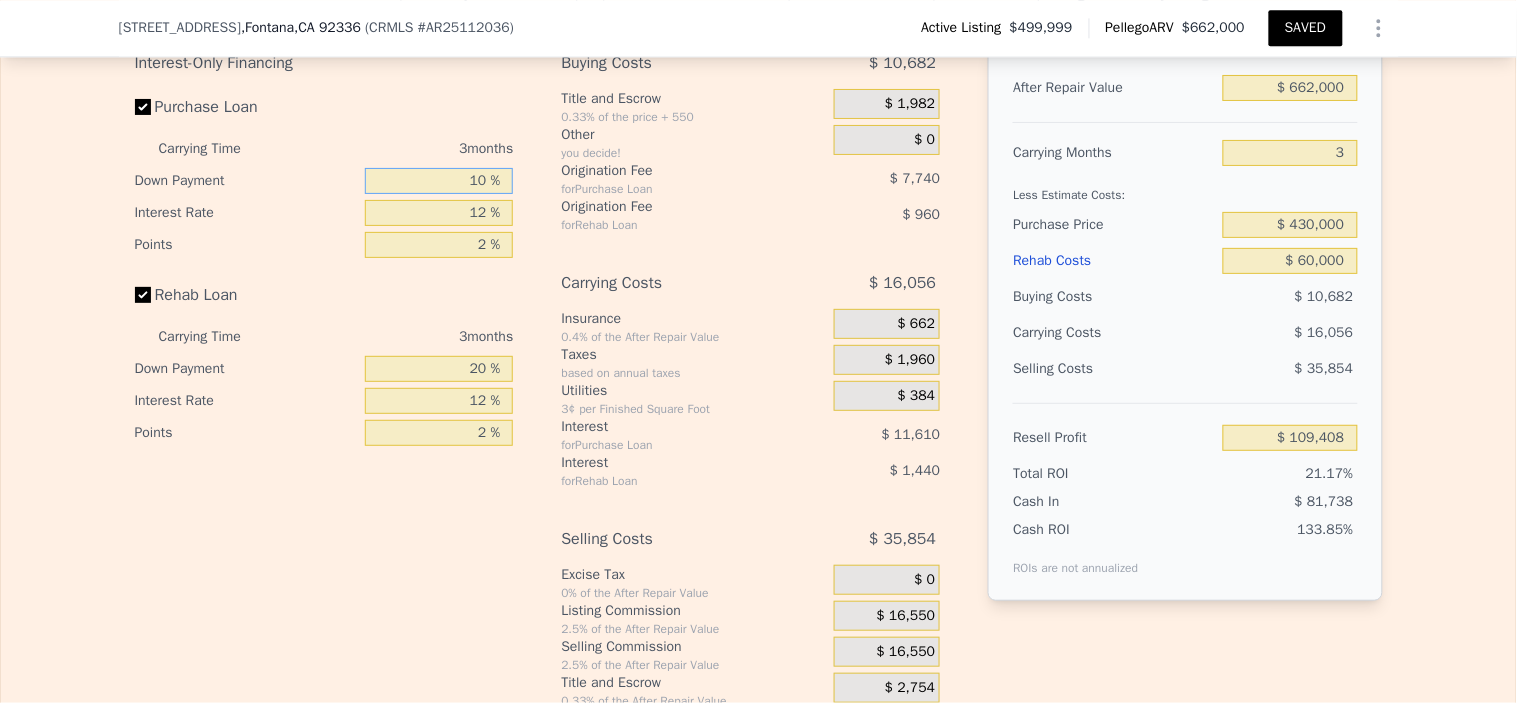 type on "10 %" 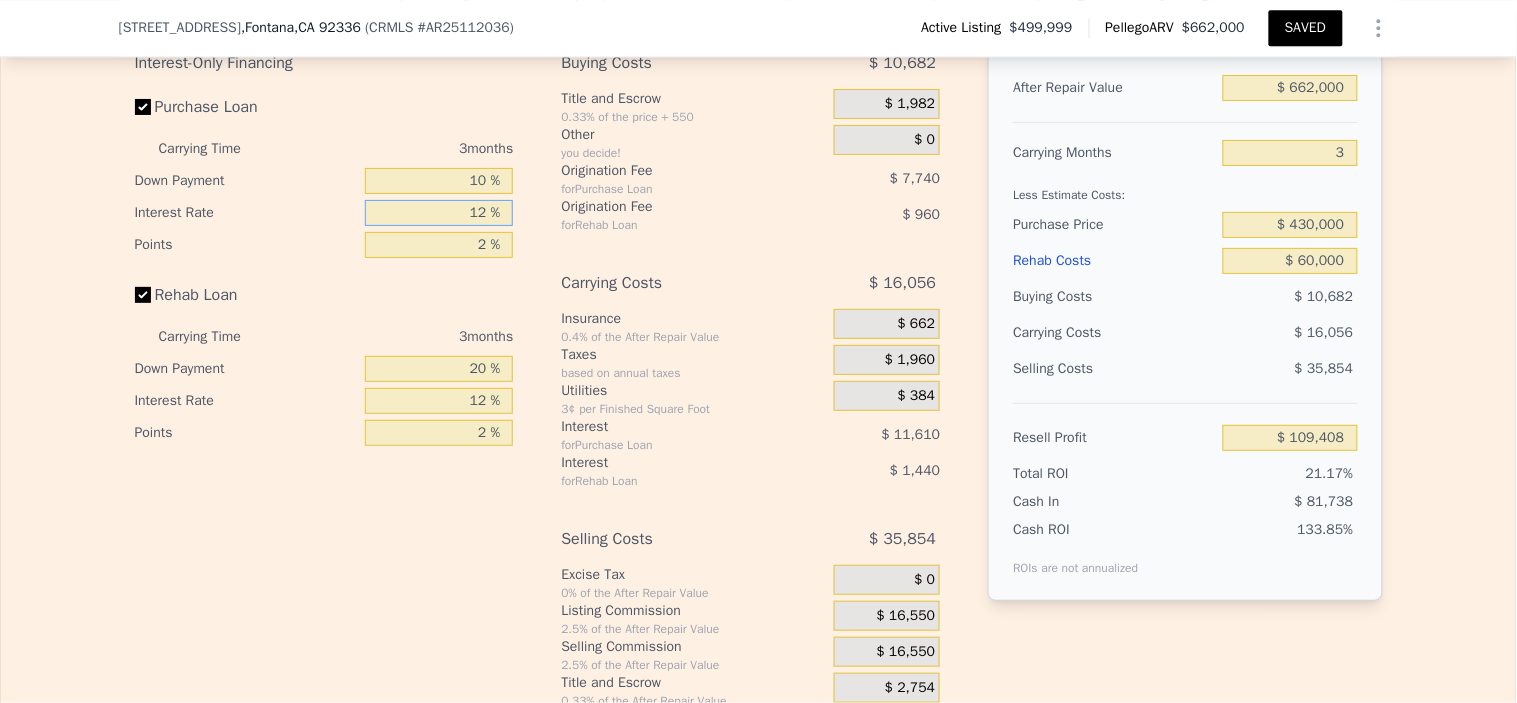 drag, startPoint x: 453, startPoint y: 248, endPoint x: 676, endPoint y: 256, distance: 223.14345 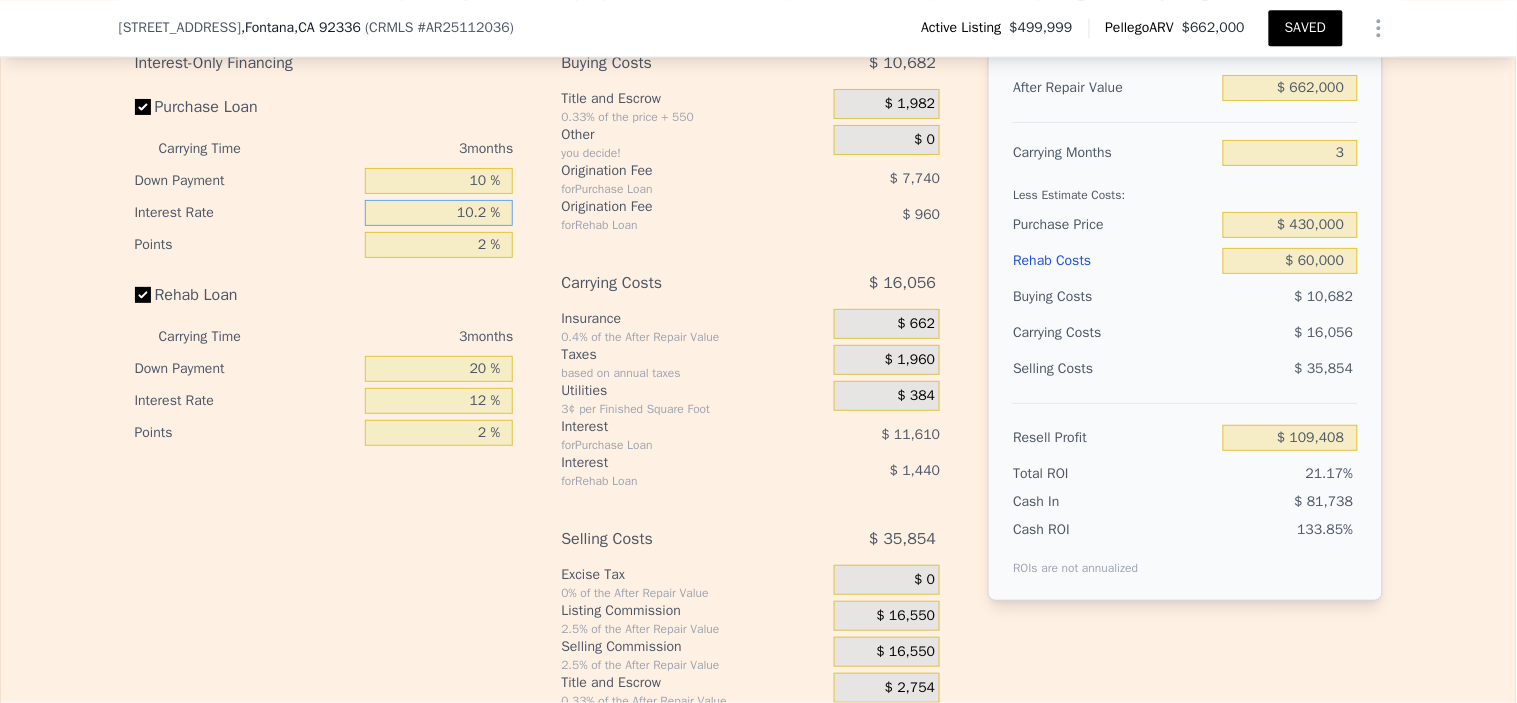 type on "10.25 %" 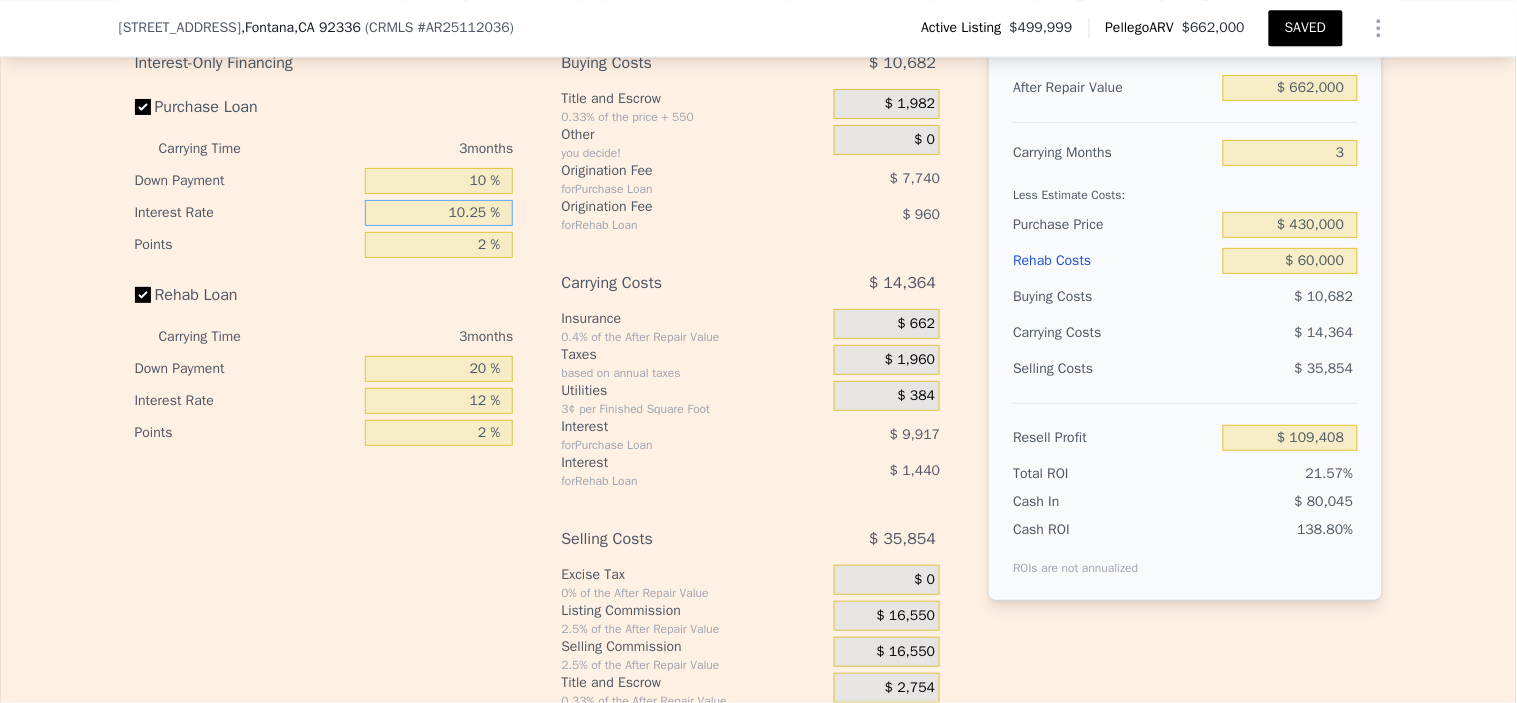 type on "$ 111,100" 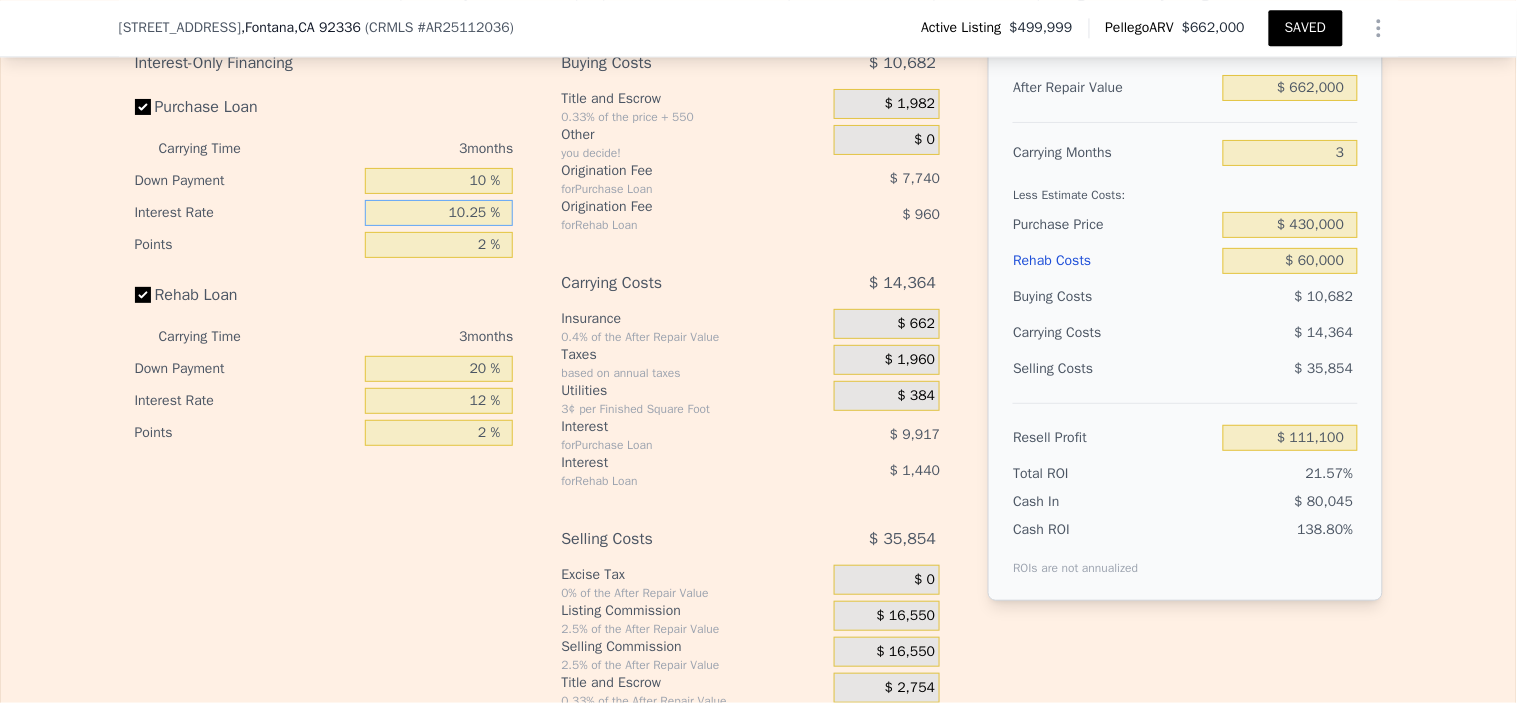type on "10.25 %" 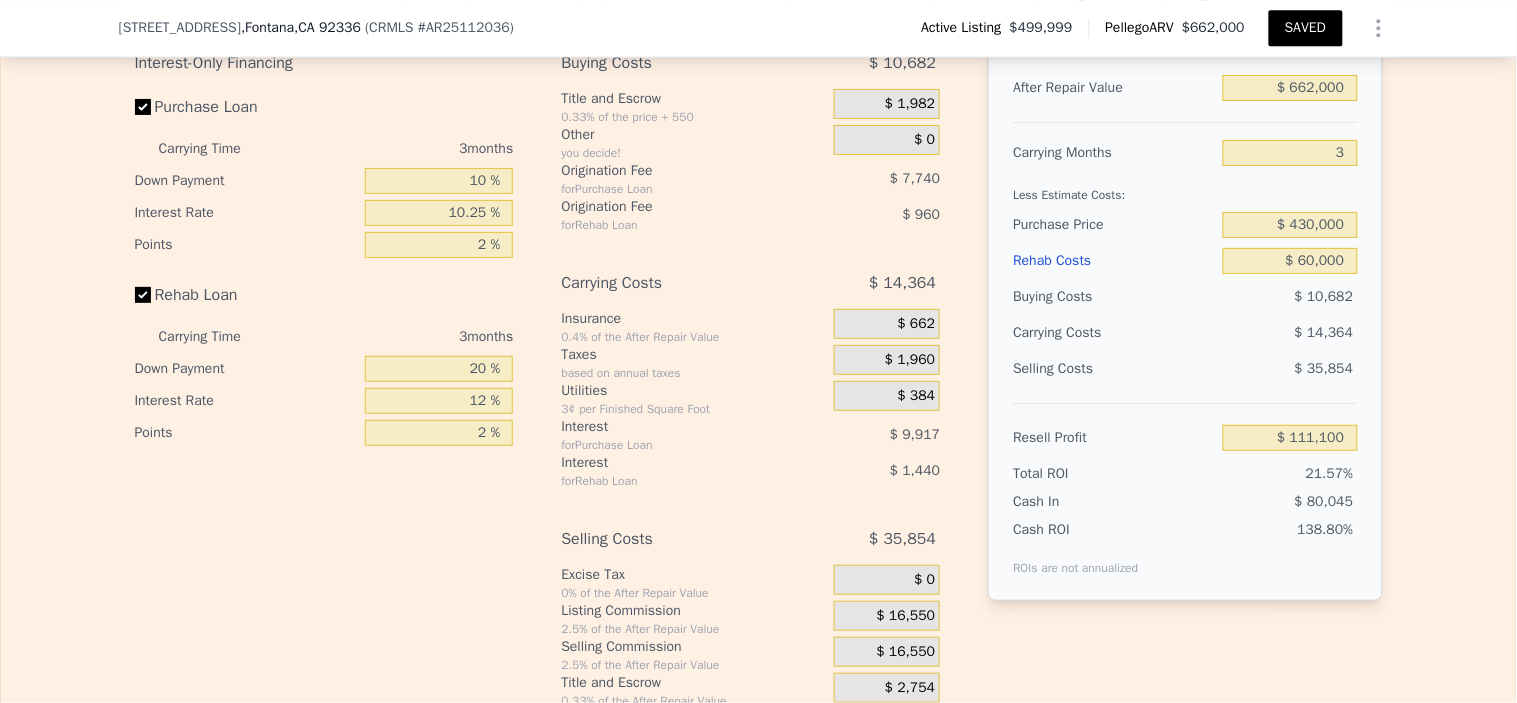 drag, startPoint x: 491, startPoint y: 330, endPoint x: 501, endPoint y: 327, distance: 10.440307 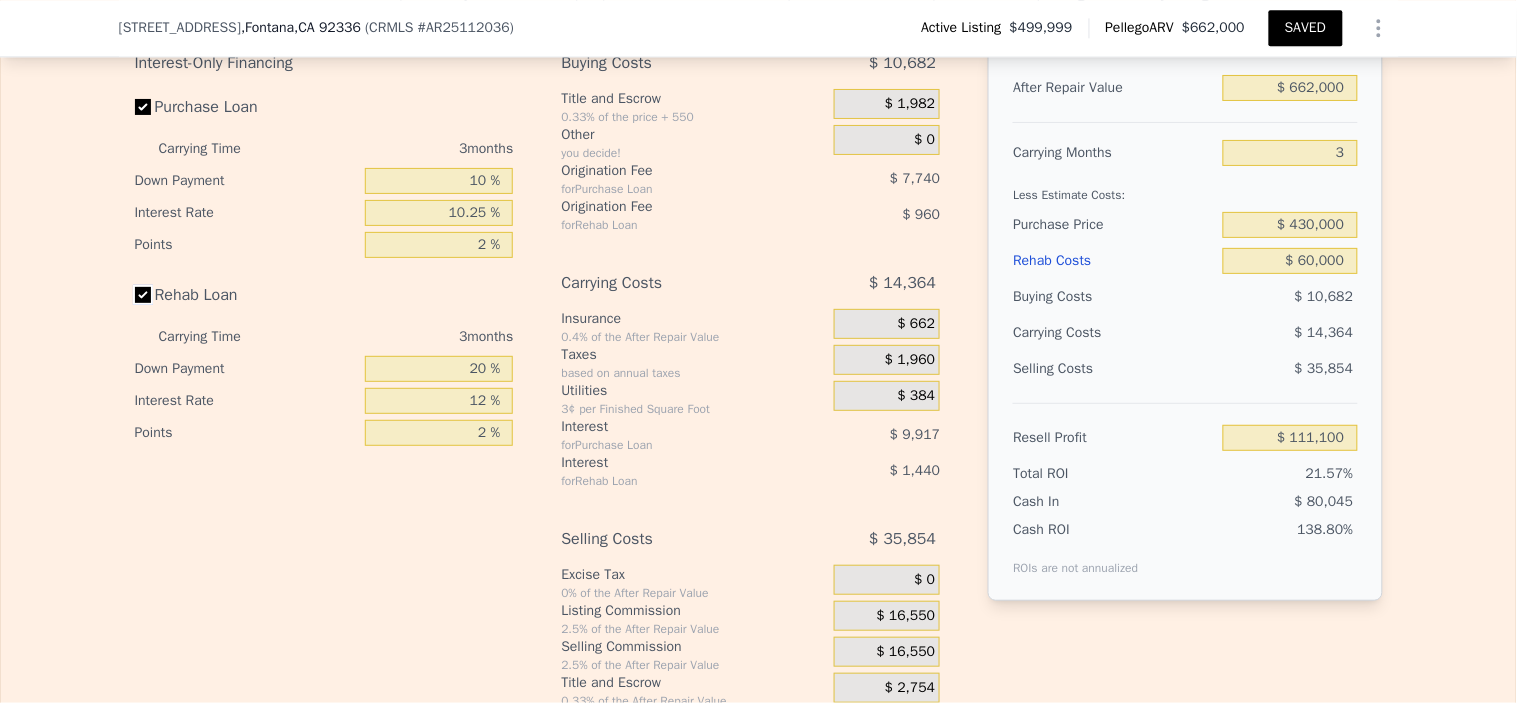 click on "Rehab Loan" at bounding box center (143, 295) 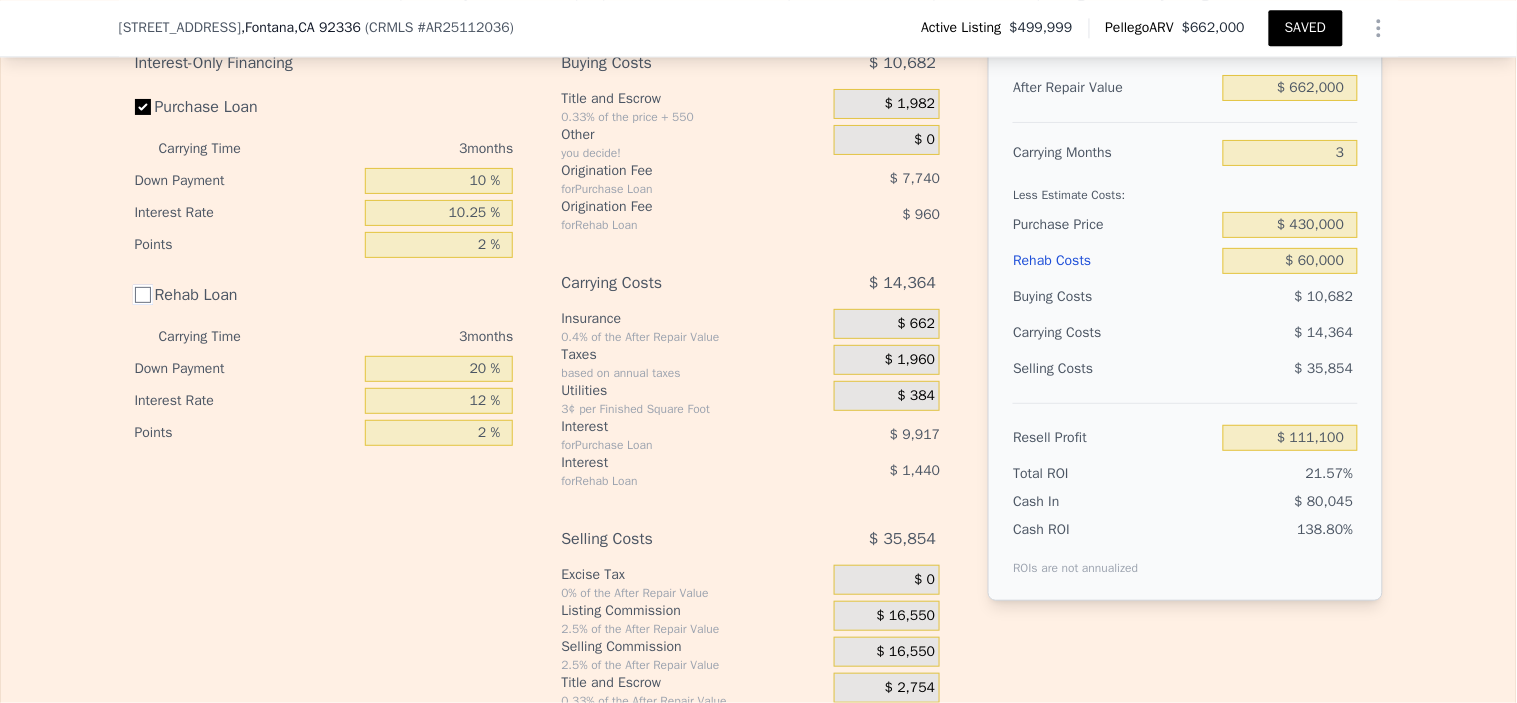 checkbox on "false" 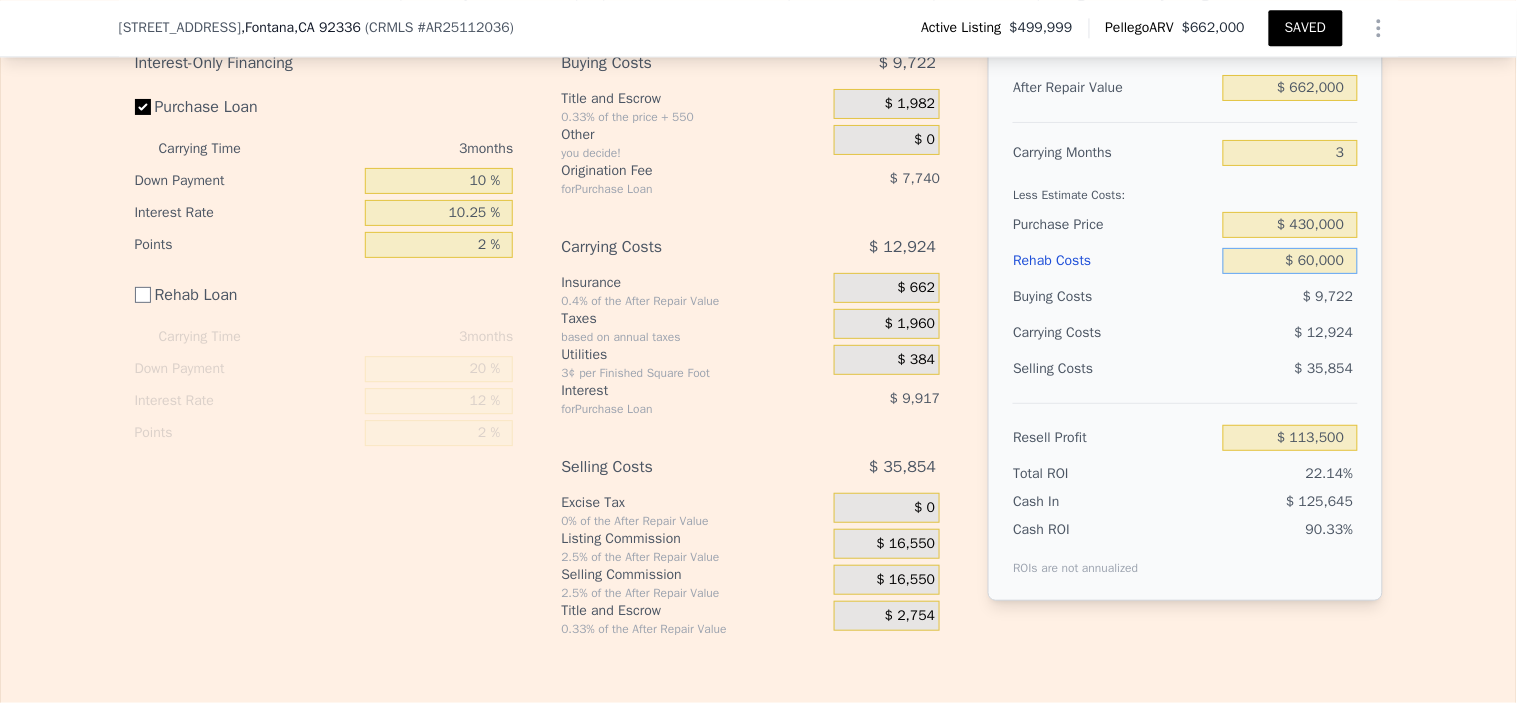 click on "$ 60,000" at bounding box center (1290, 261) 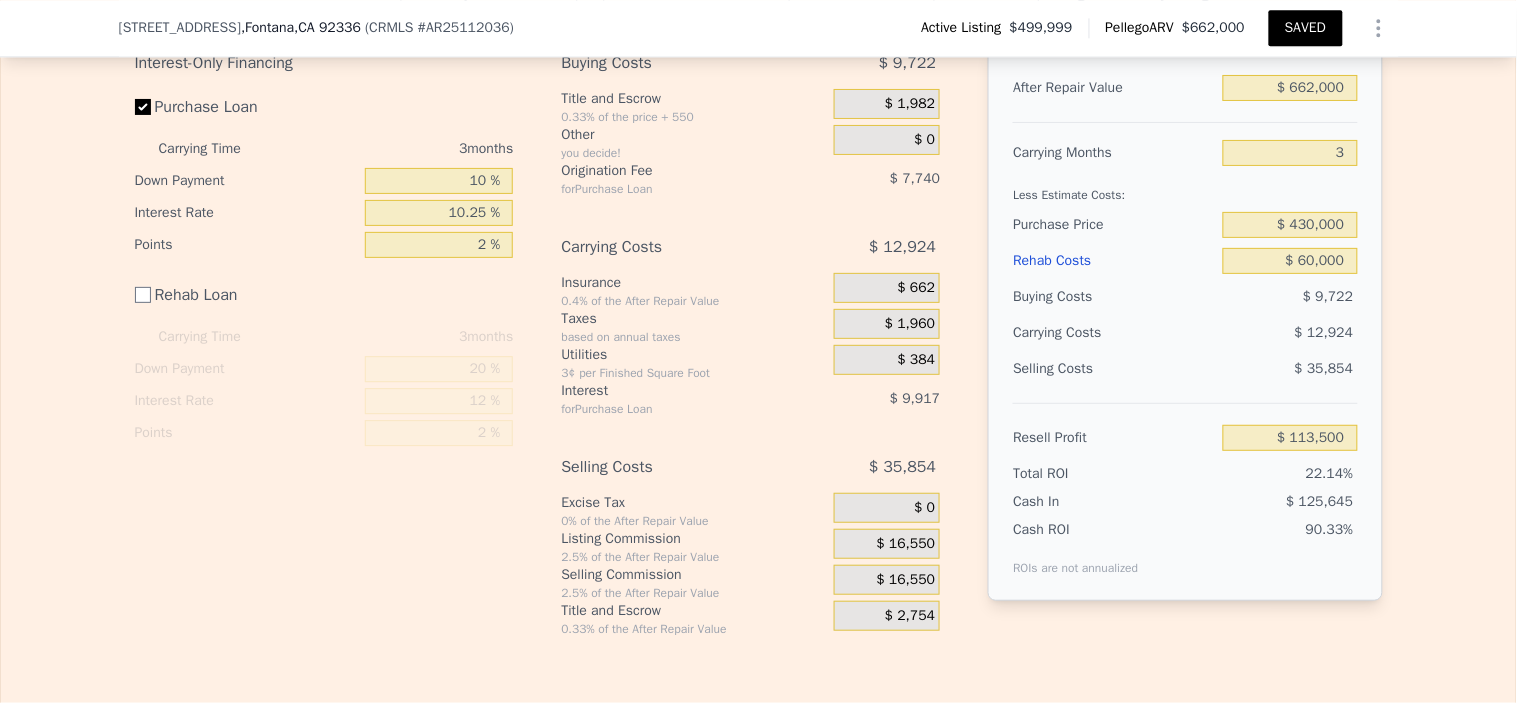 click on "$ 430,000" at bounding box center [1290, 225] 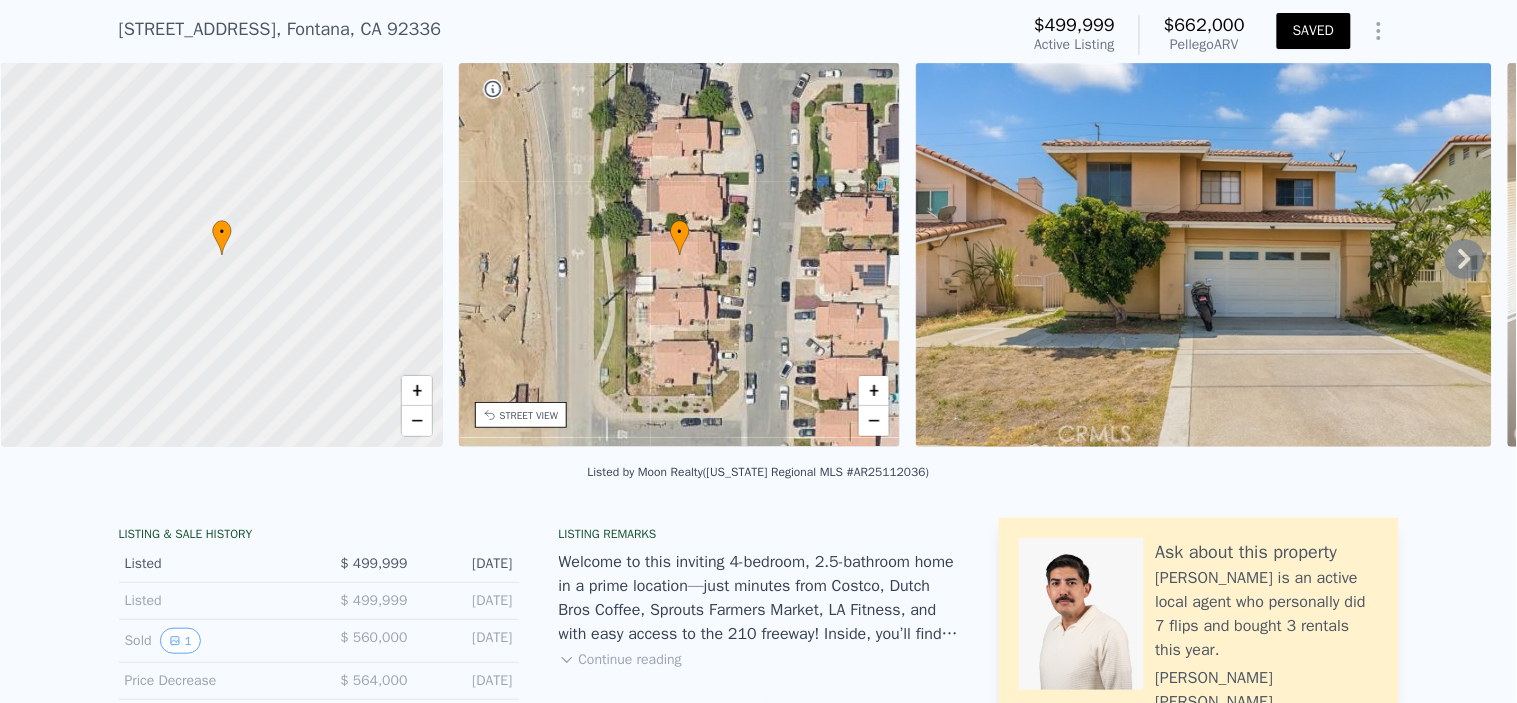 scroll, scrollTop: 6, scrollLeft: 0, axis: vertical 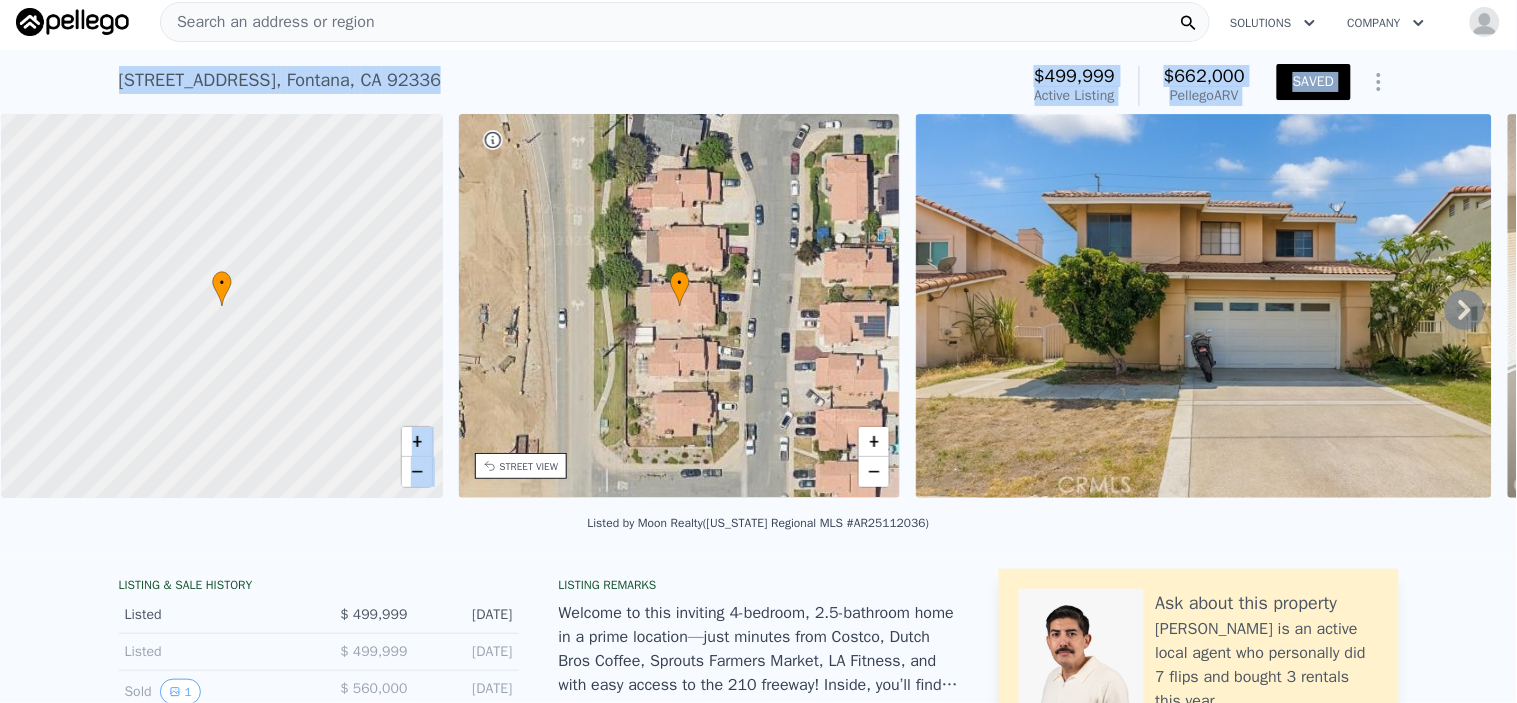 drag, startPoint x: 104, startPoint y: 73, endPoint x: 508, endPoint y: 116, distance: 406.28192 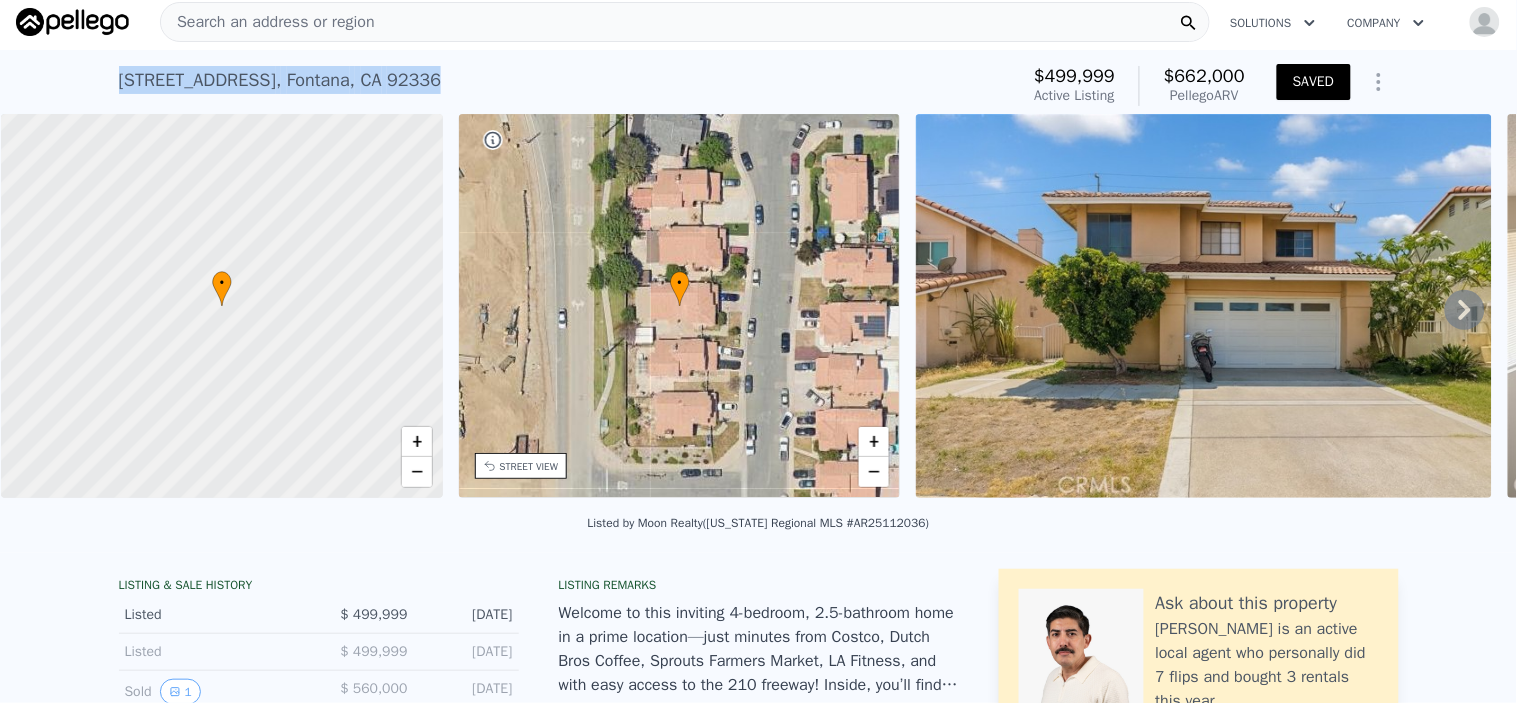 drag, startPoint x: 113, startPoint y: 77, endPoint x: 421, endPoint y: 93, distance: 308.4153 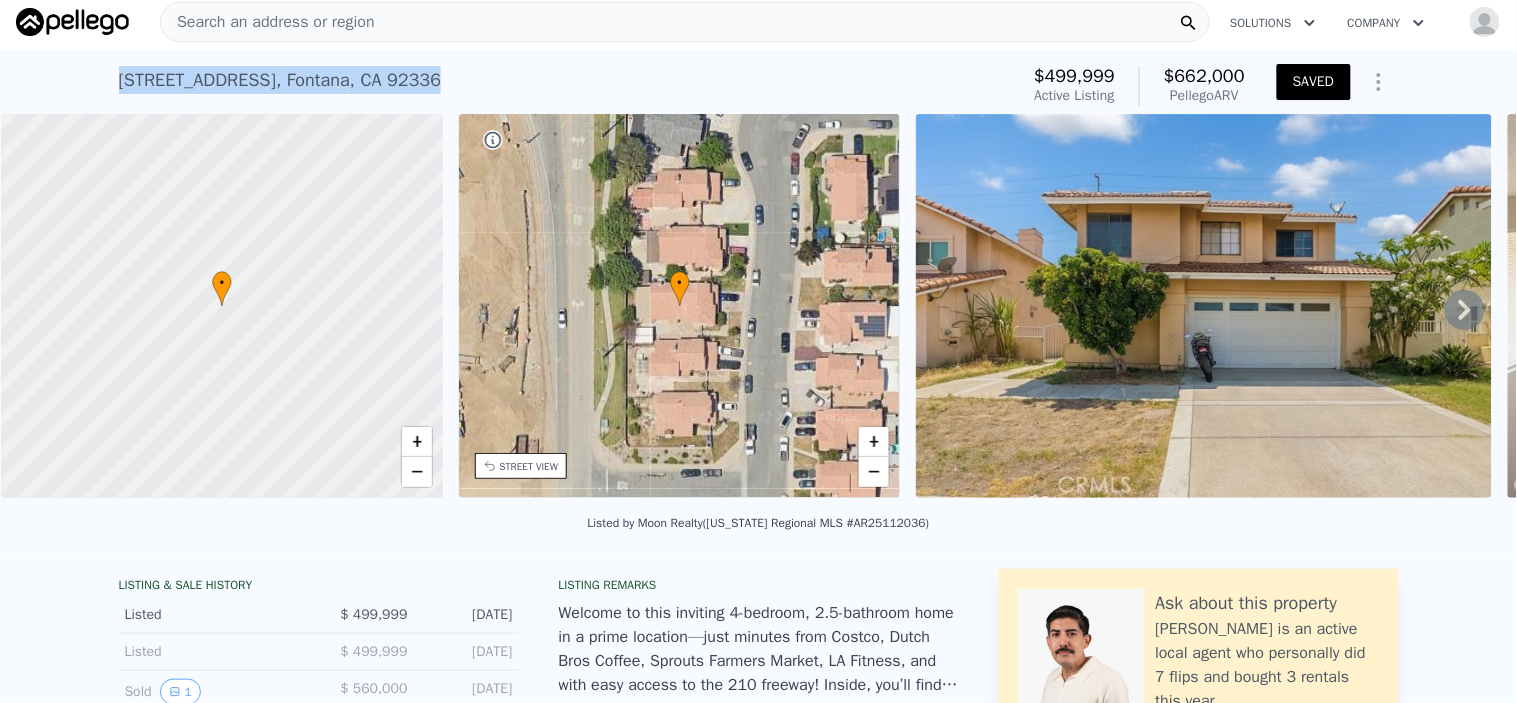 copy on "[STREET_ADDRESS]" 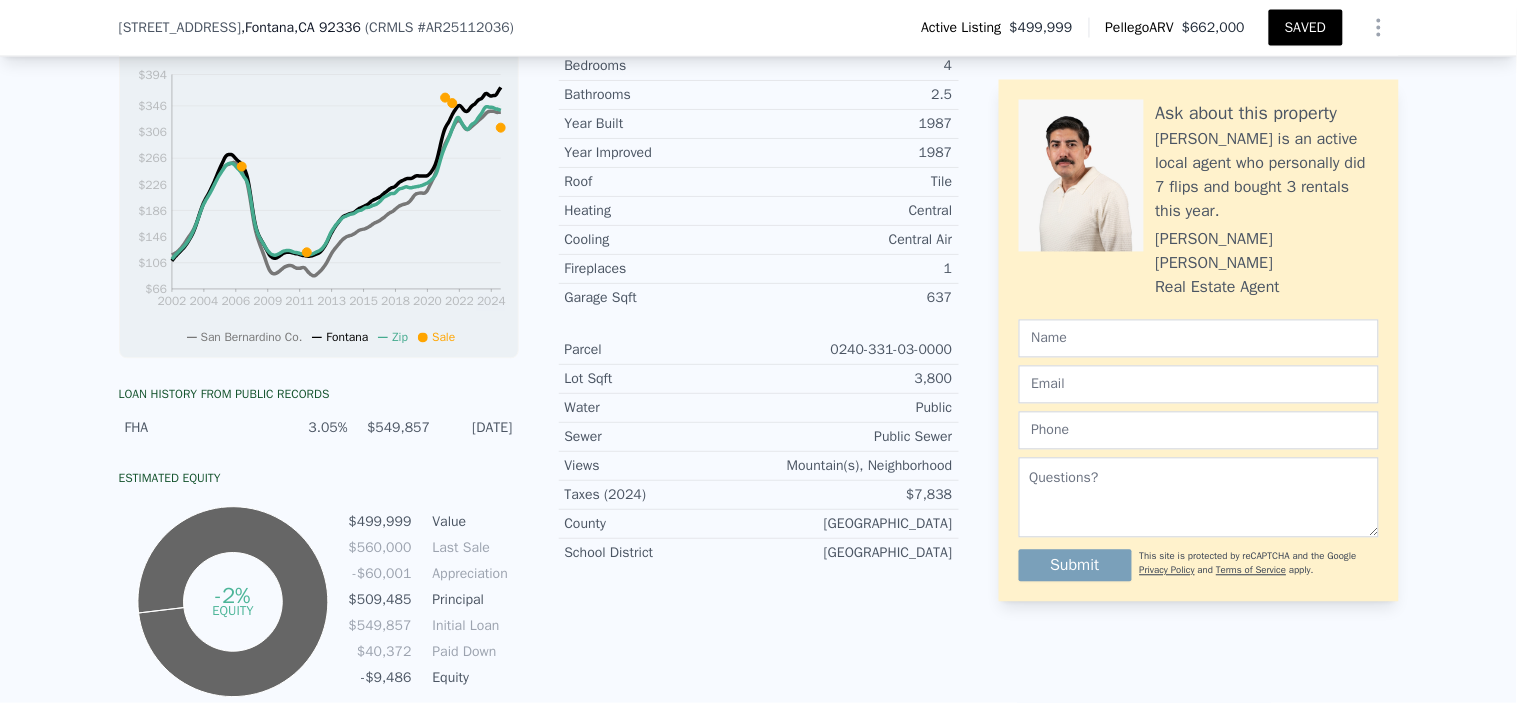 checkbox on "true" 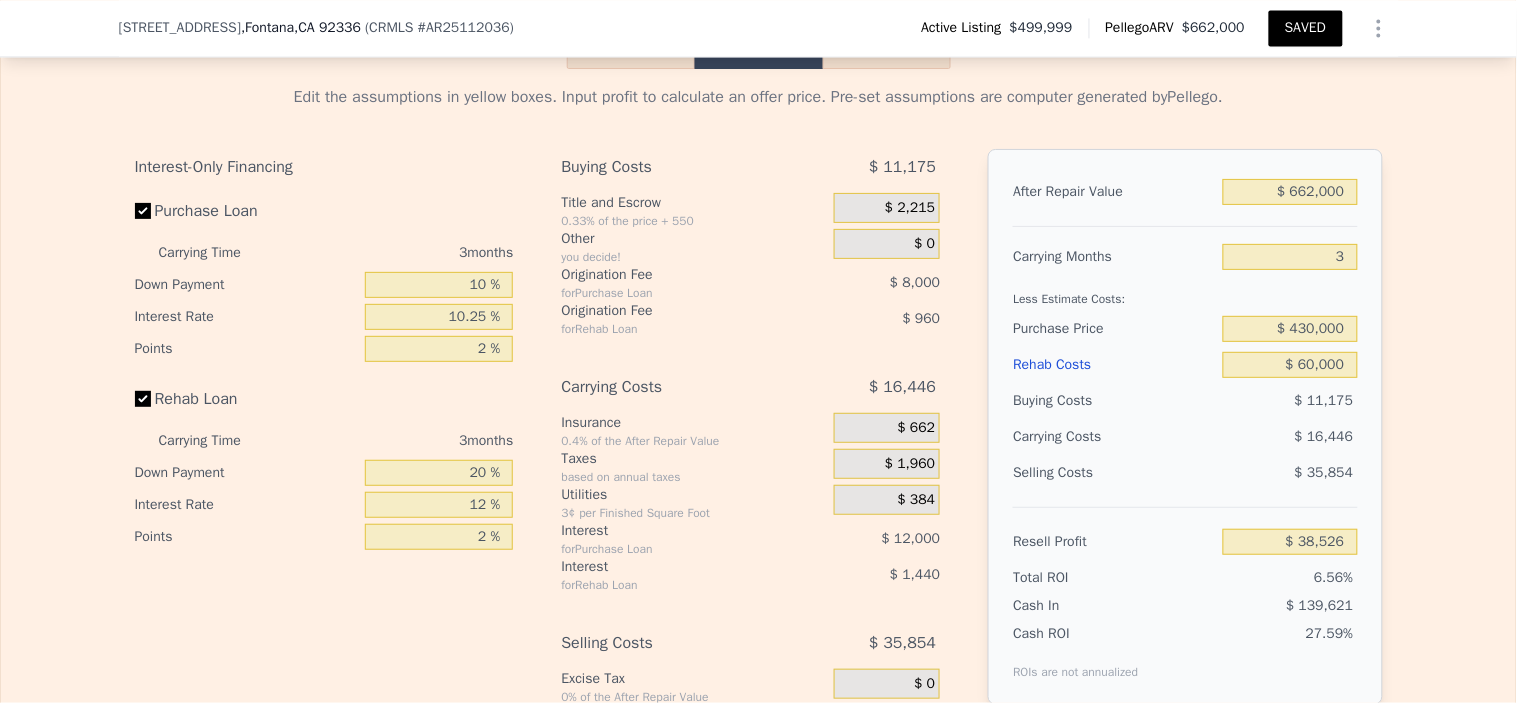 scroll, scrollTop: 3333, scrollLeft: 0, axis: vertical 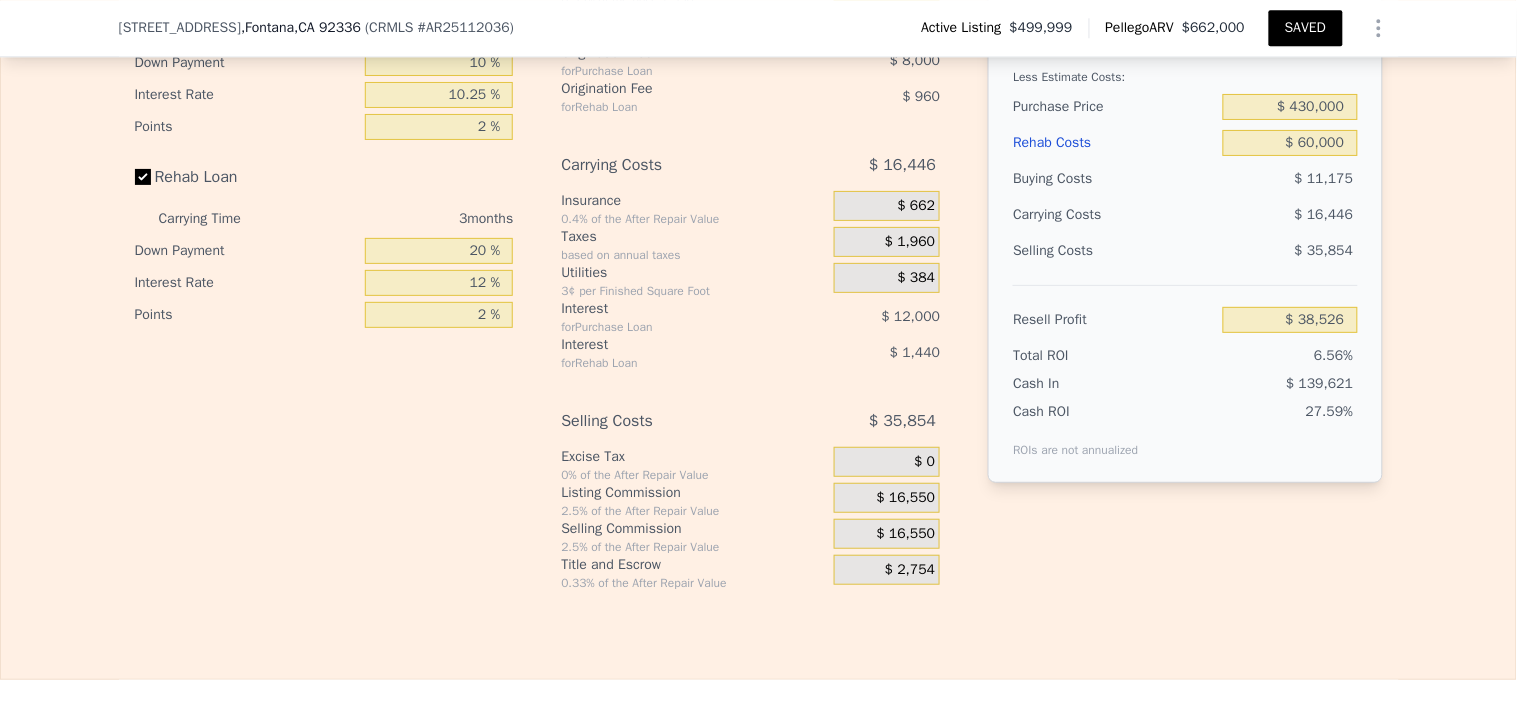 click on "$ 16,550" at bounding box center (906, 498) 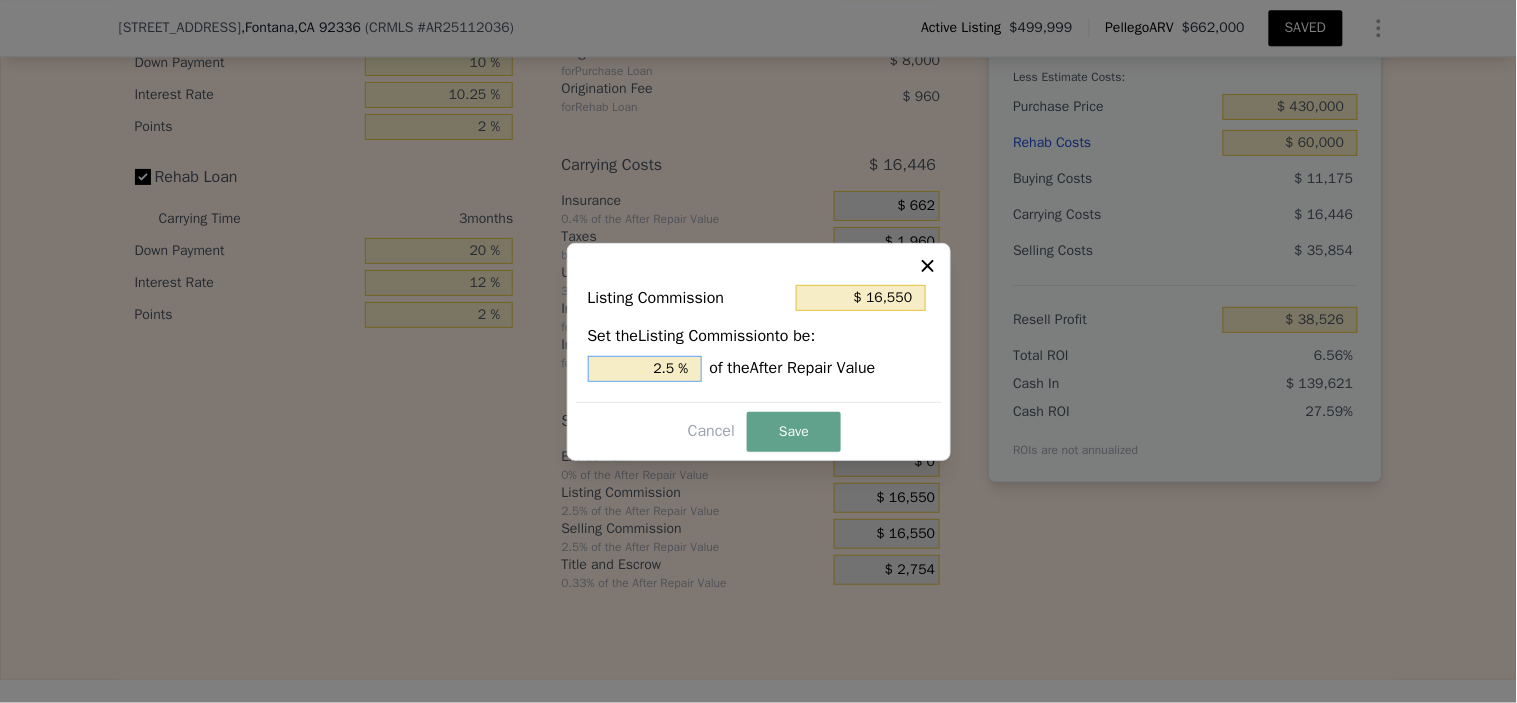drag, startPoint x: 725, startPoint y: 372, endPoint x: 817, endPoint y: 375, distance: 92.0489 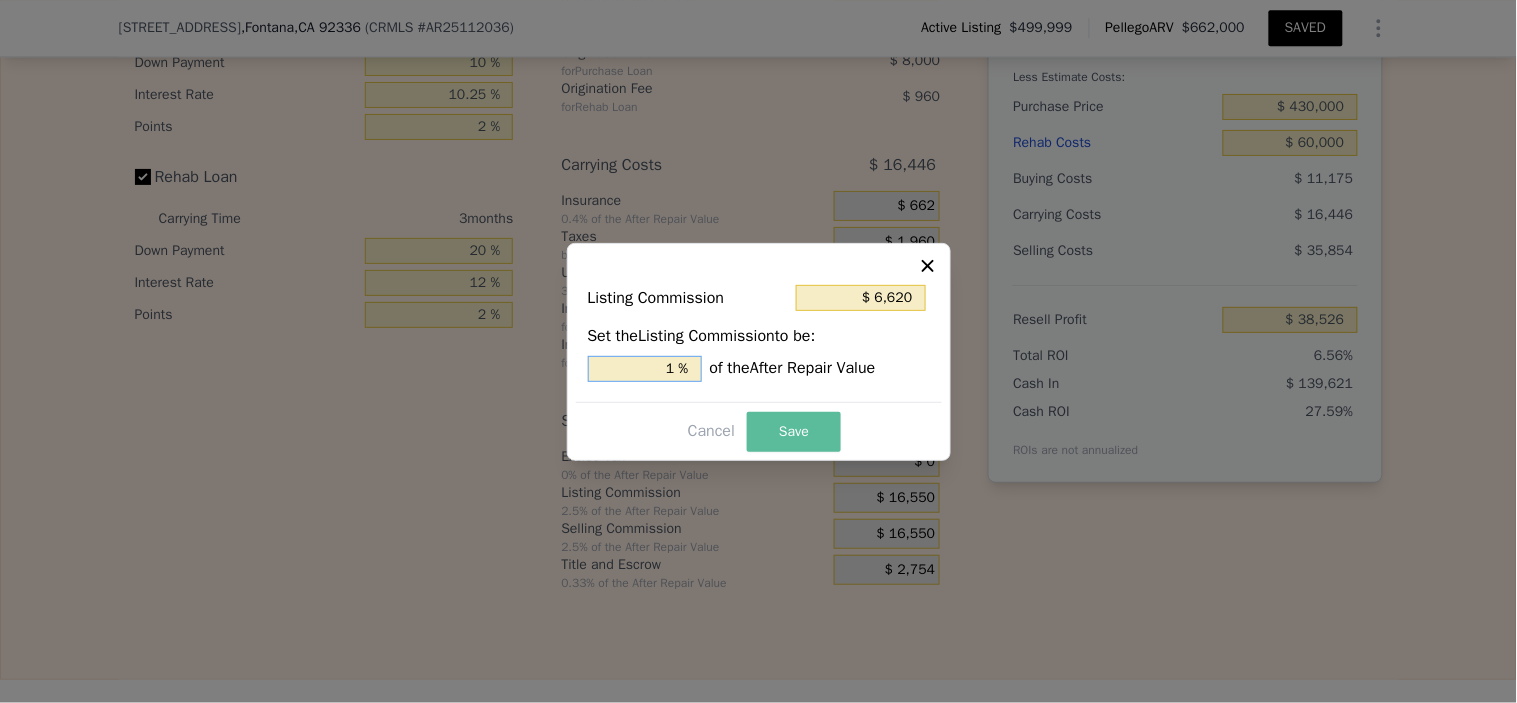 type on "1 %" 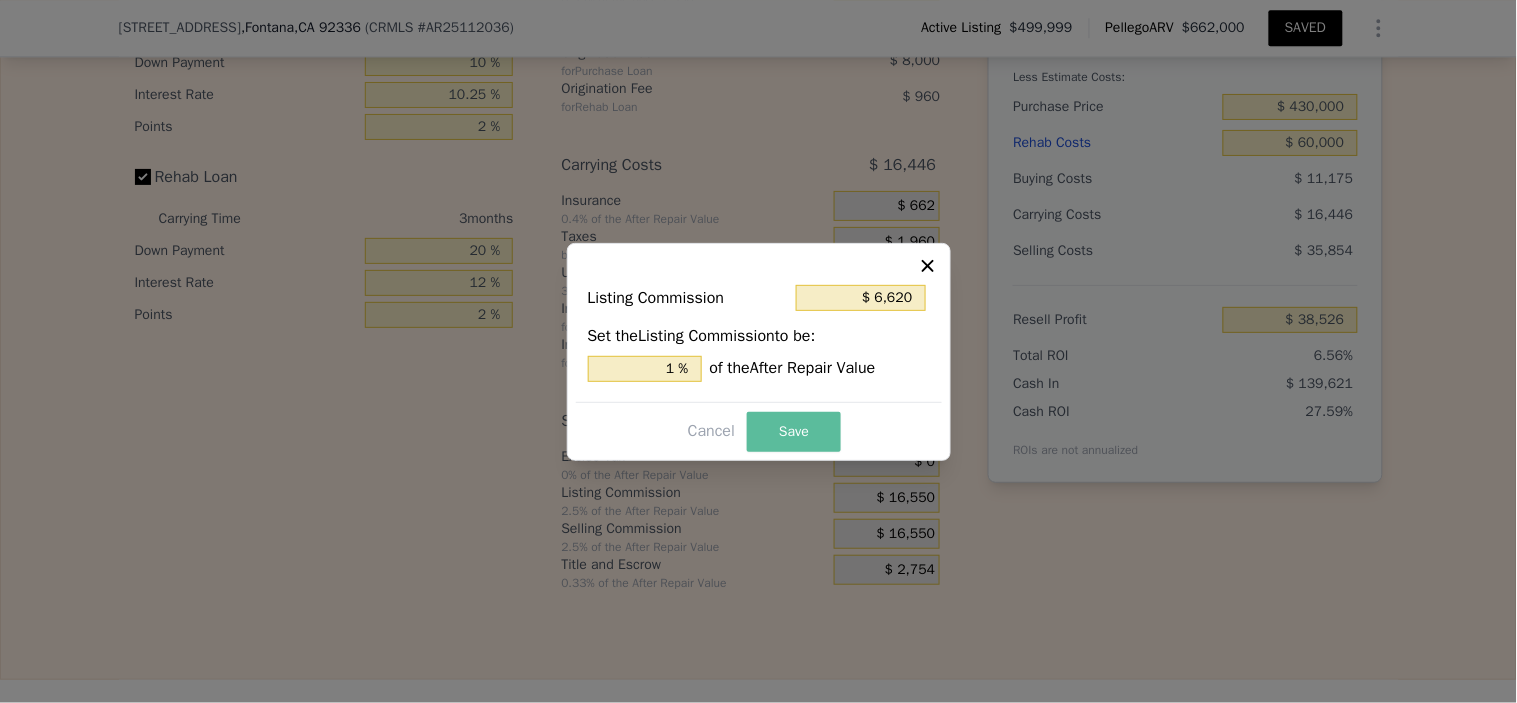 click on "Save" at bounding box center (794, 432) 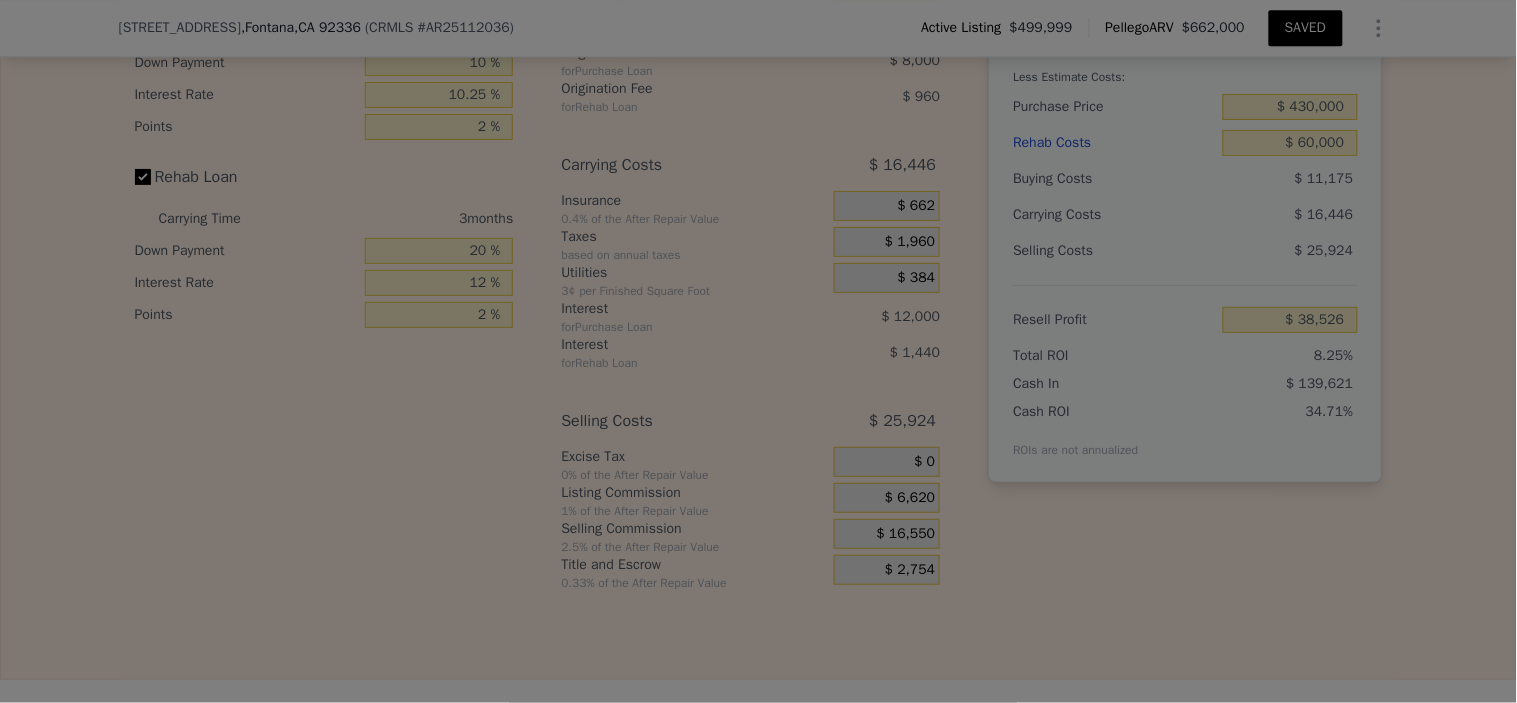 type on "$ 48,456" 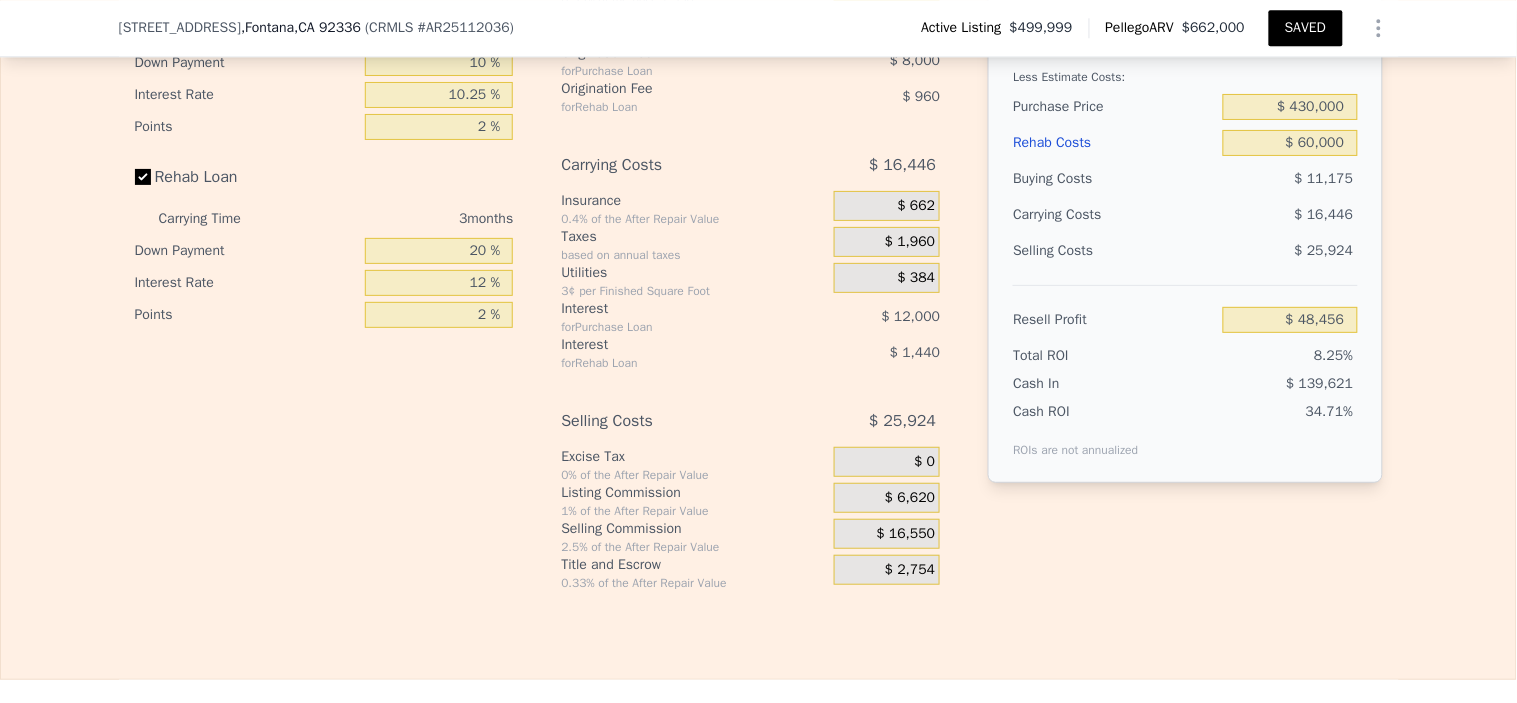 click on "$ 16,550" at bounding box center [906, 534] 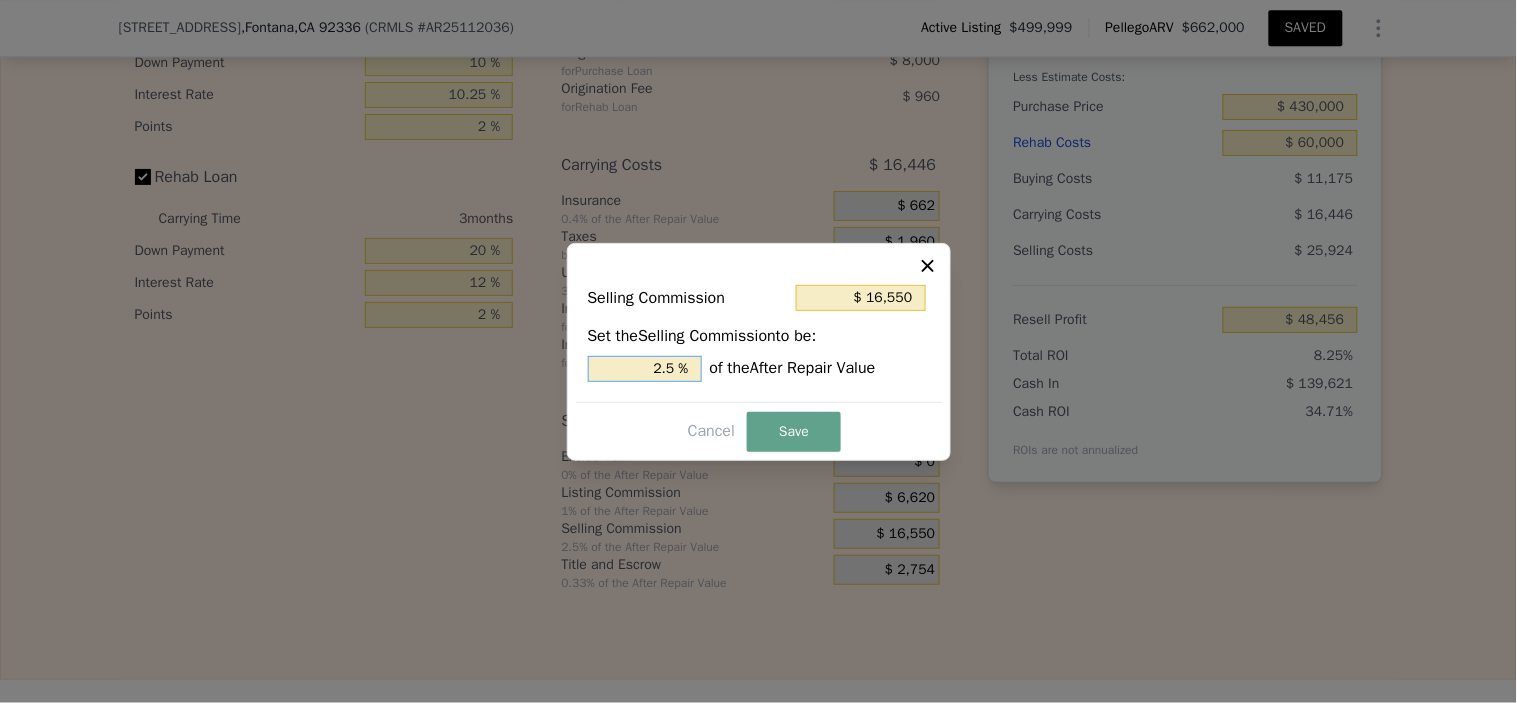 drag, startPoint x: 633, startPoint y: 363, endPoint x: 865, endPoint y: 343, distance: 232.86047 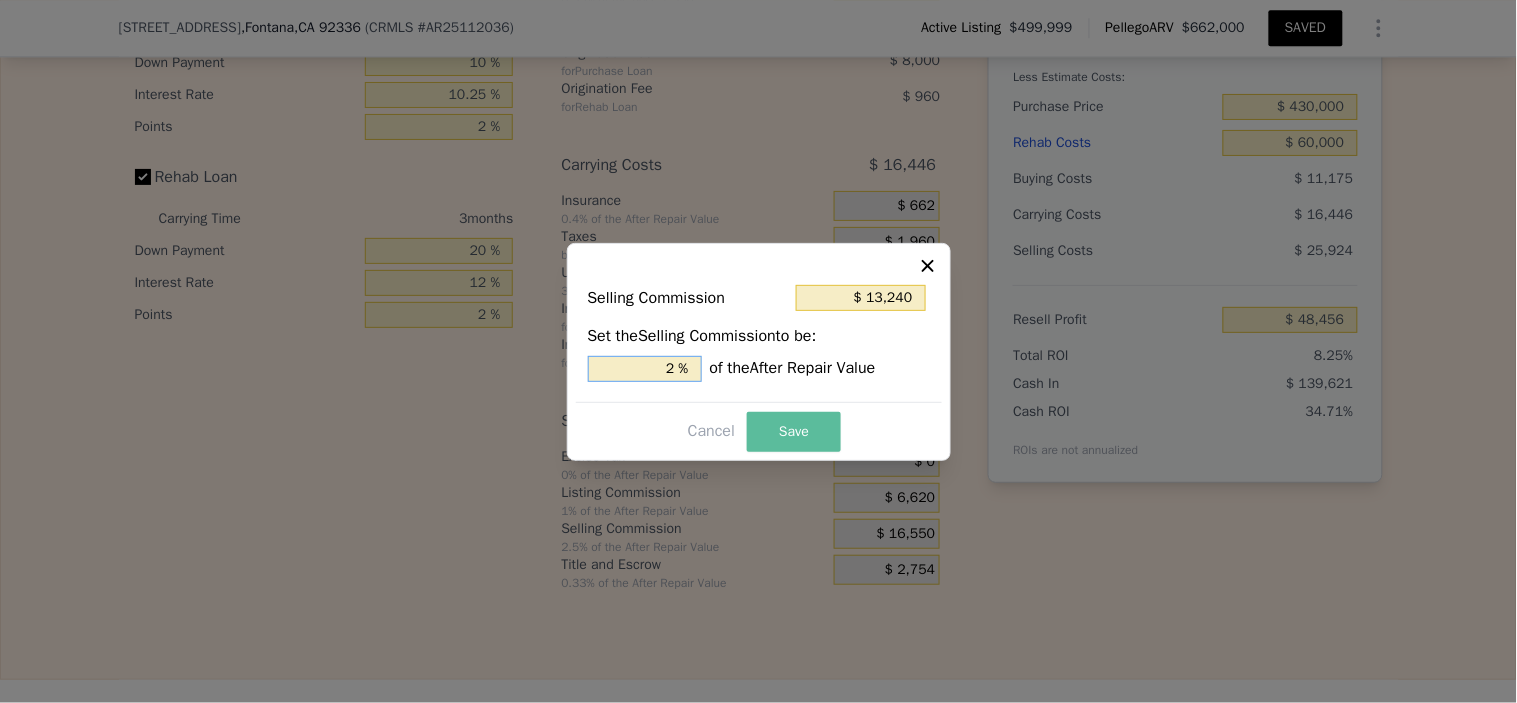 type on "2 %" 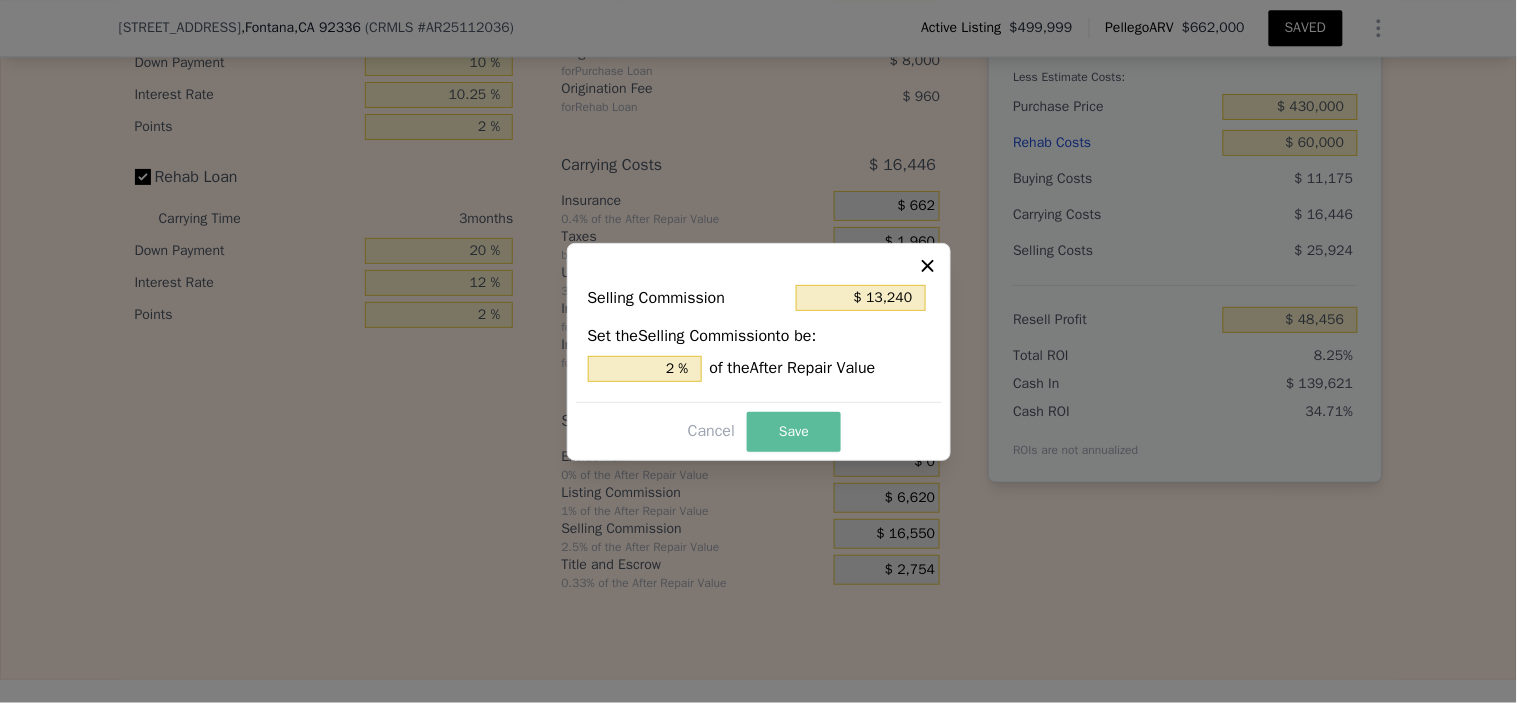 click on "Save" at bounding box center [794, 432] 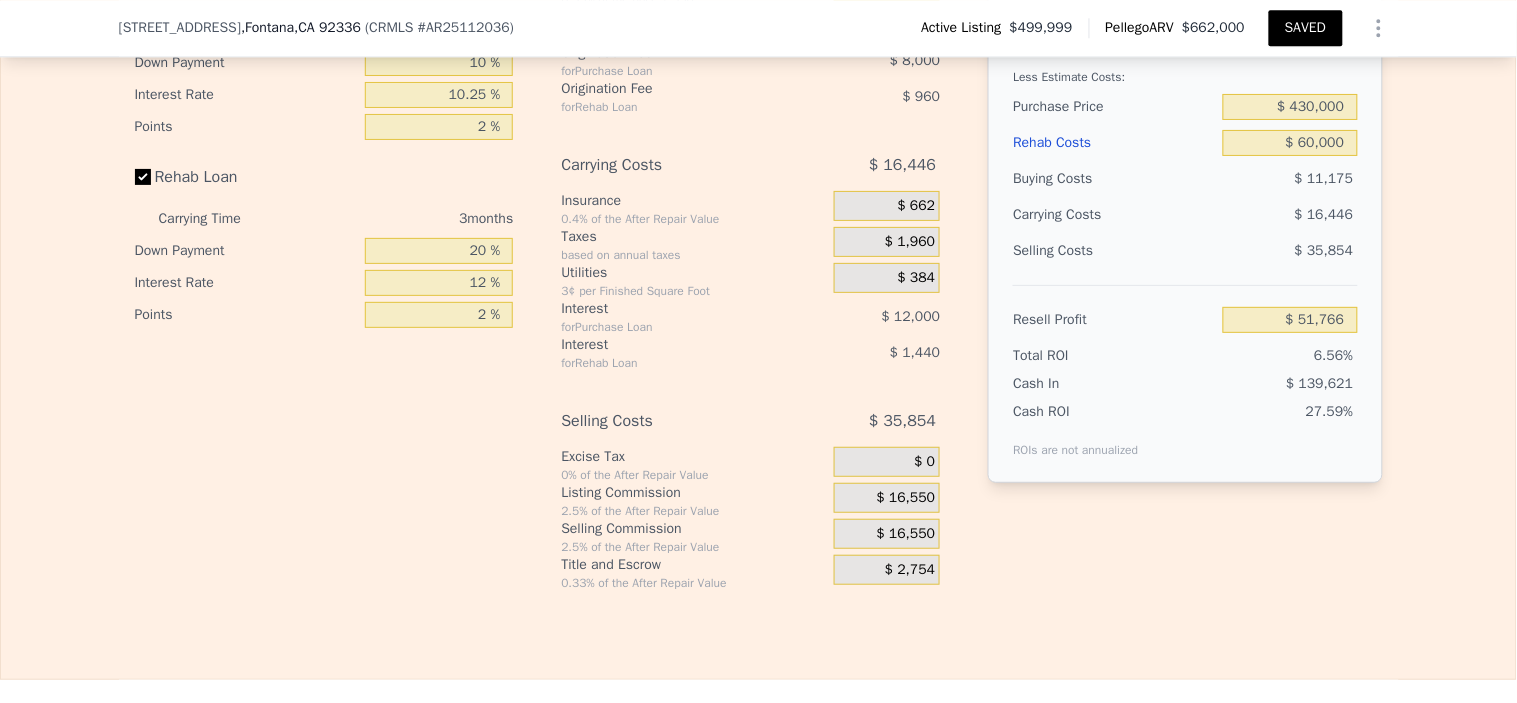 type on "$ 38,526" 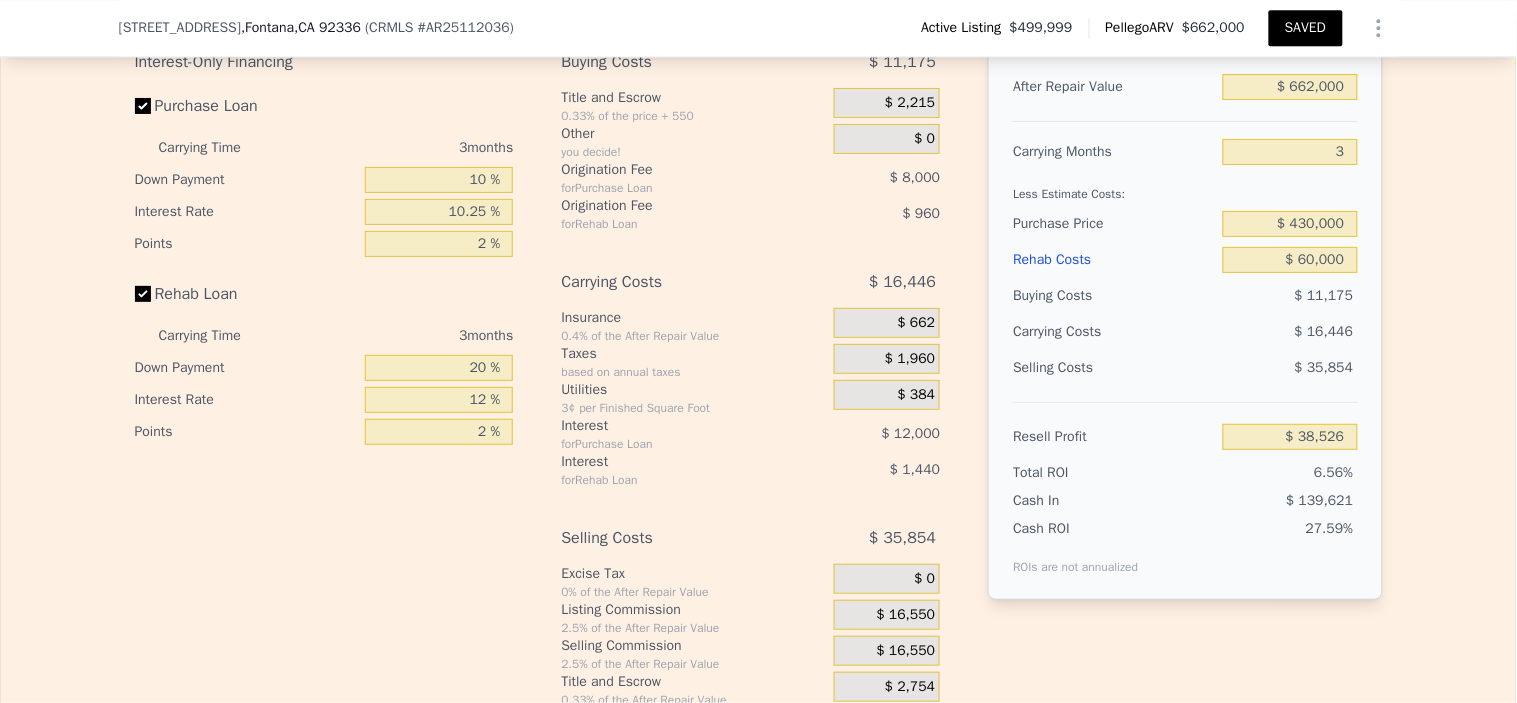 scroll, scrollTop: 3326, scrollLeft: 0, axis: vertical 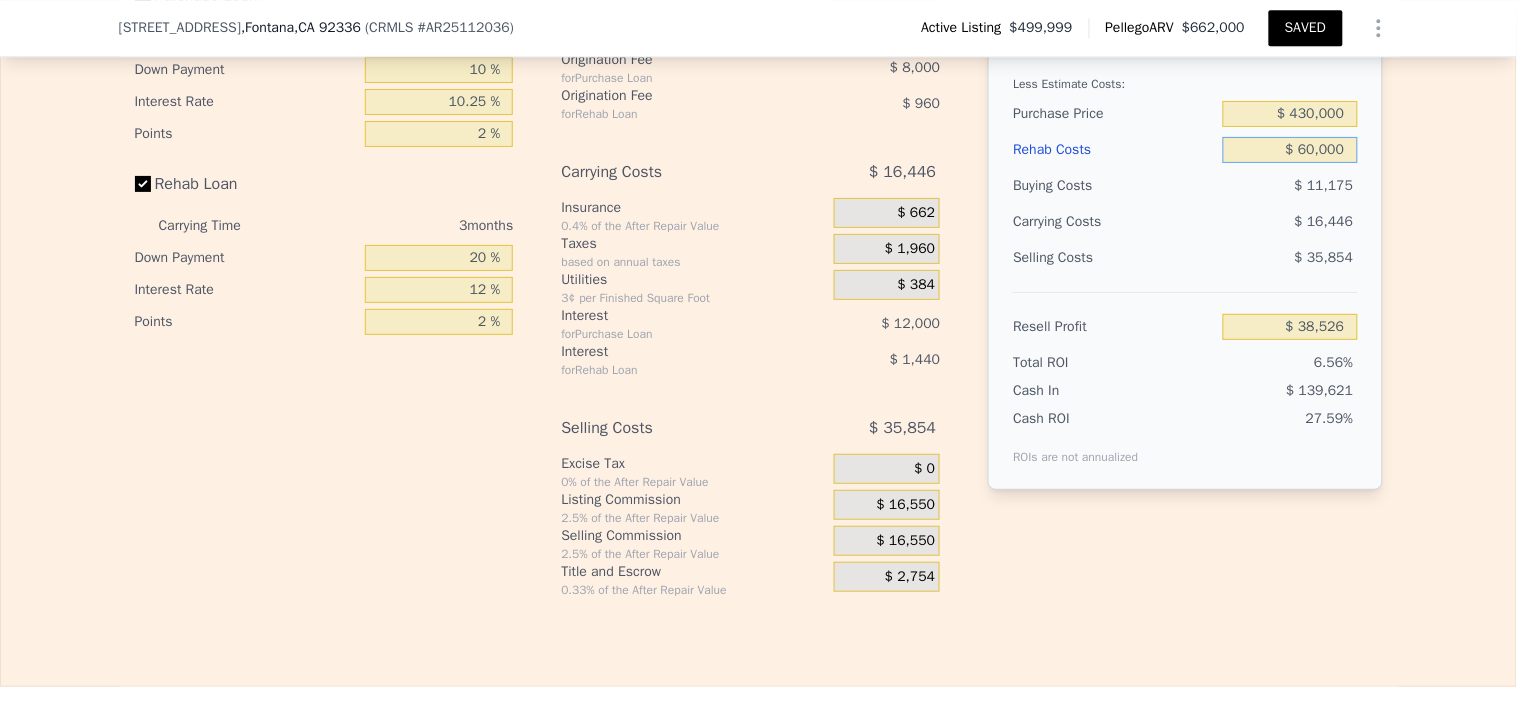 drag, startPoint x: 1336, startPoint y: 175, endPoint x: 1134, endPoint y: 202, distance: 203.79646 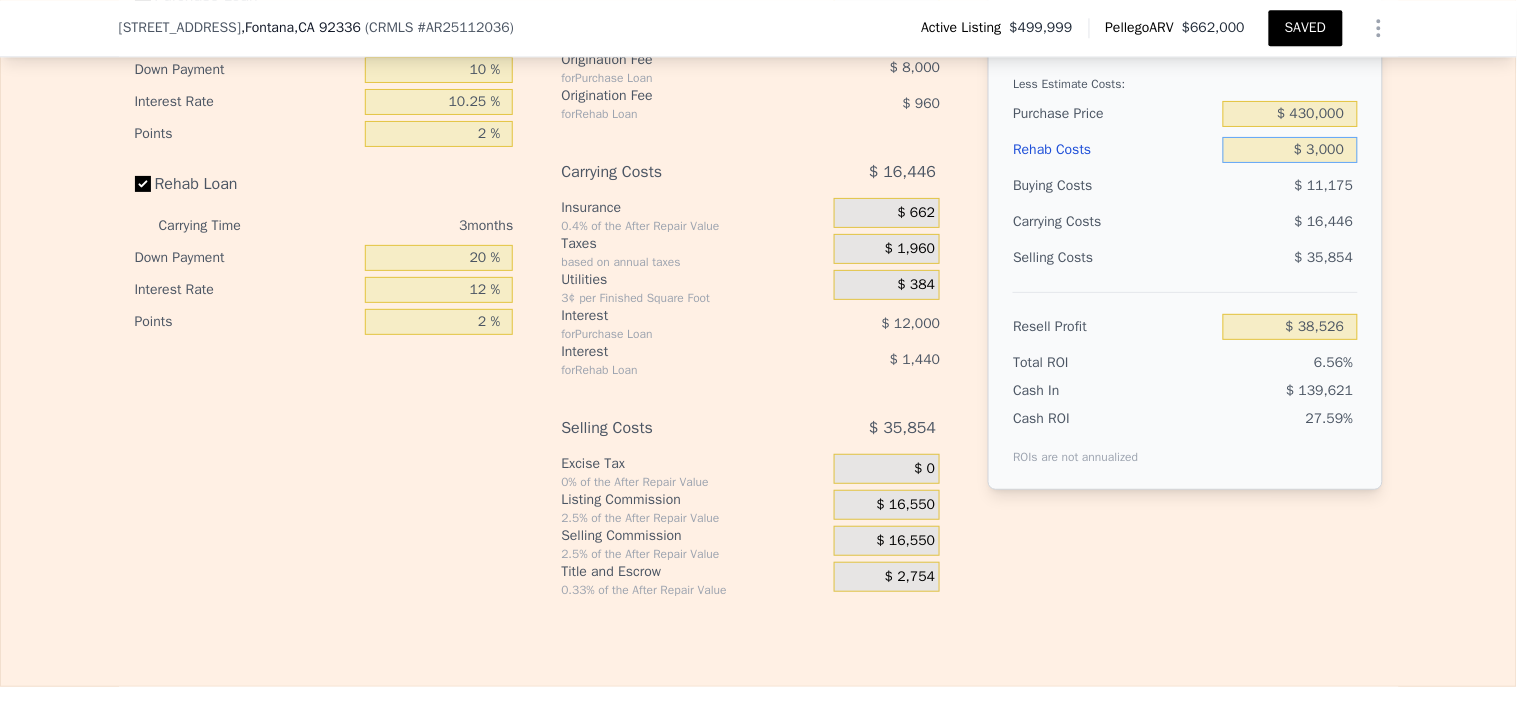 type on "$ 30,000" 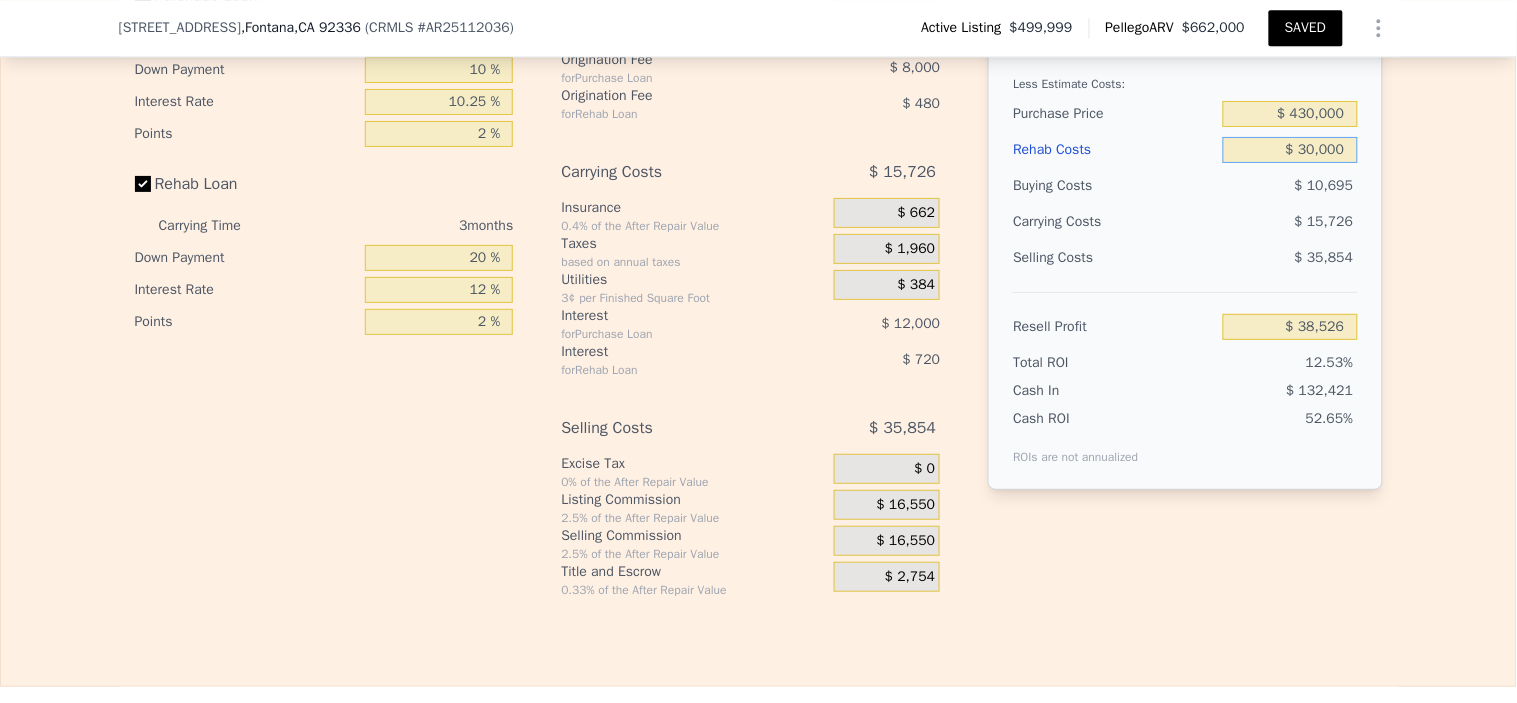 type on "$ 69,726" 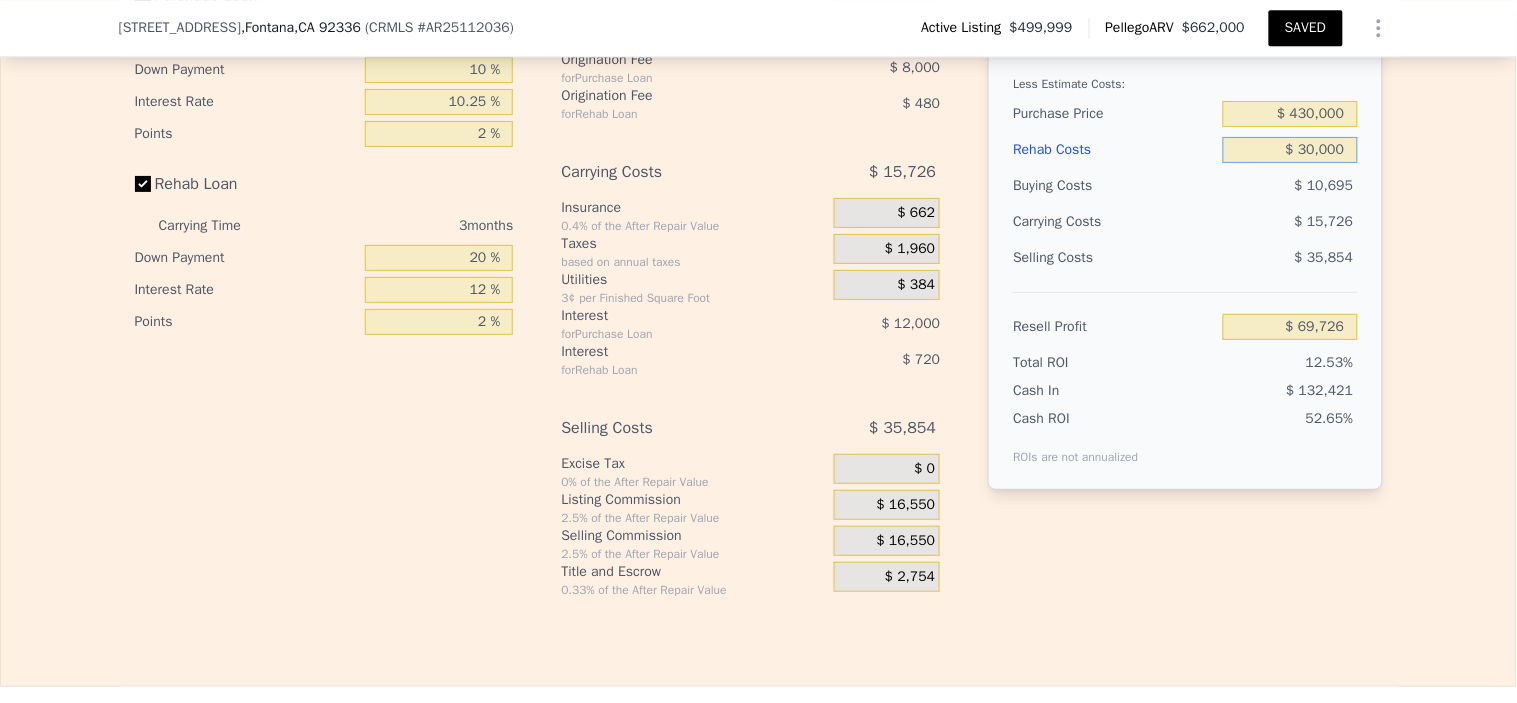 type on "$ 30,000" 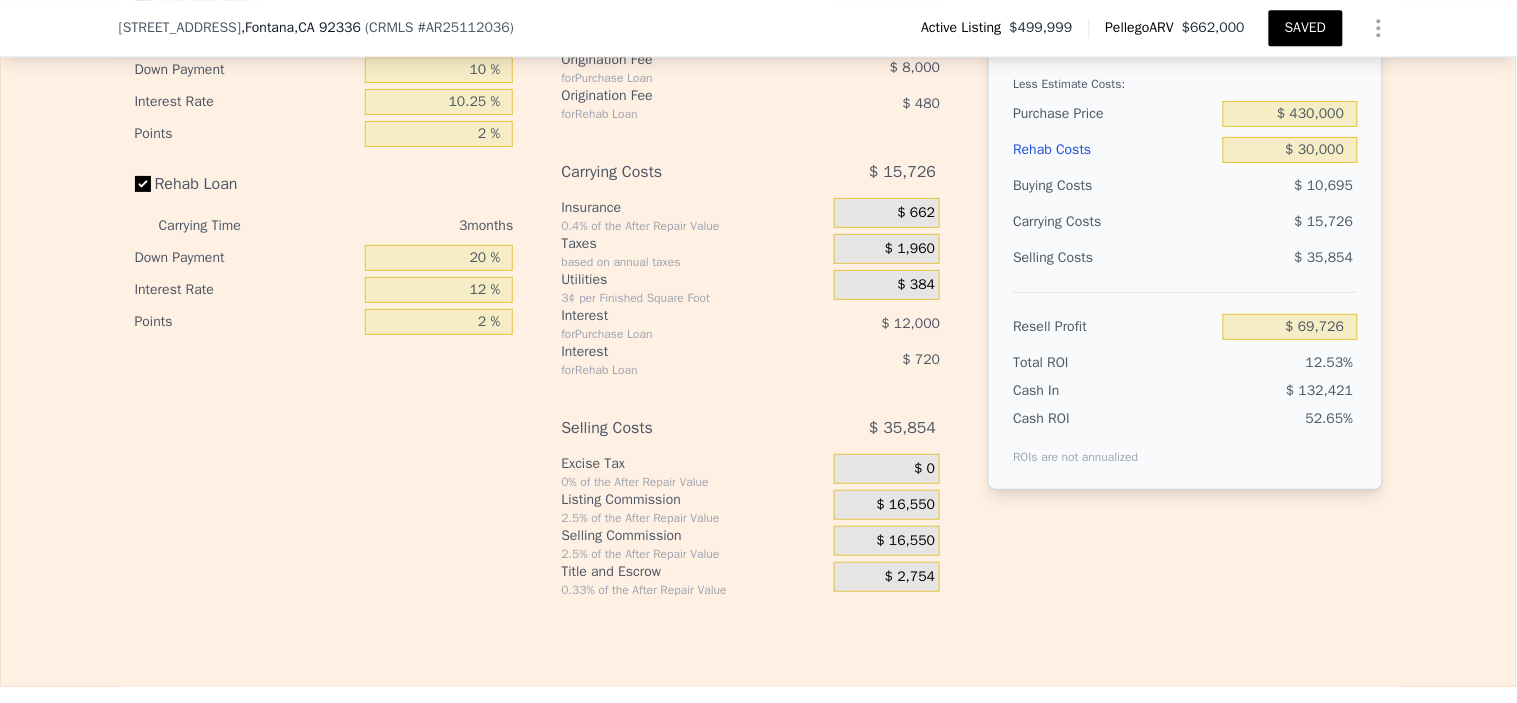 click on "Buying Costs" at bounding box center [1114, 186] 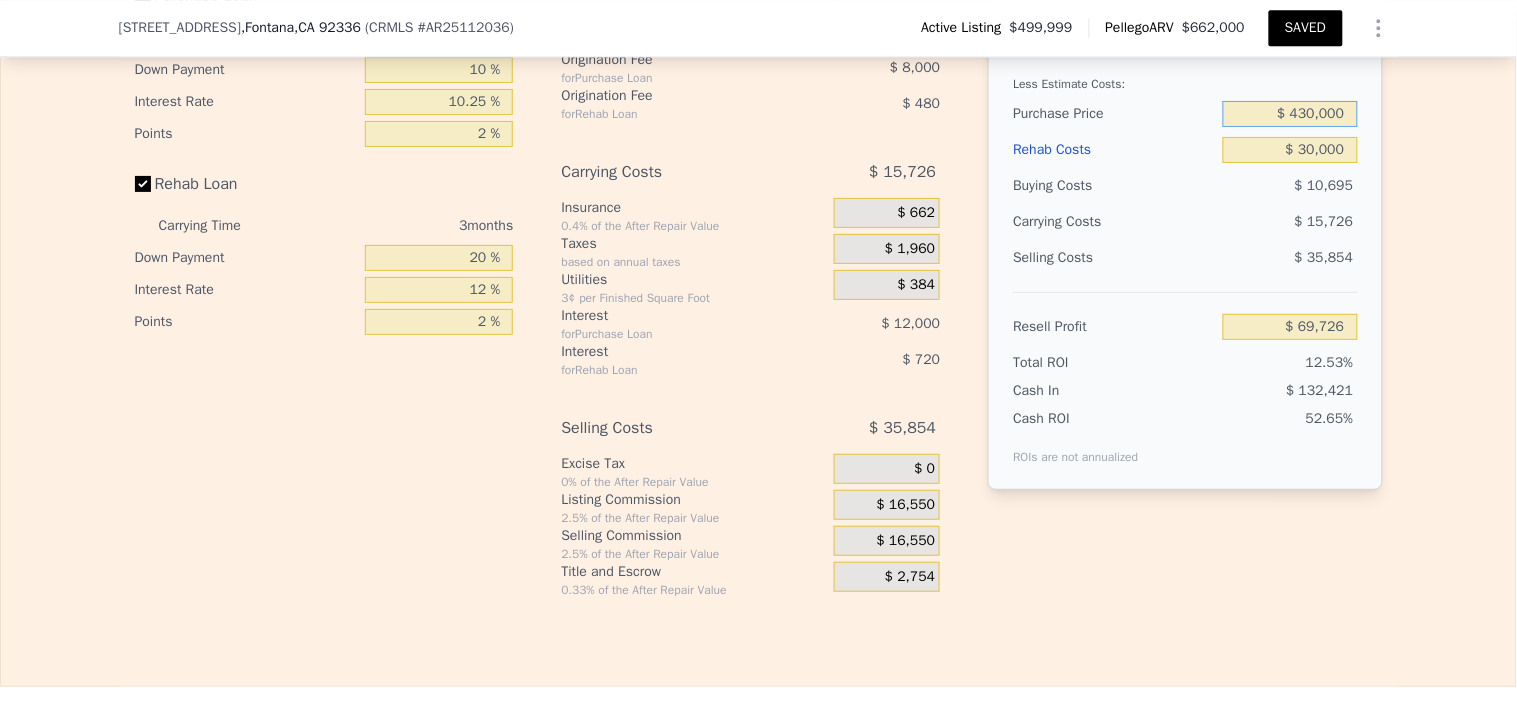 drag, startPoint x: 1343, startPoint y: 144, endPoint x: 1162, endPoint y: 150, distance: 181.09943 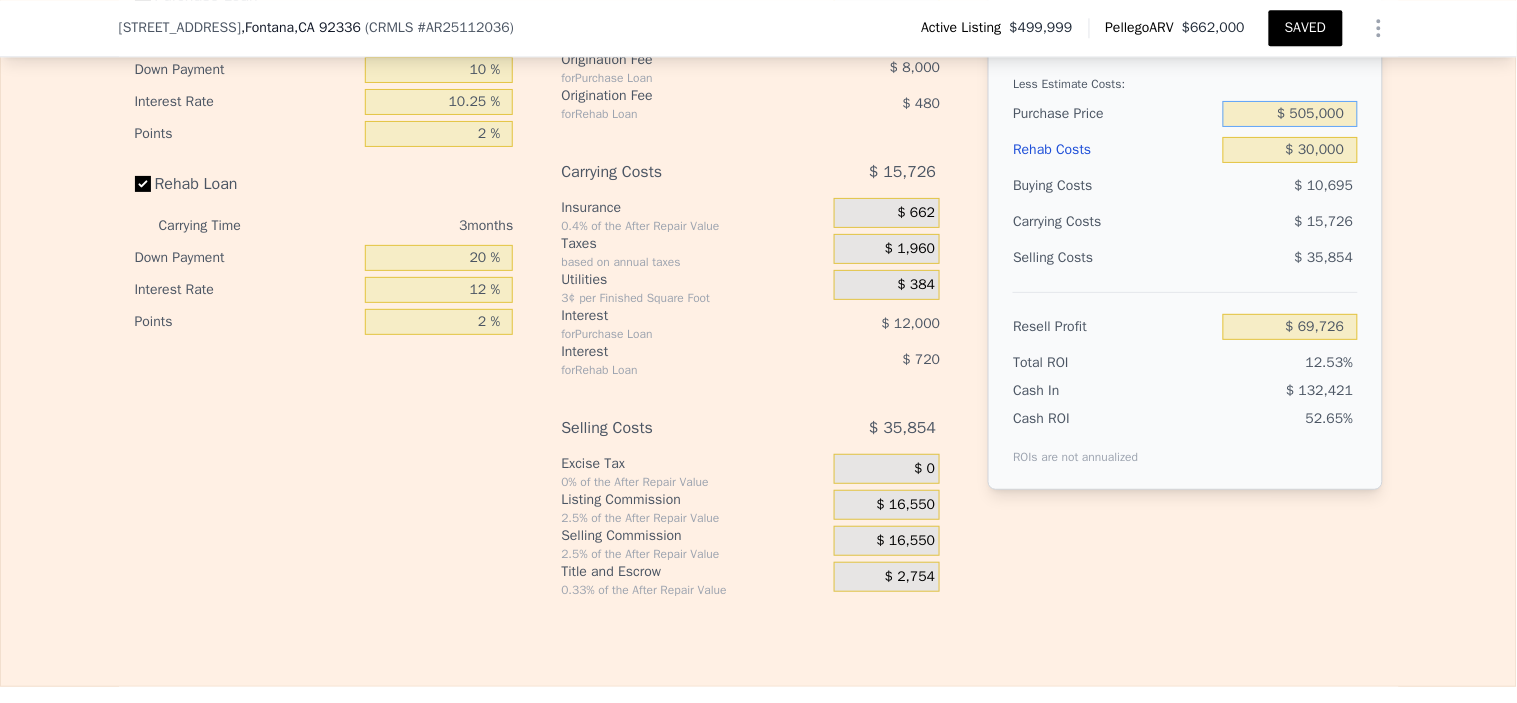 type on "$ 505,000" 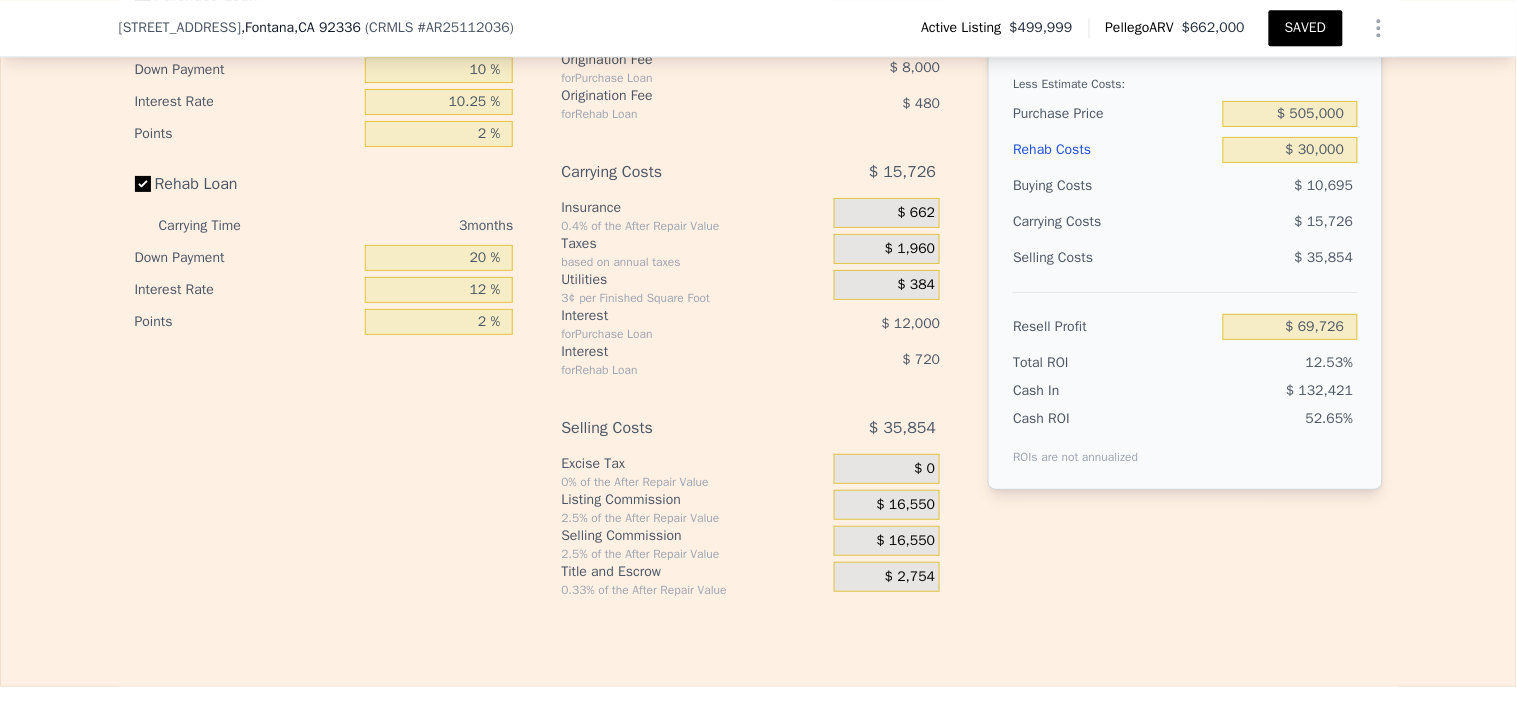 click on "Buying Costs" at bounding box center (1114, 186) 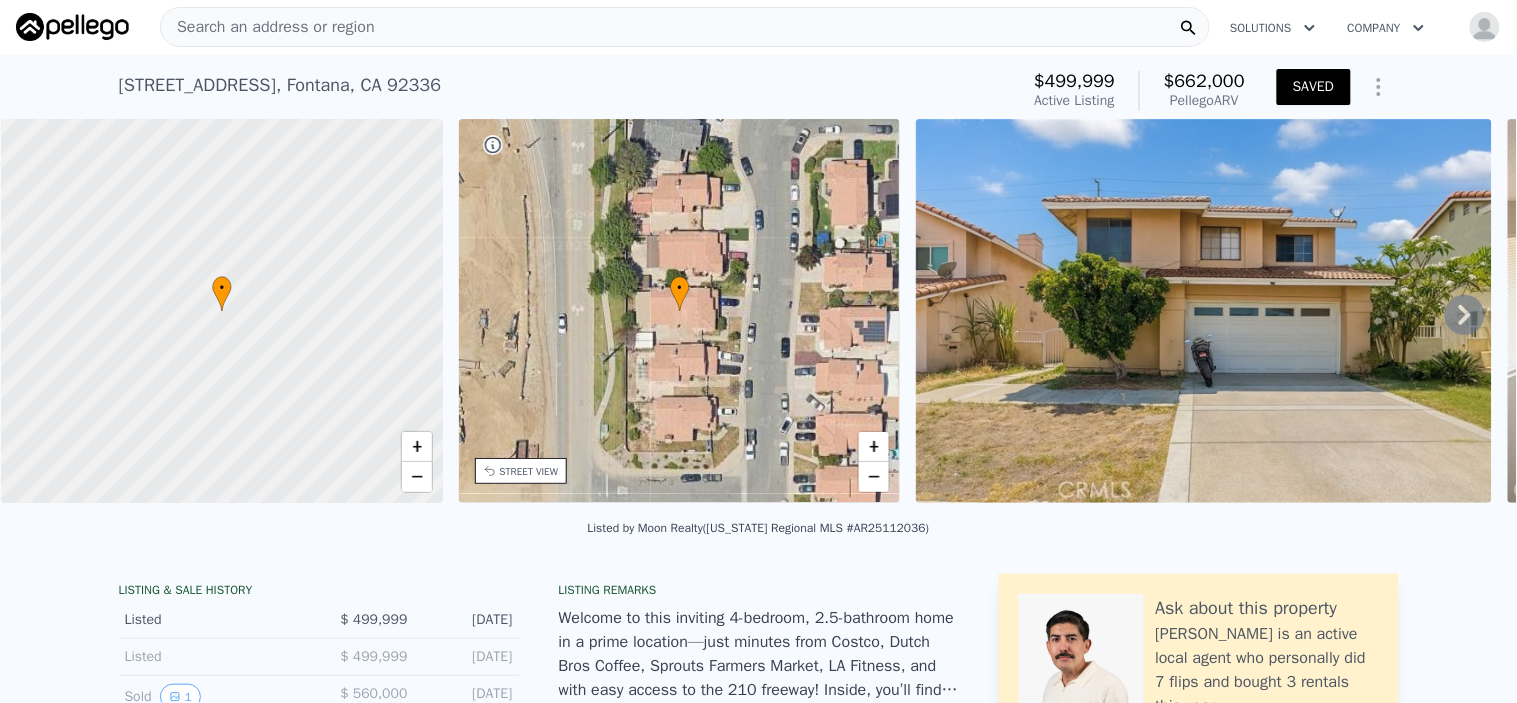 scroll, scrollTop: 0, scrollLeft: 0, axis: both 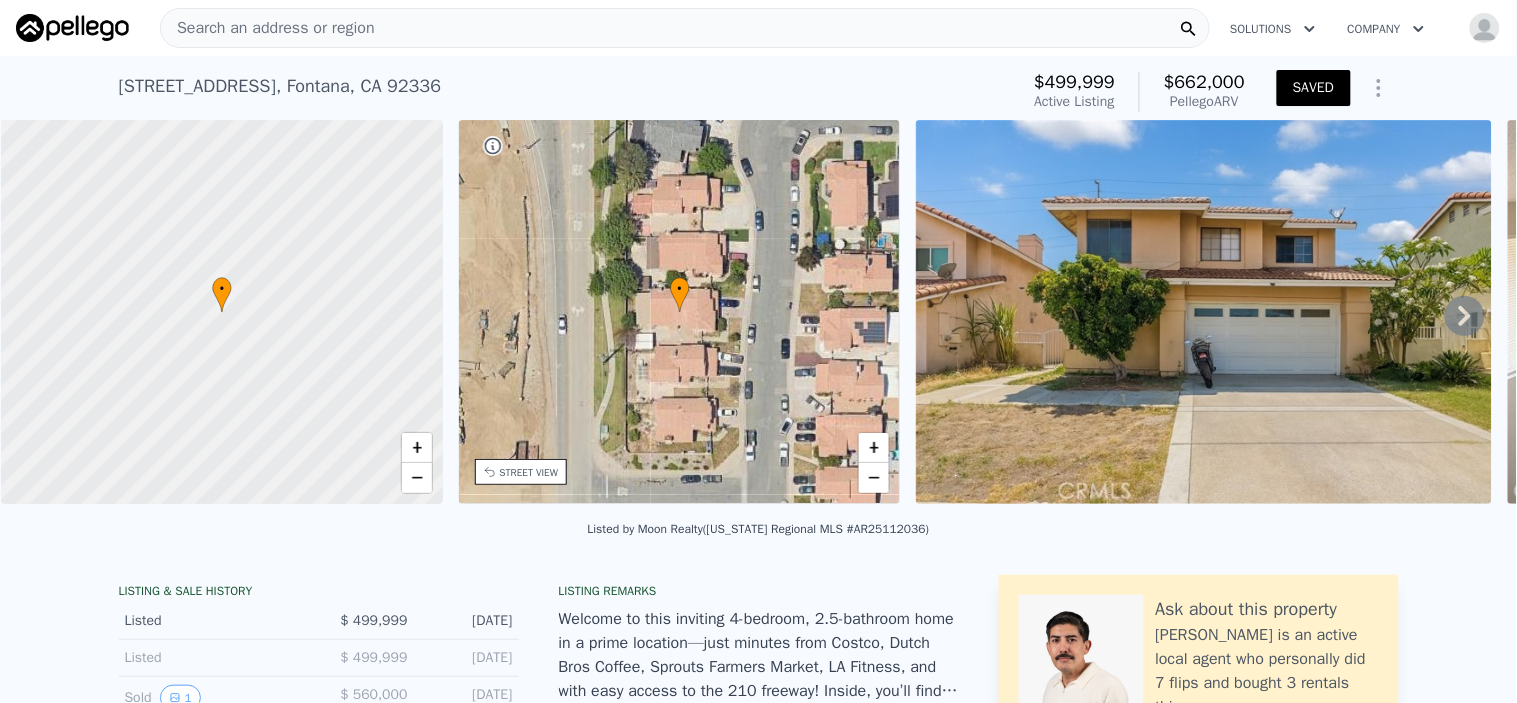 type on "$ 60,000" 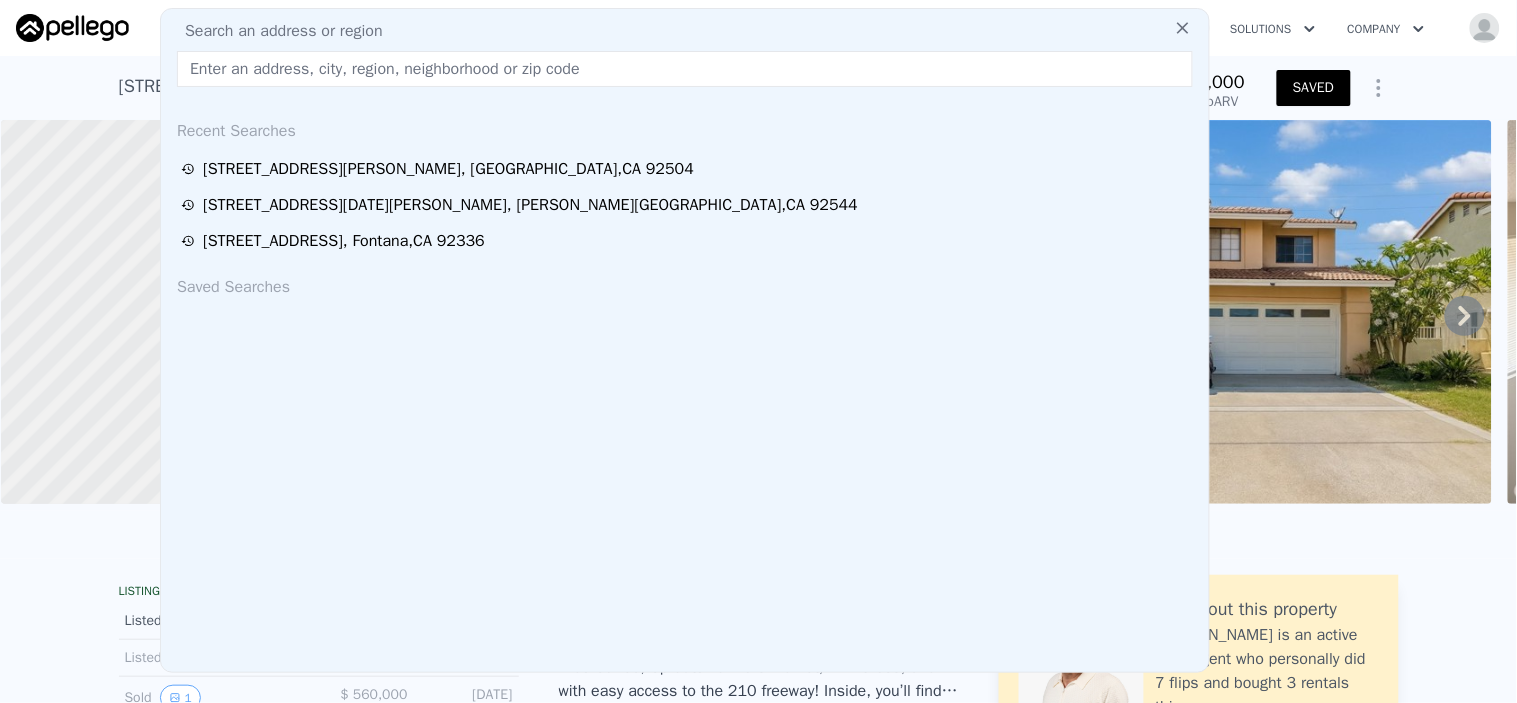 click at bounding box center [685, 69] 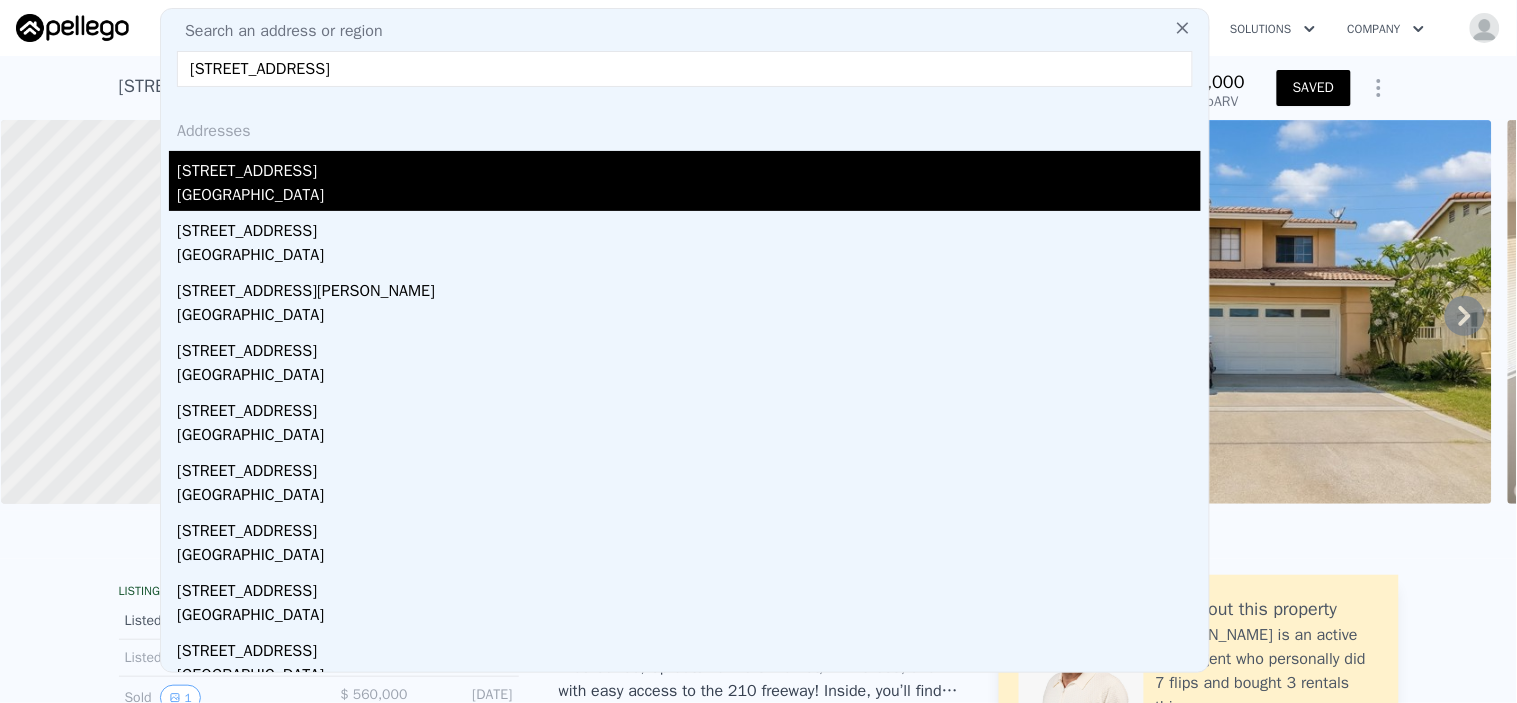 type on "[STREET_ADDRESS]" 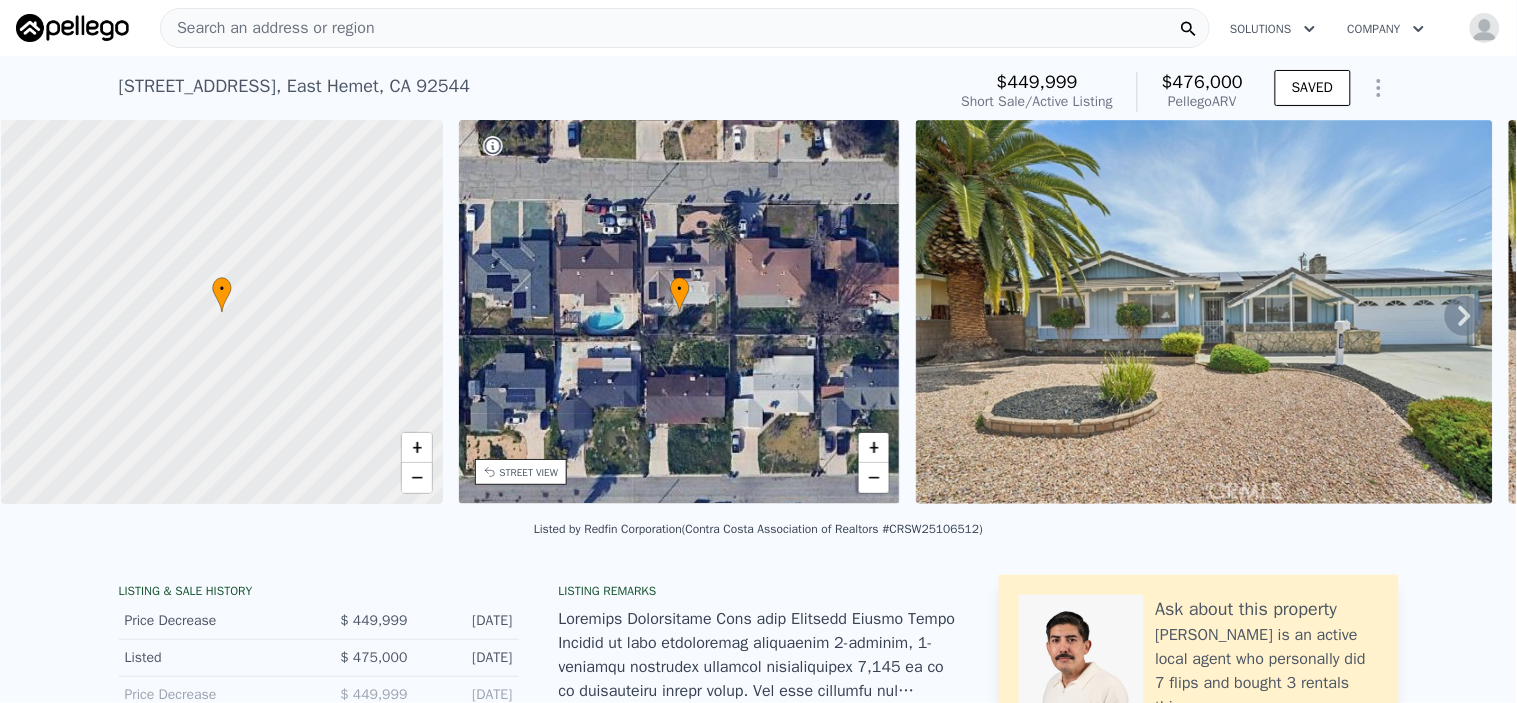 click 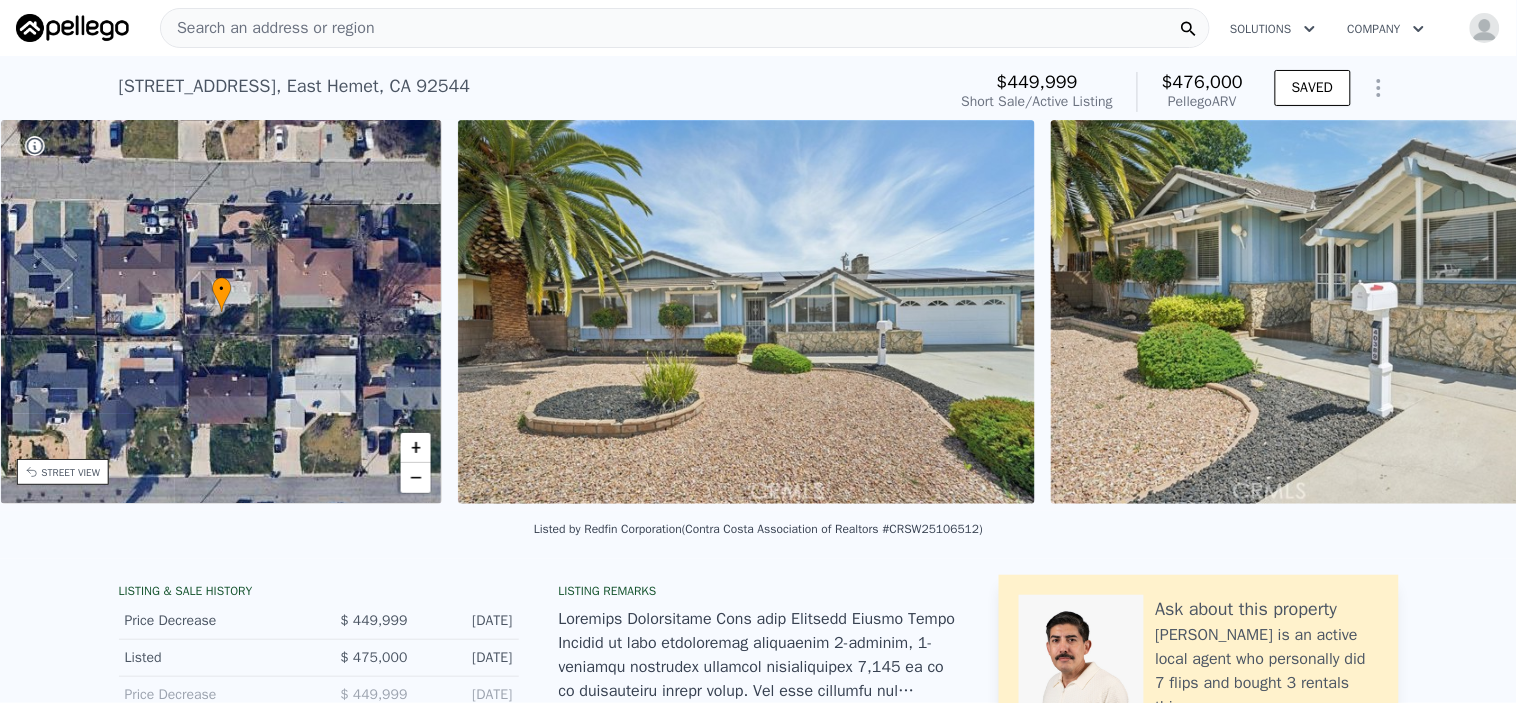 click on "•
+ −
•
+ − STREET VIEW Loading...   SATELLITE VIEW" at bounding box center [758, 315] 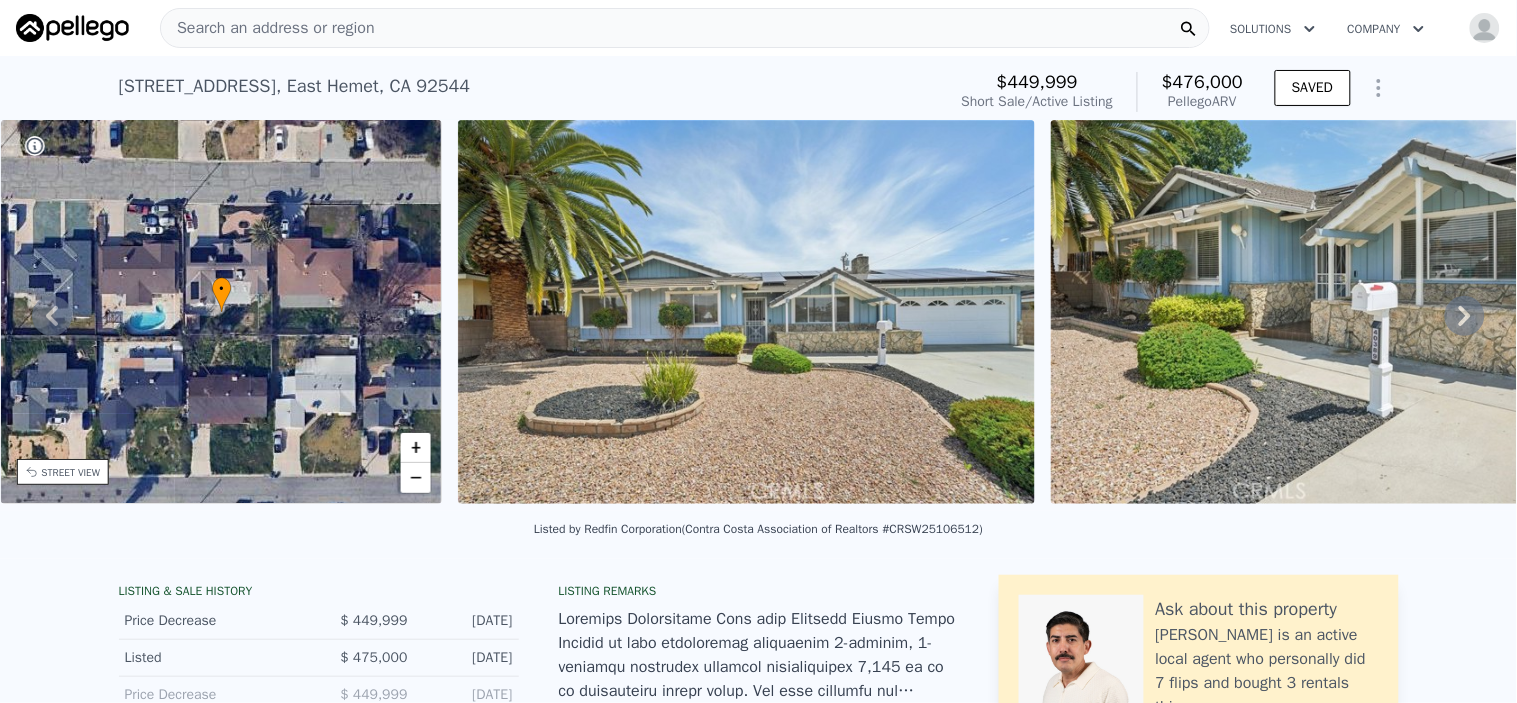 click 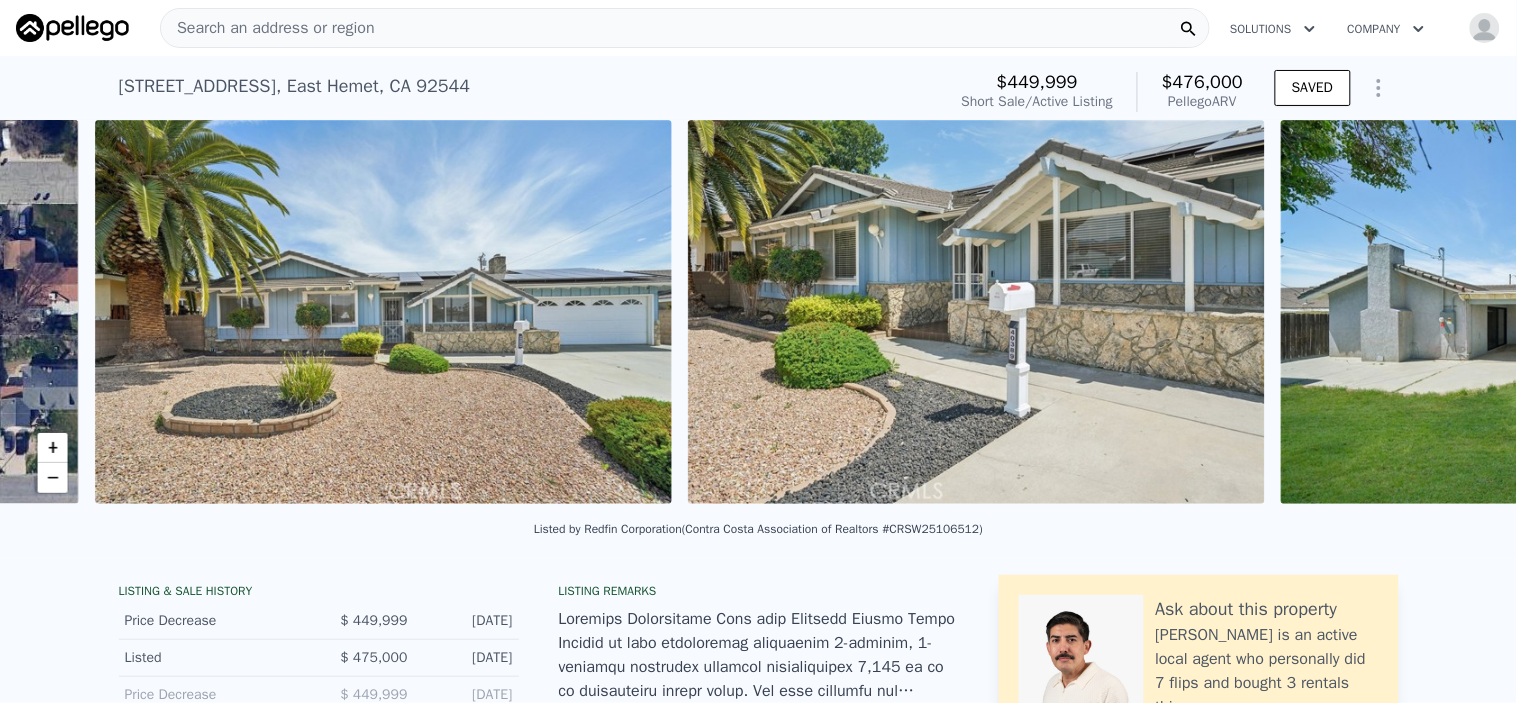 scroll, scrollTop: 0, scrollLeft: 915, axis: horizontal 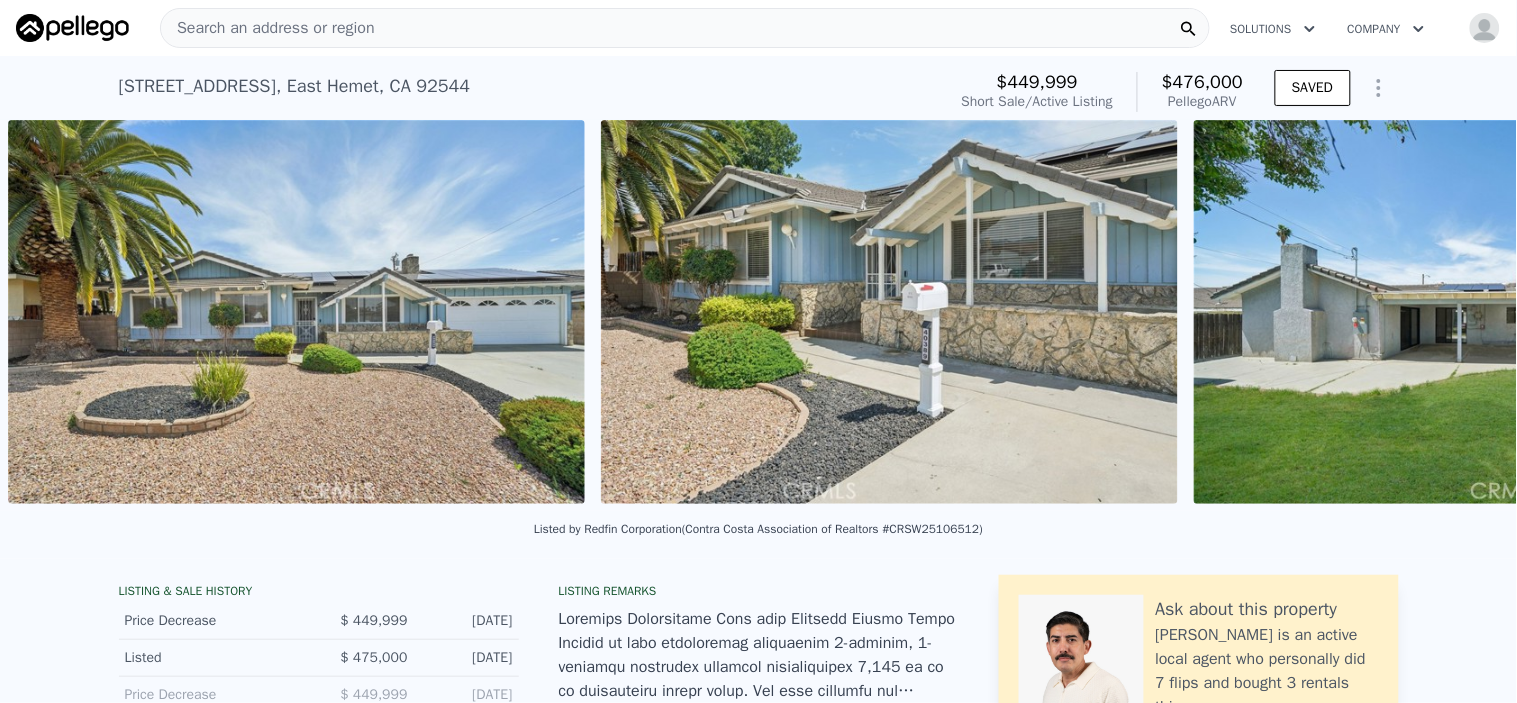 click on "•
+ −
•
+ − STREET VIEW Loading...   SATELLITE VIEW" at bounding box center [758, 315] 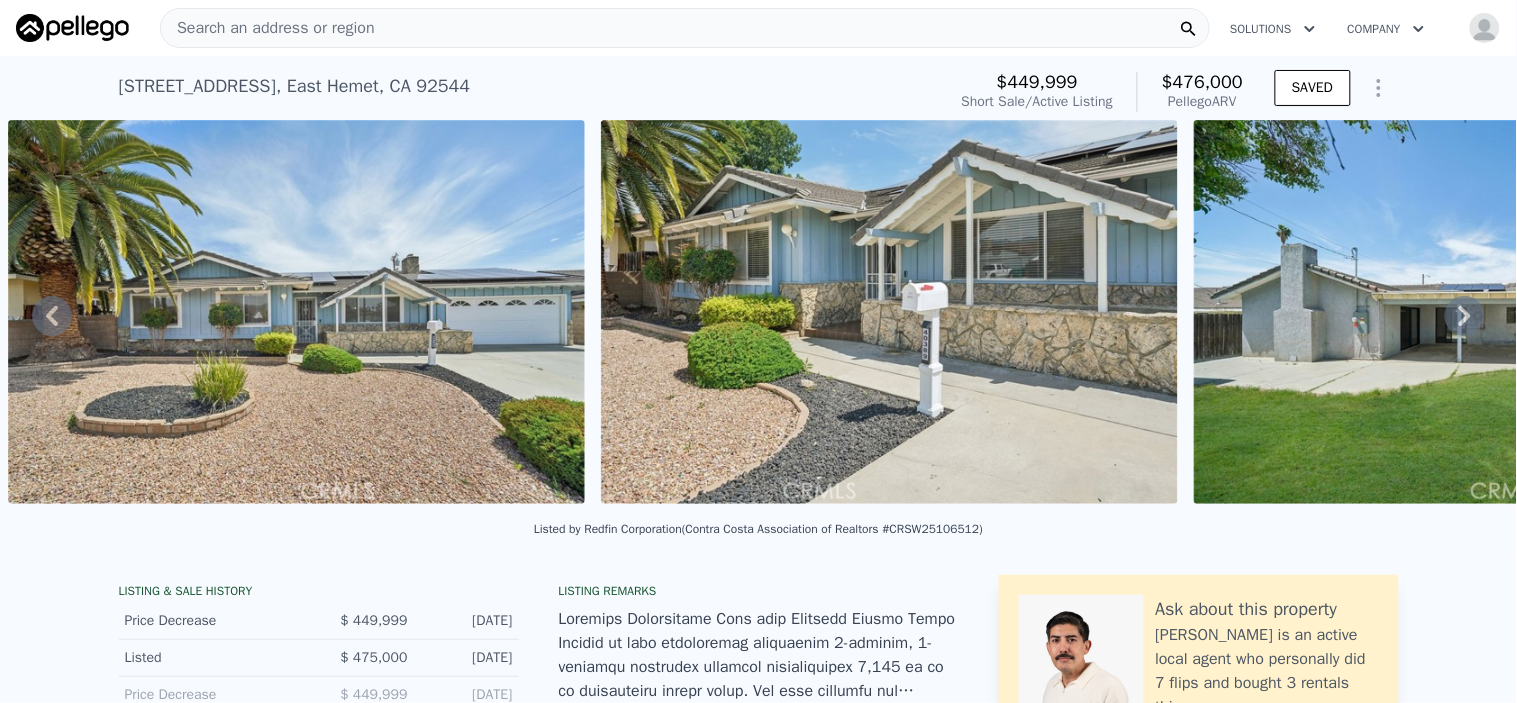 click 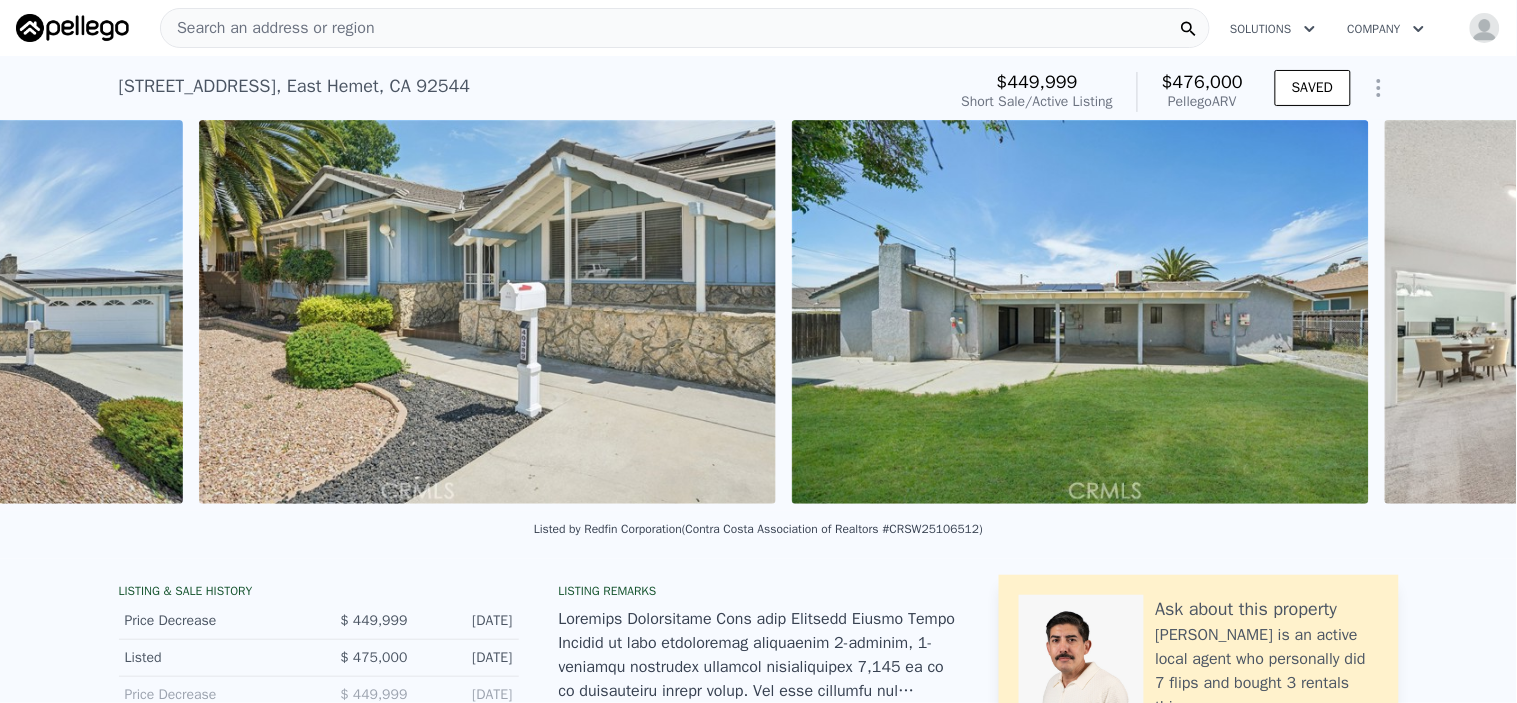 scroll, scrollTop: 0, scrollLeft: 1507, axis: horizontal 